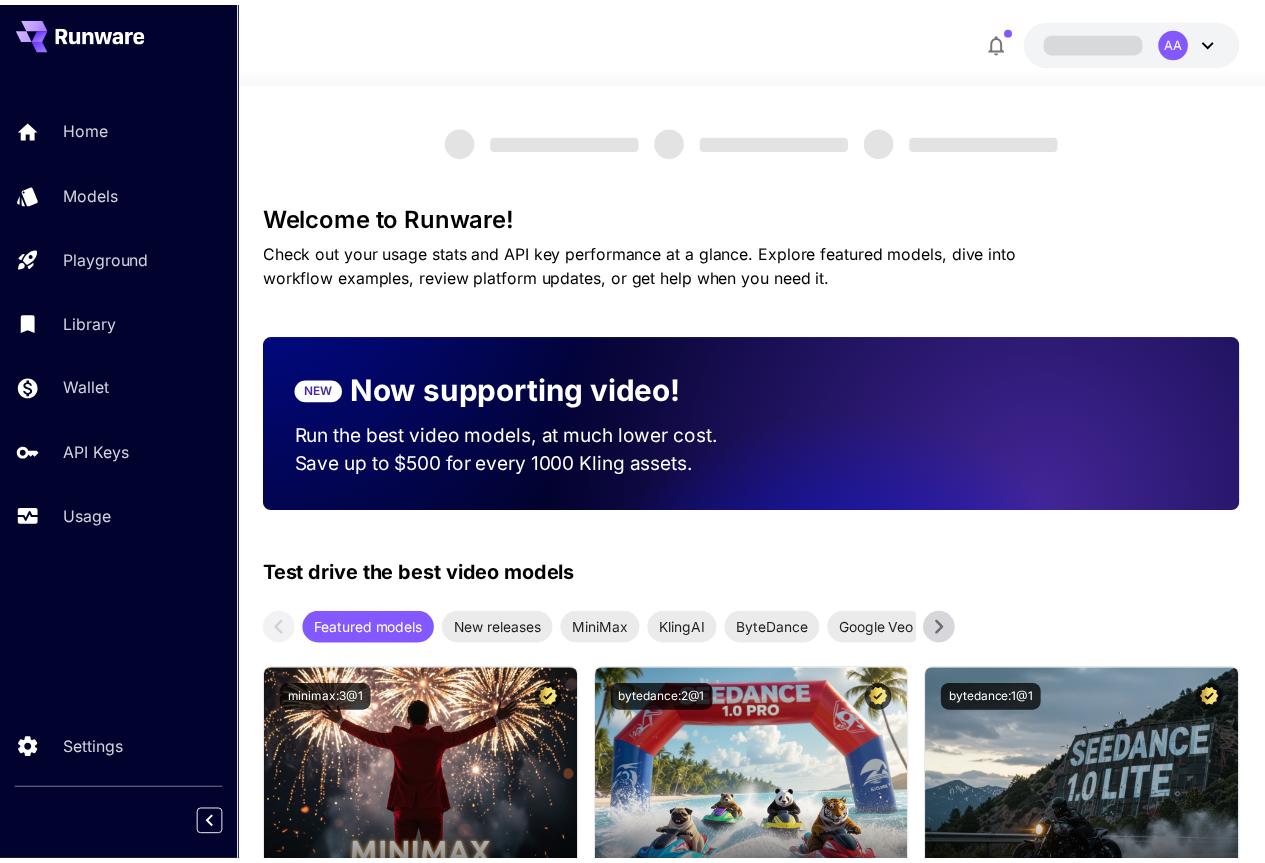 scroll, scrollTop: 0, scrollLeft: 0, axis: both 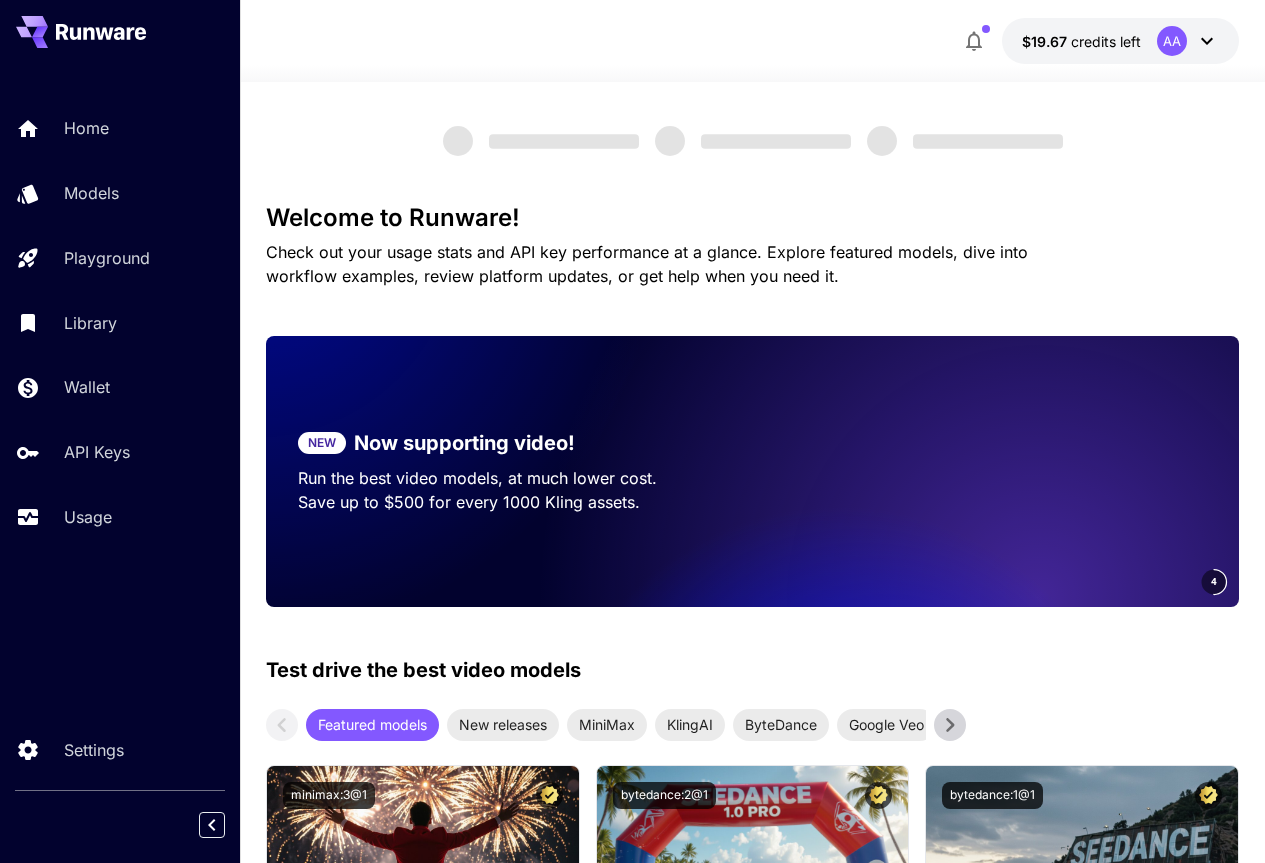 click at bounding box center [753, 141] 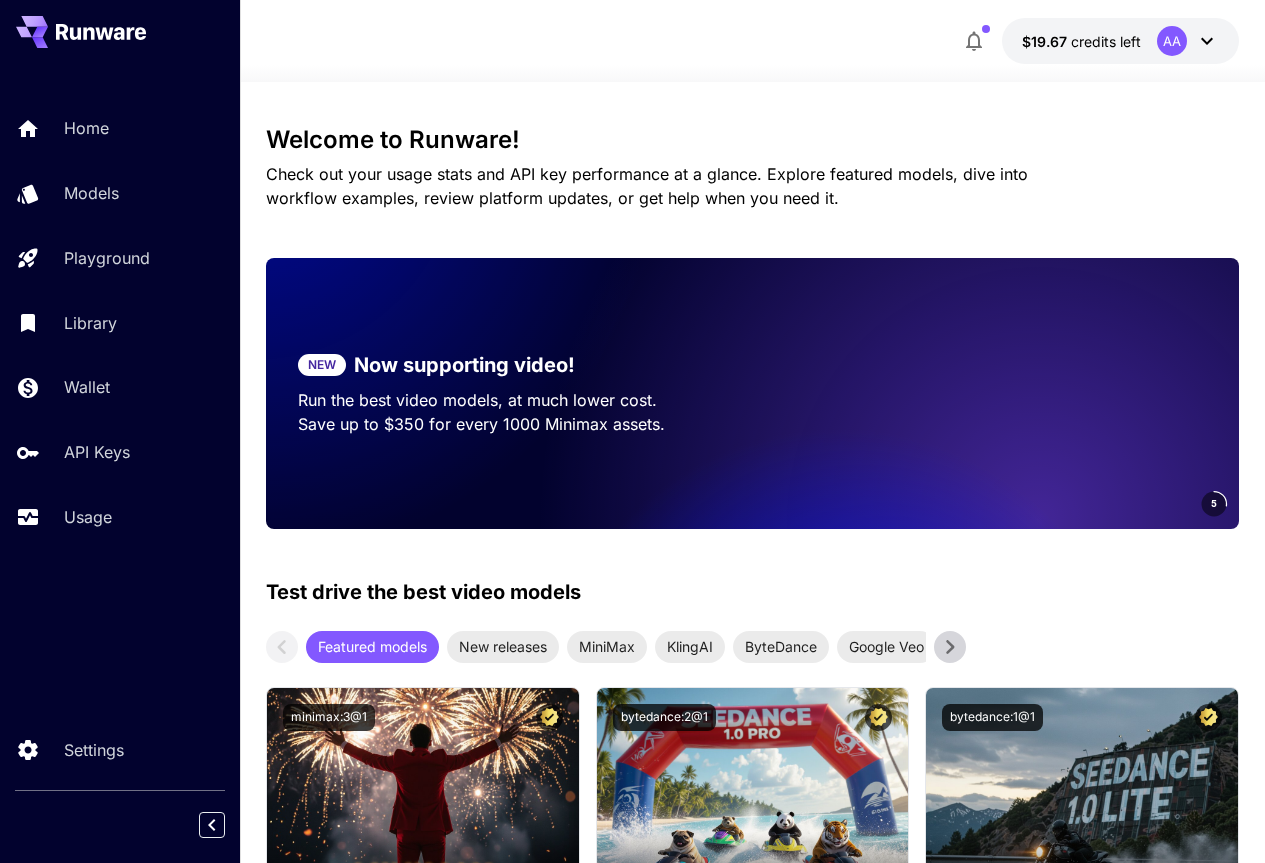 click on "Home Models Playground Library Wallet API Keys Usage" at bounding box center [120, 322] 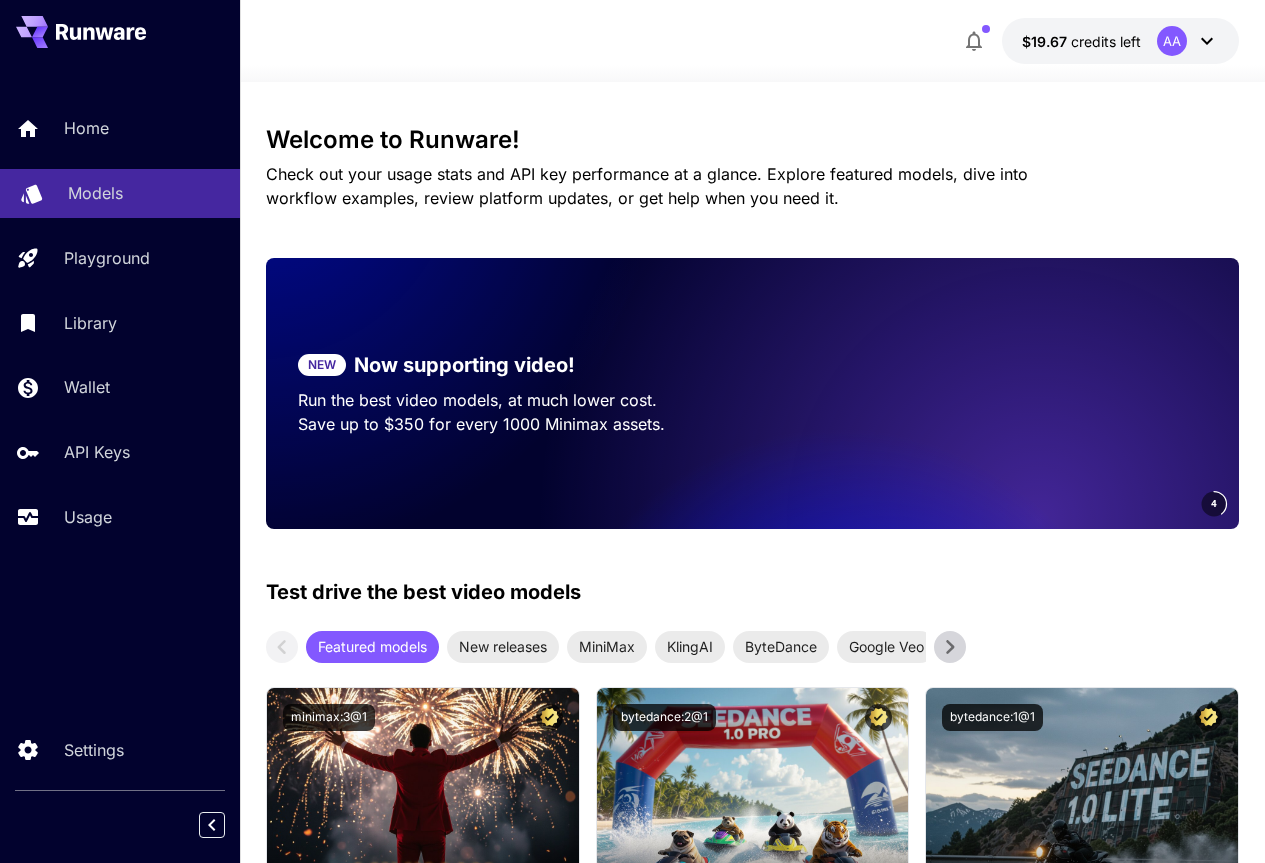 click on "Models" at bounding box center [120, 193] 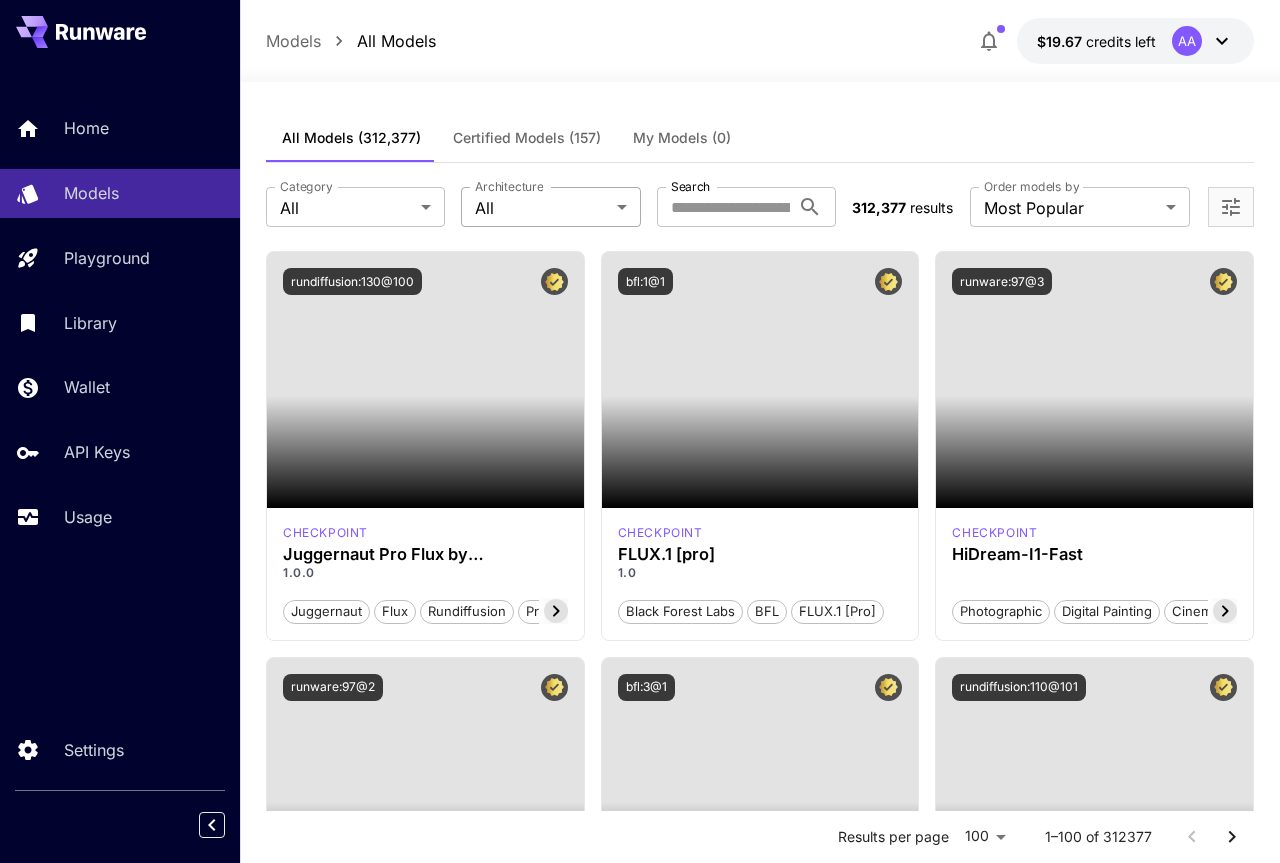 click on "**********" at bounding box center [640, 13225] 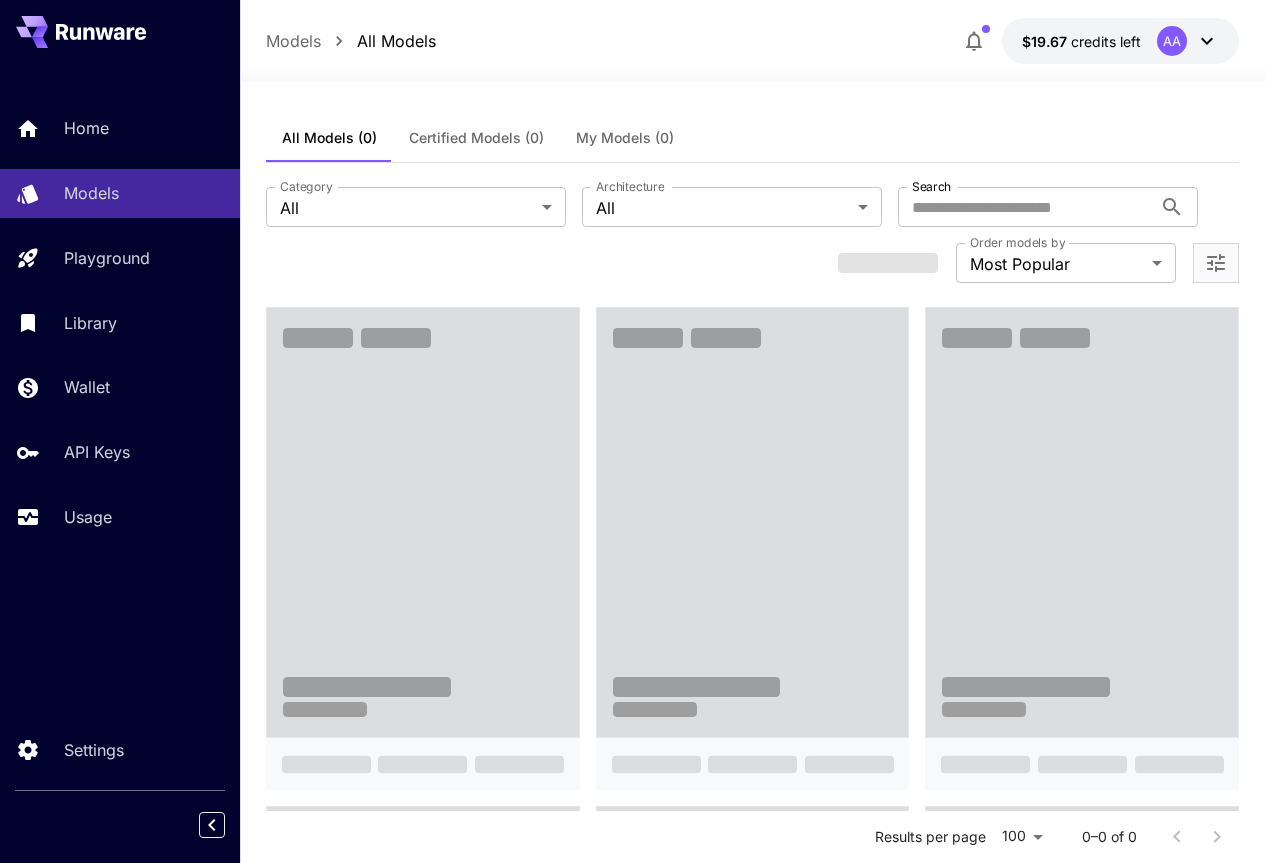 scroll, scrollTop: 0, scrollLeft: 0, axis: both 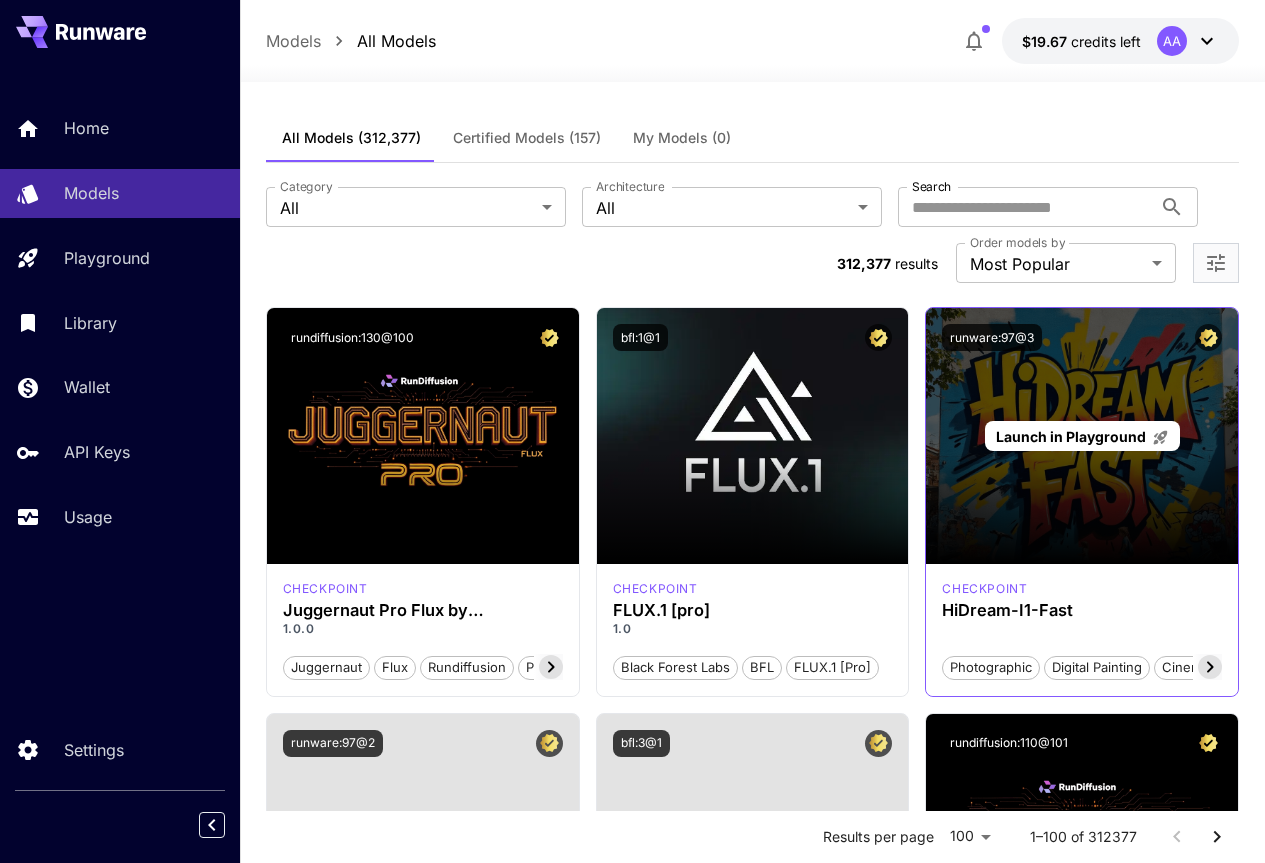 click on "Launch in Playground" at bounding box center [1082, 436] 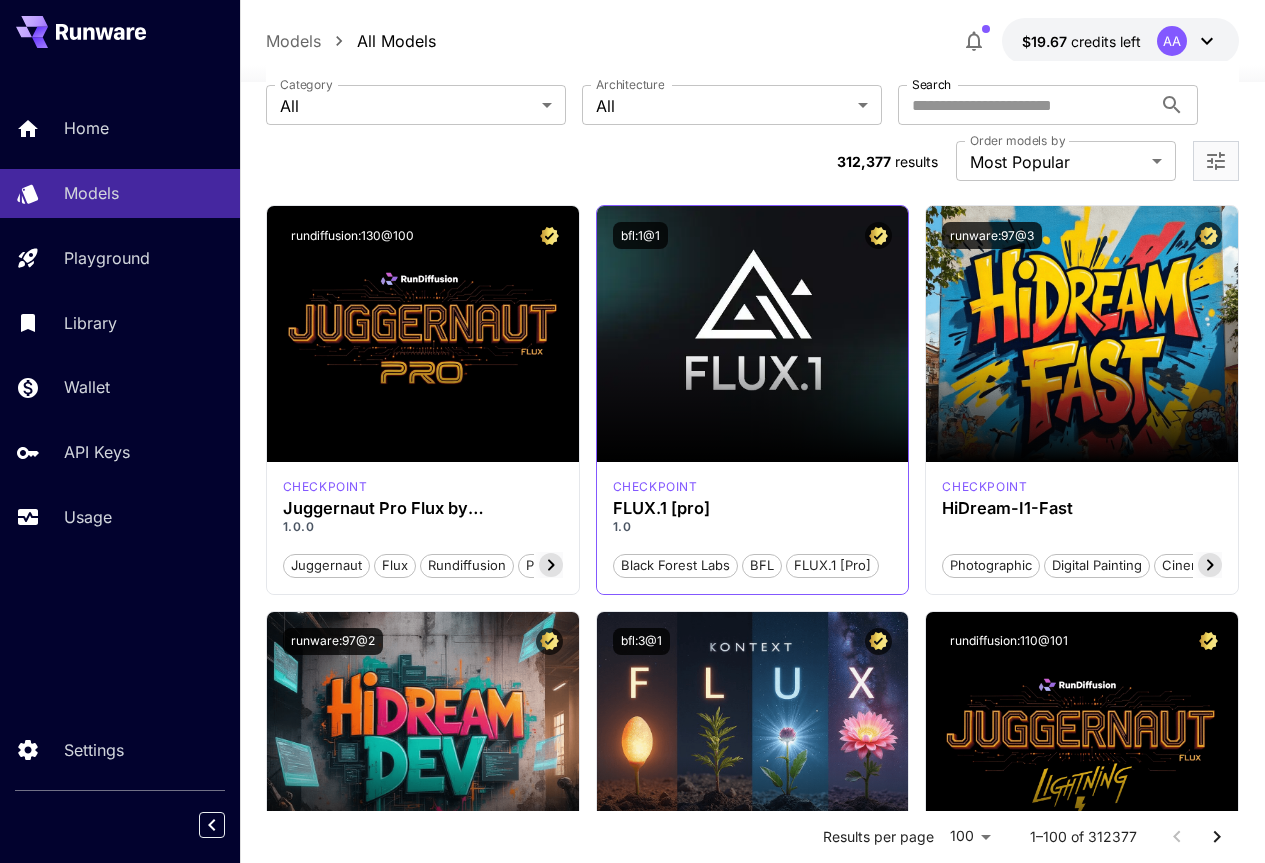 scroll, scrollTop: 200, scrollLeft: 0, axis: vertical 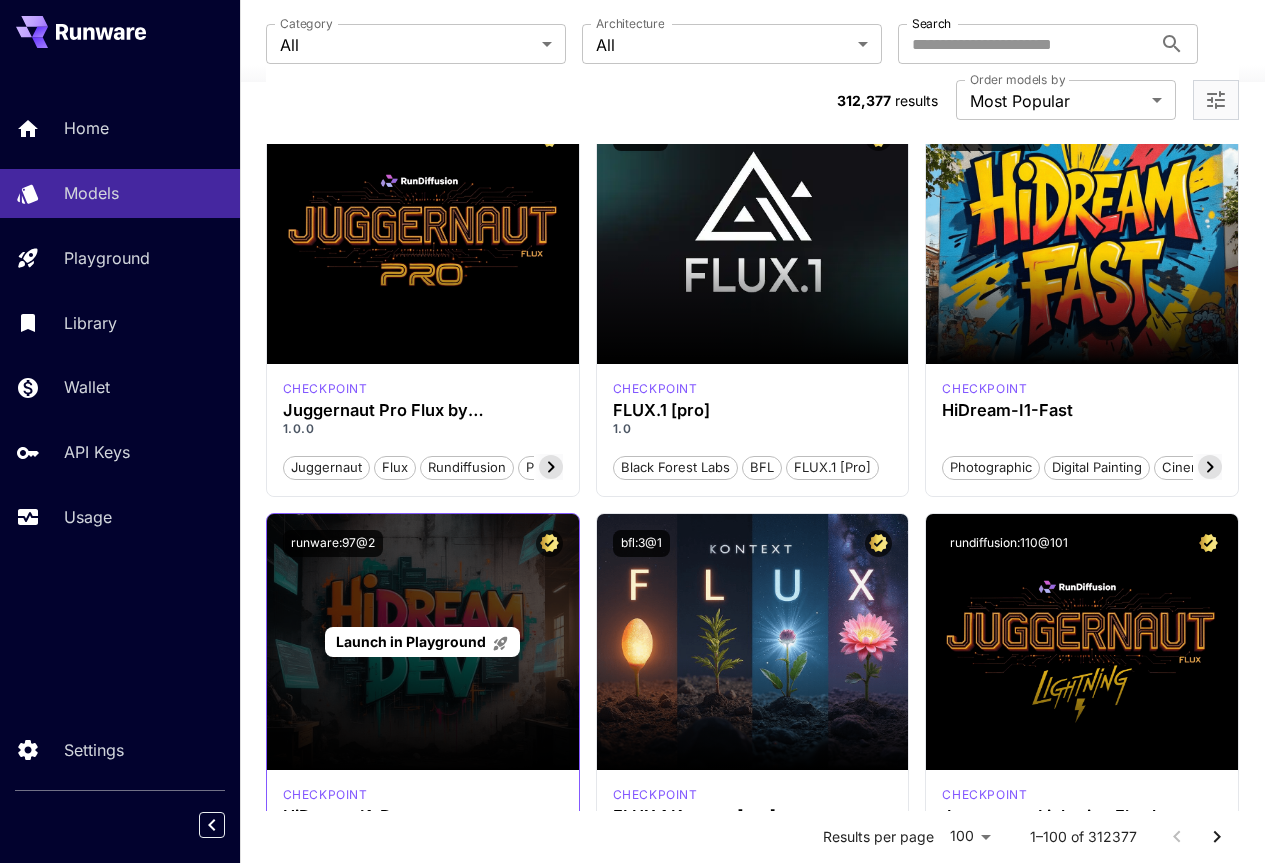click on "Launch in Playground" at bounding box center [422, 642] 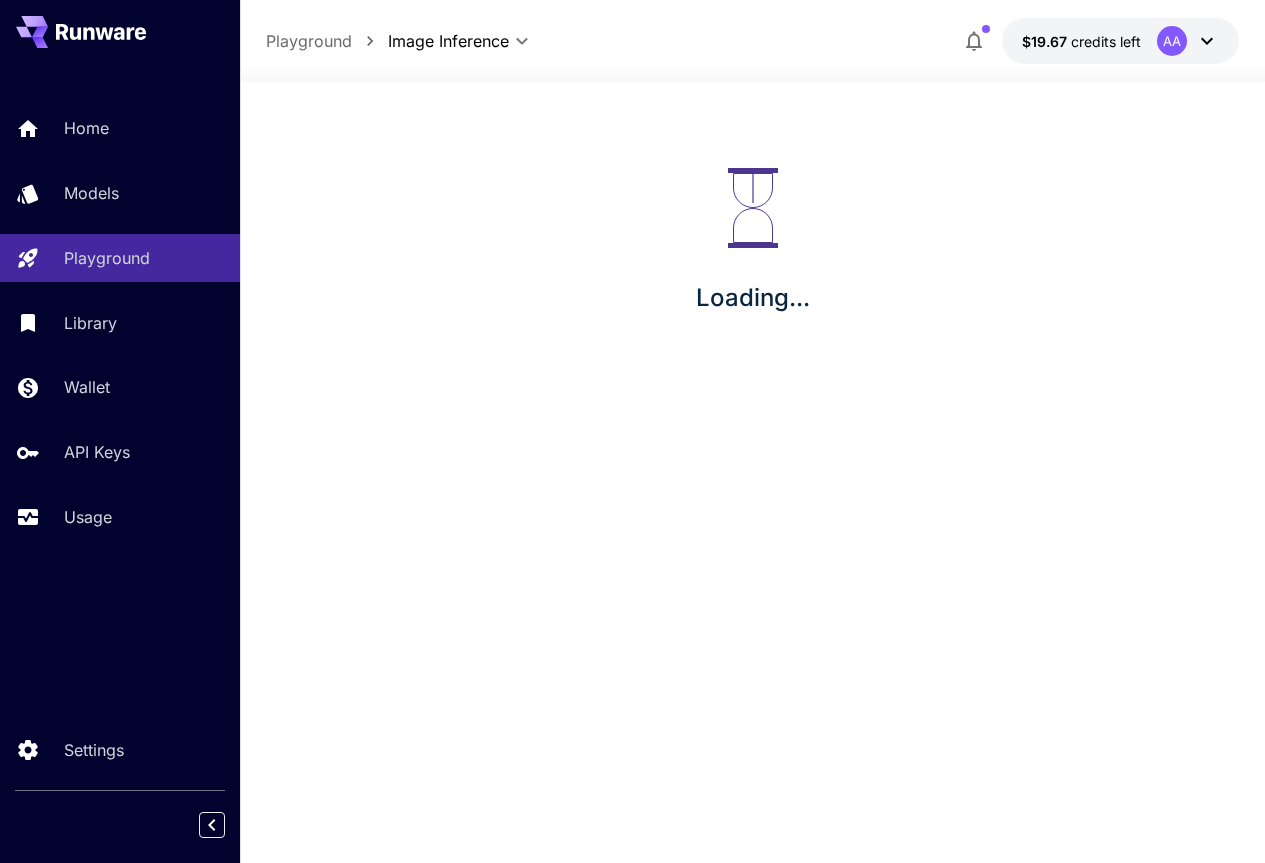 scroll, scrollTop: 0, scrollLeft: 0, axis: both 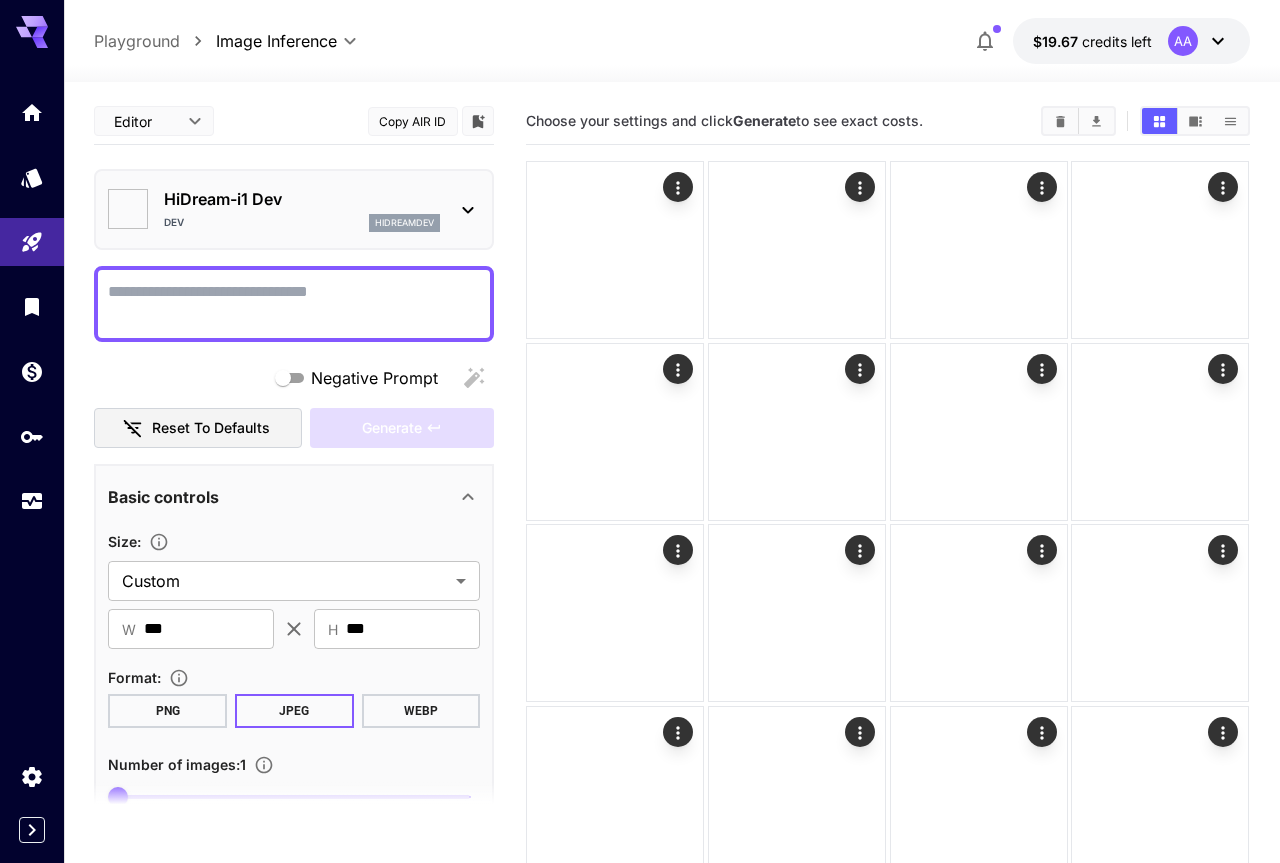 type on "*******" 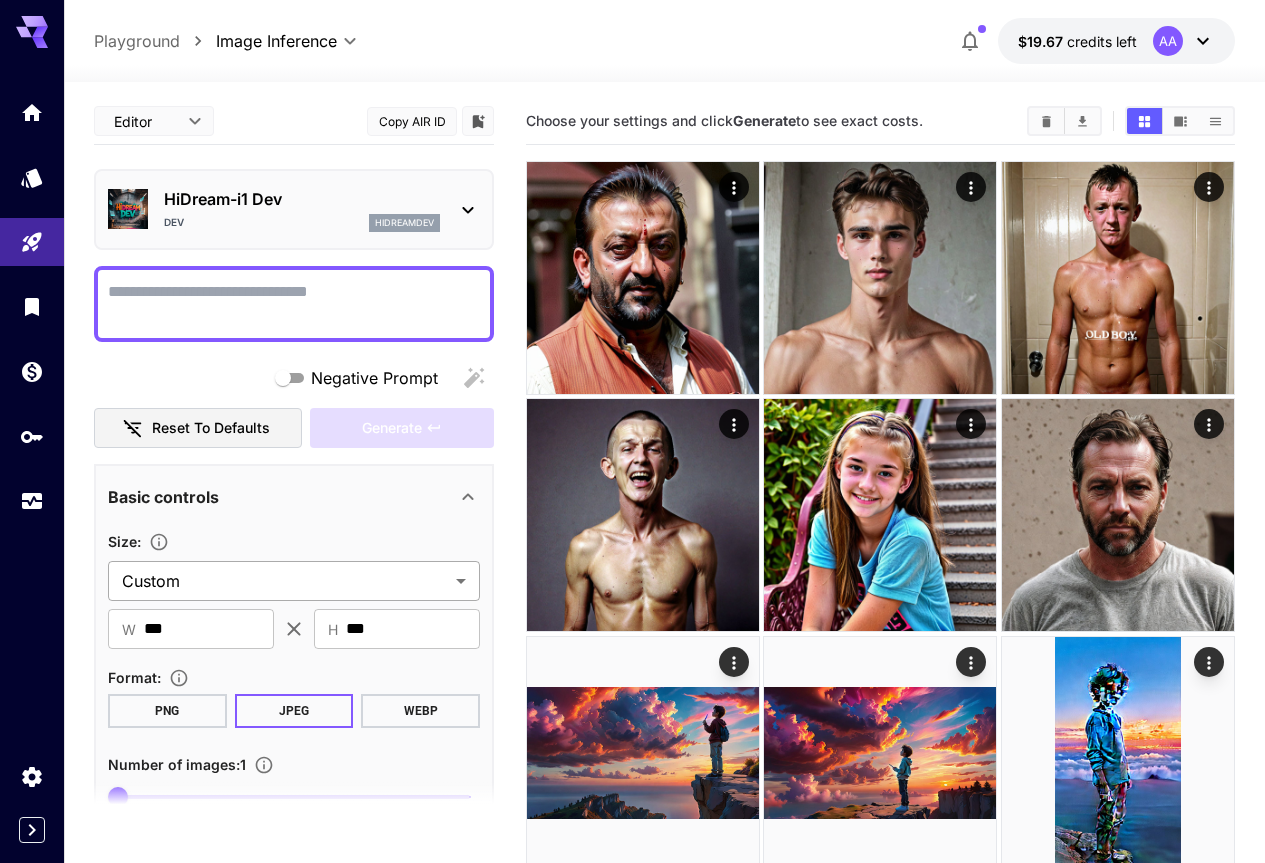 scroll, scrollTop: 100, scrollLeft: 0, axis: vertical 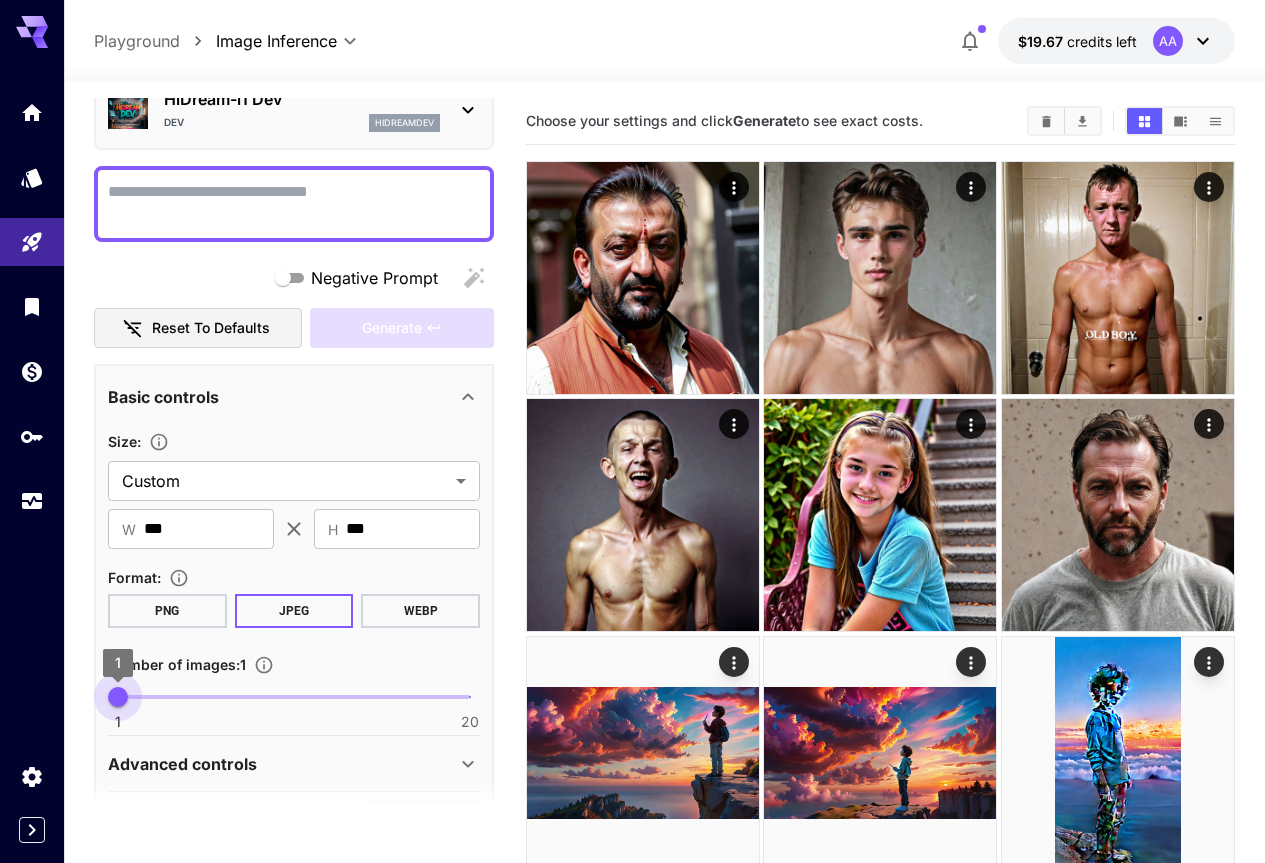 type on "*" 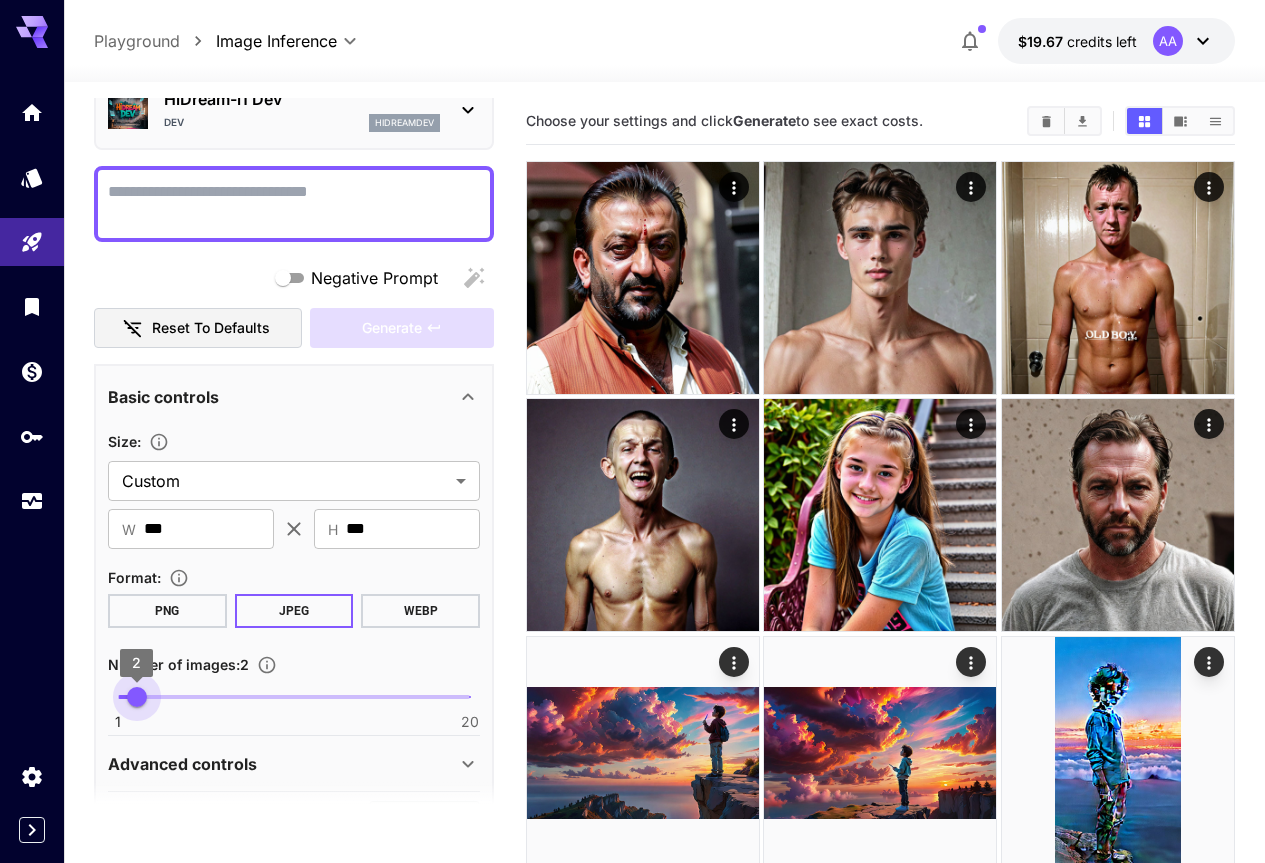 click on "2" at bounding box center (137, 697) 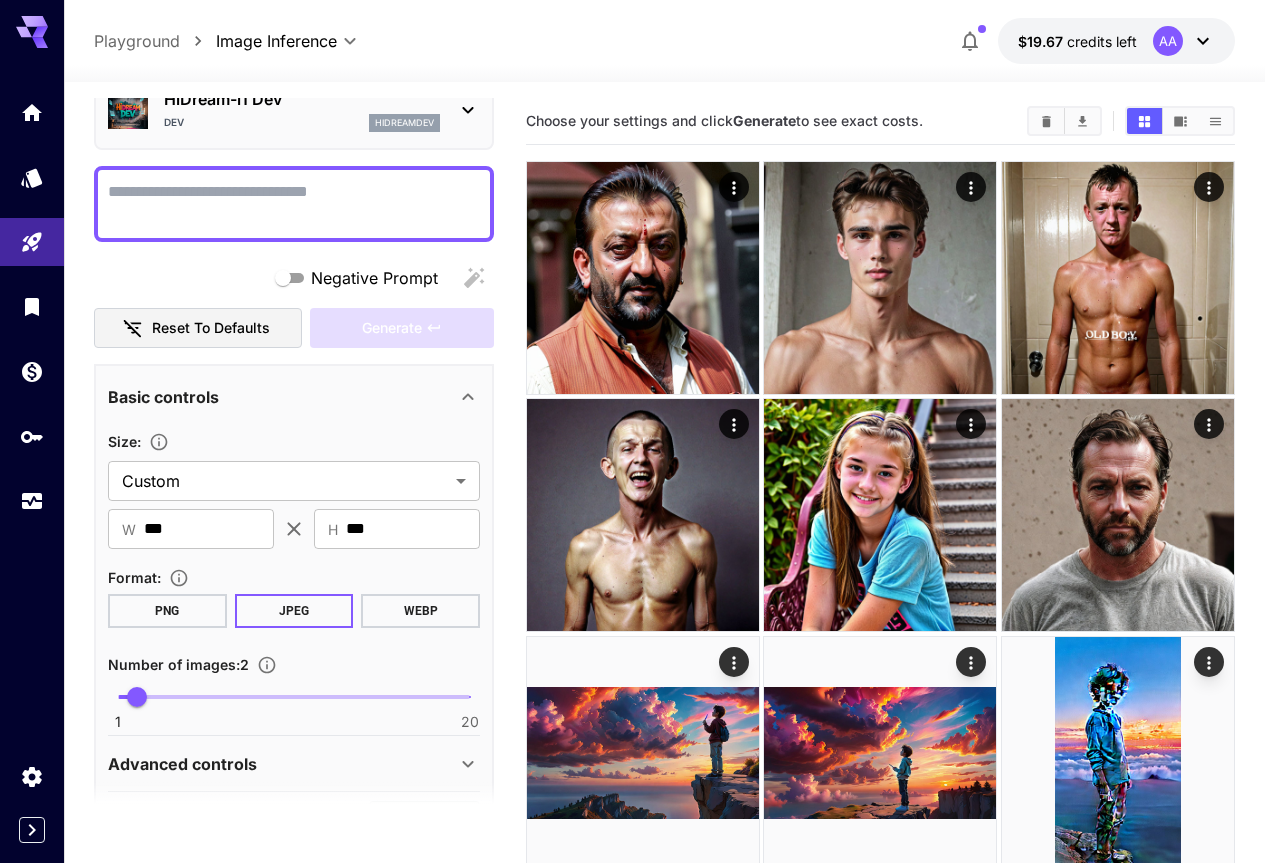 click on "Negative Prompt" at bounding box center [294, 204] 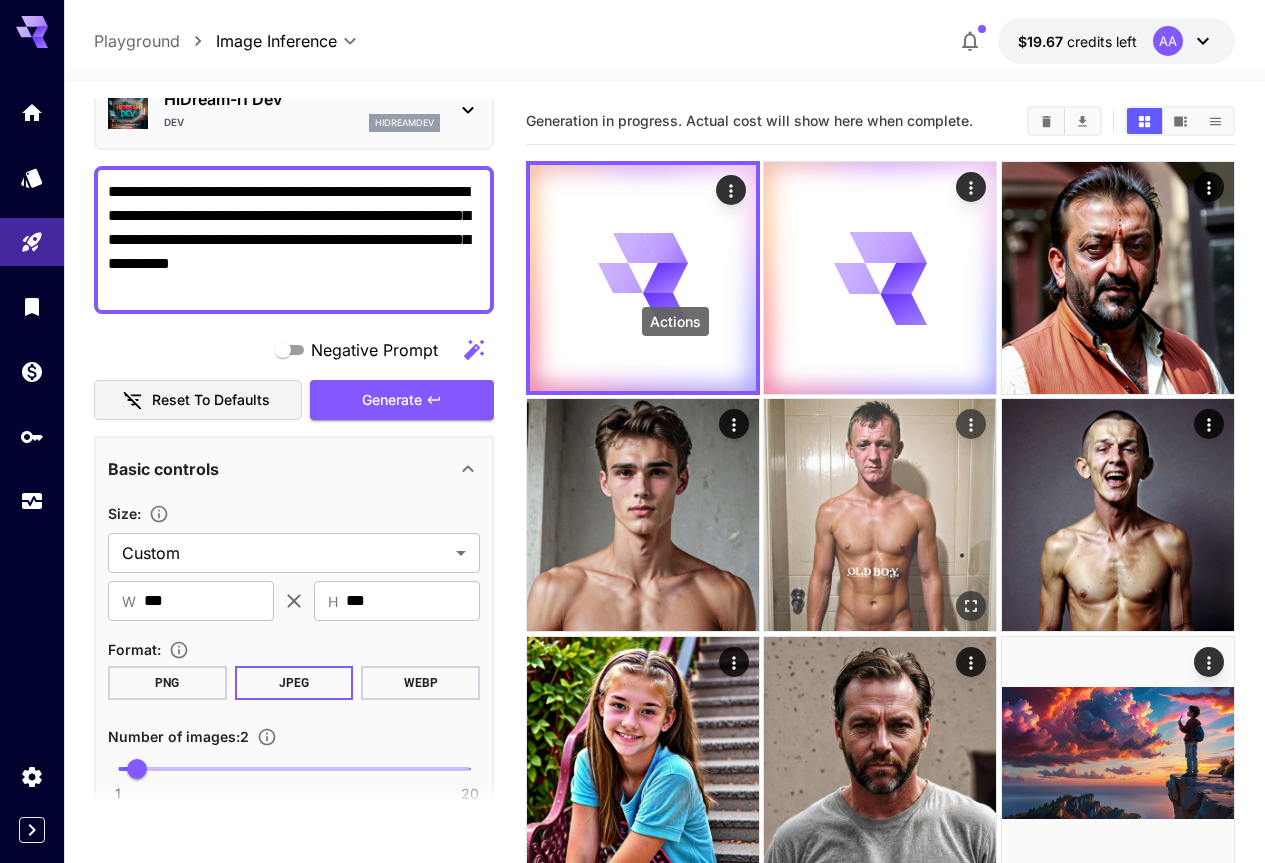 type on "**********" 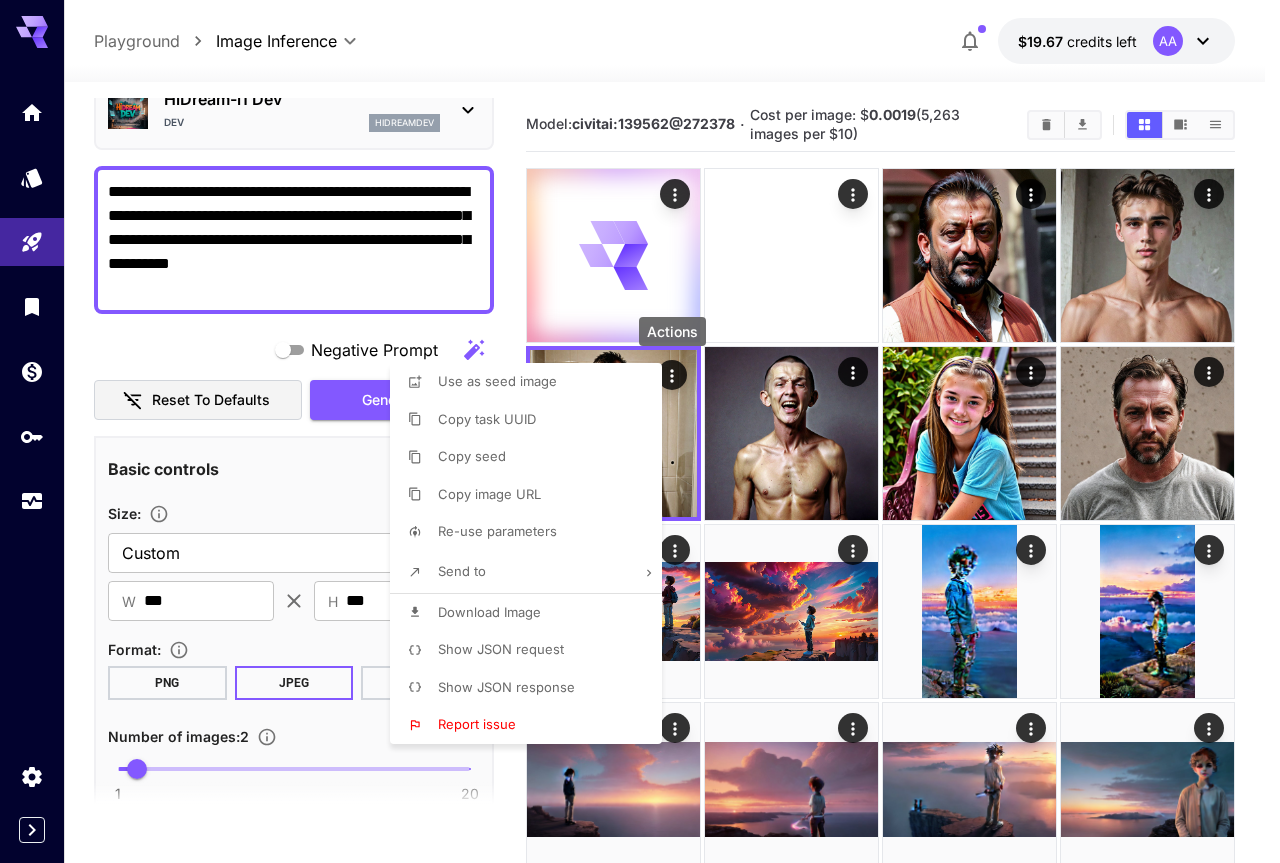 click on "Report issue" at bounding box center [477, 725] 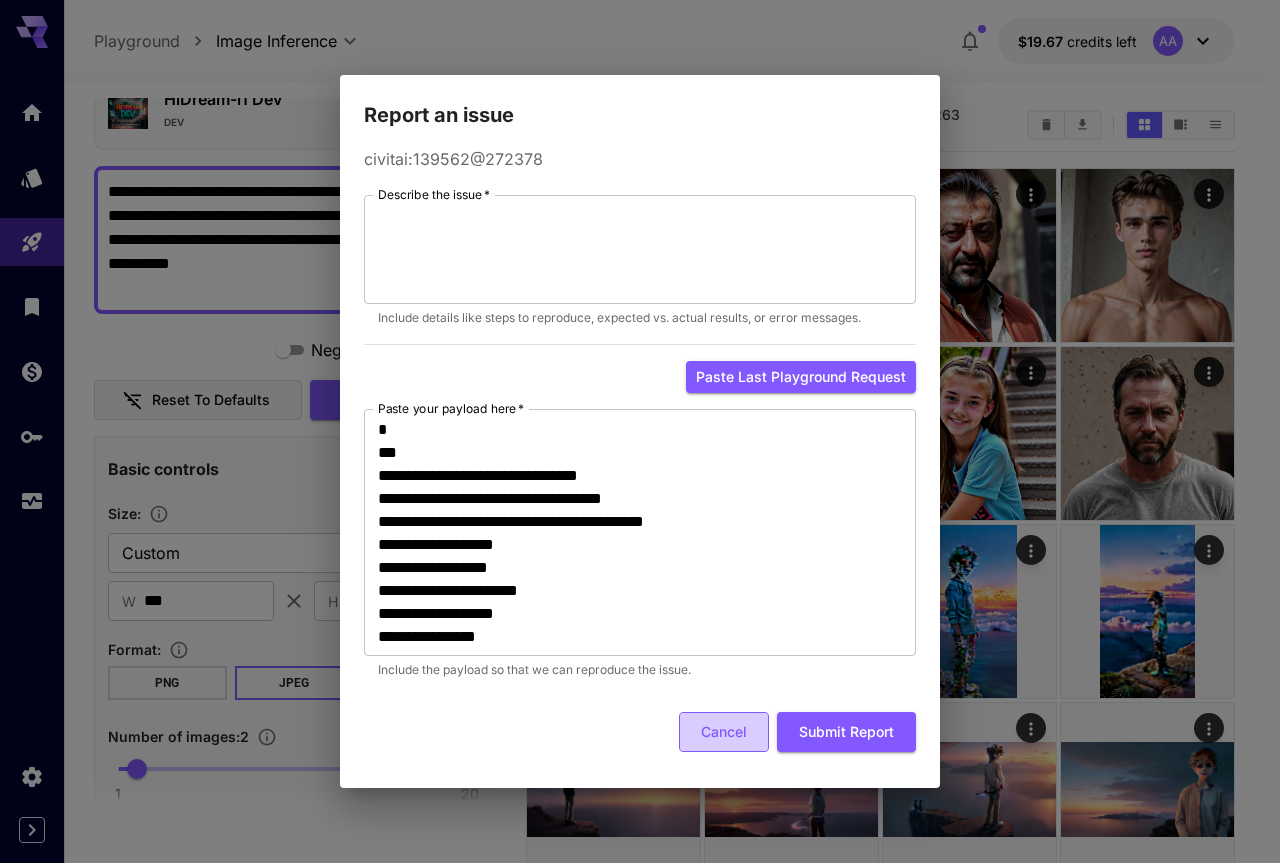 click on "Cancel" at bounding box center (724, 732) 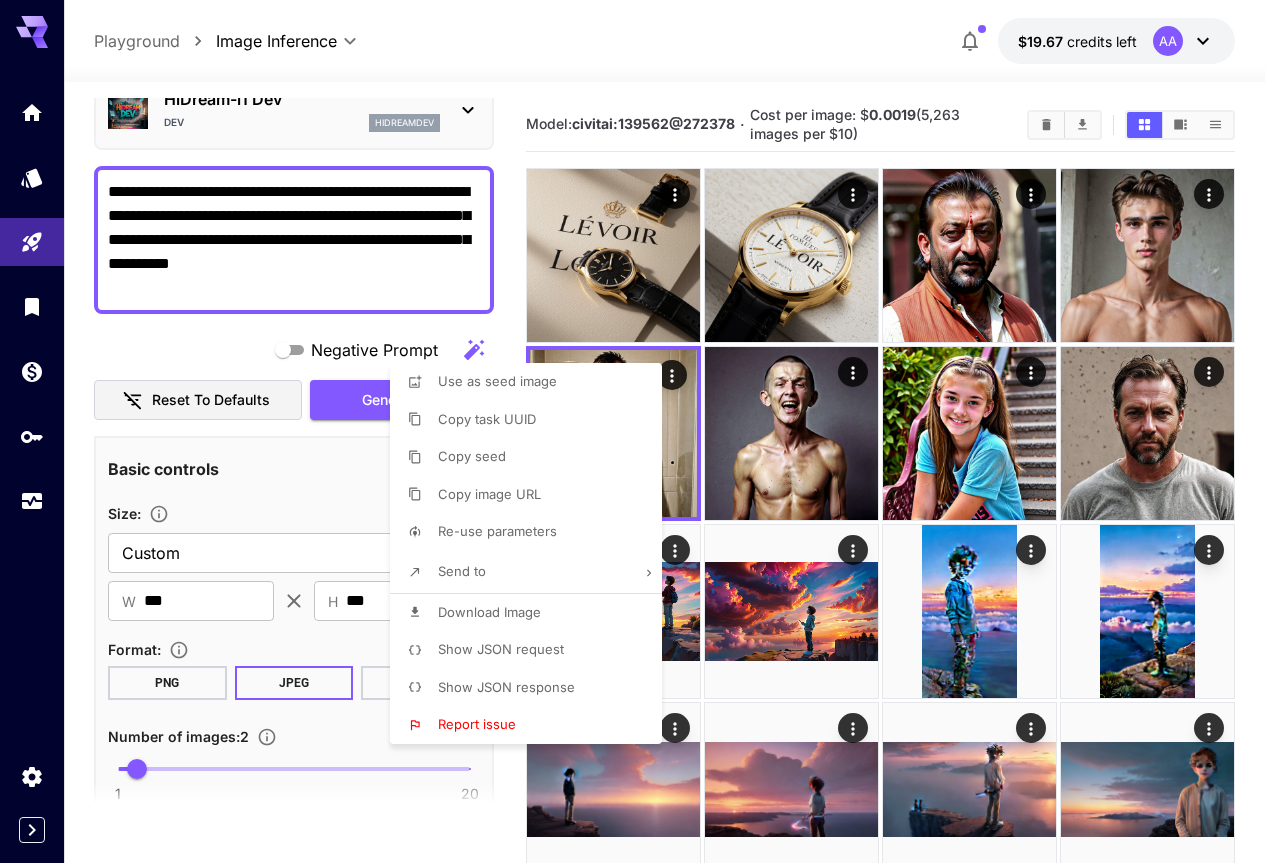 click at bounding box center (640, 431) 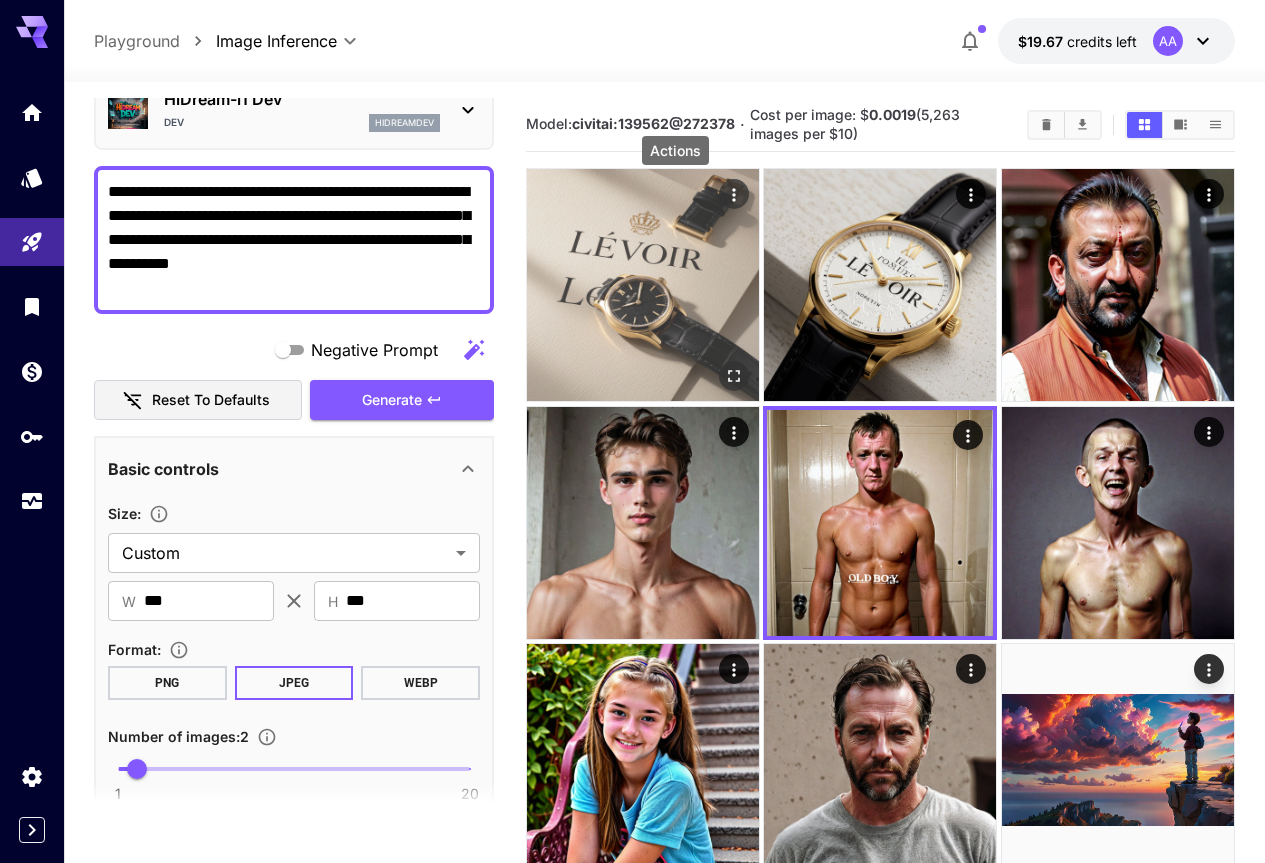 click 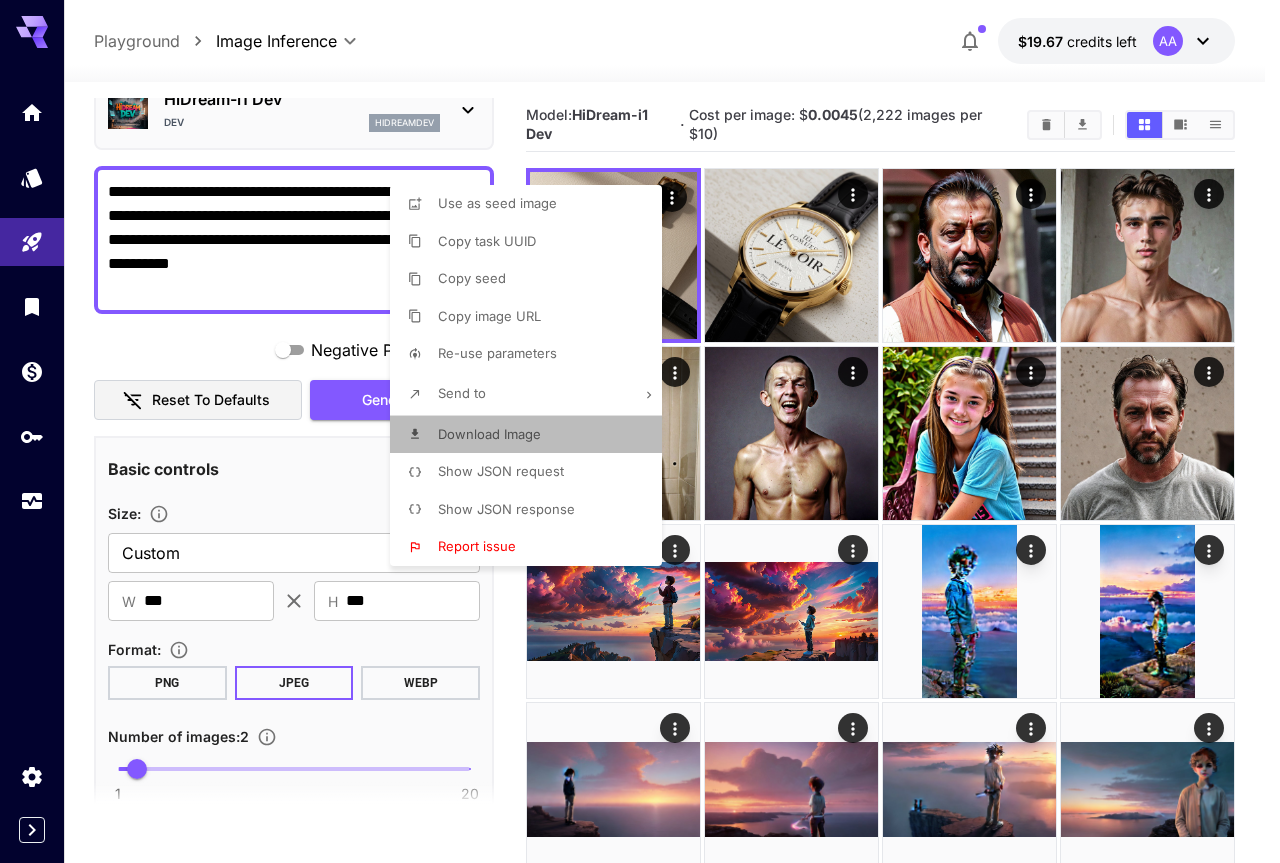 click on "Download Image" at bounding box center [532, 435] 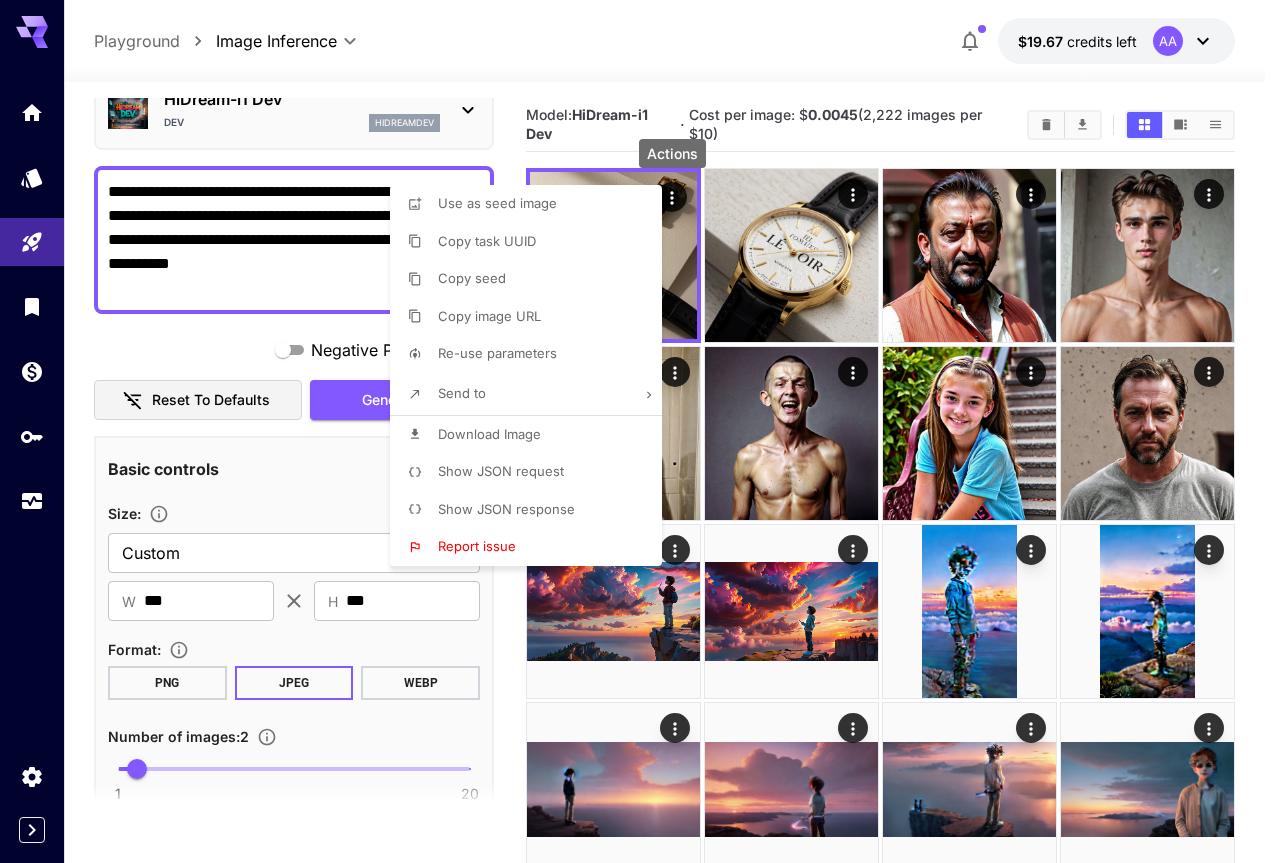 click at bounding box center [640, 431] 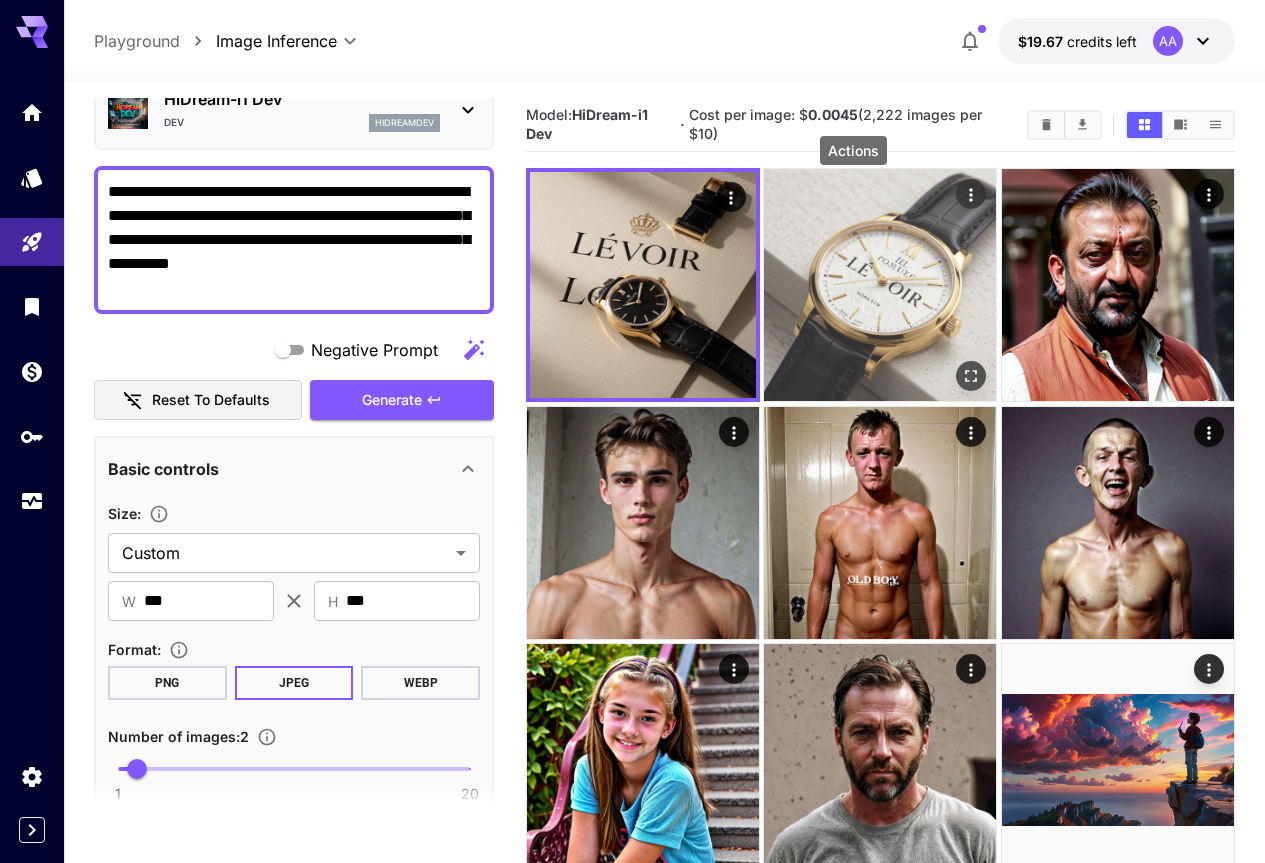 click 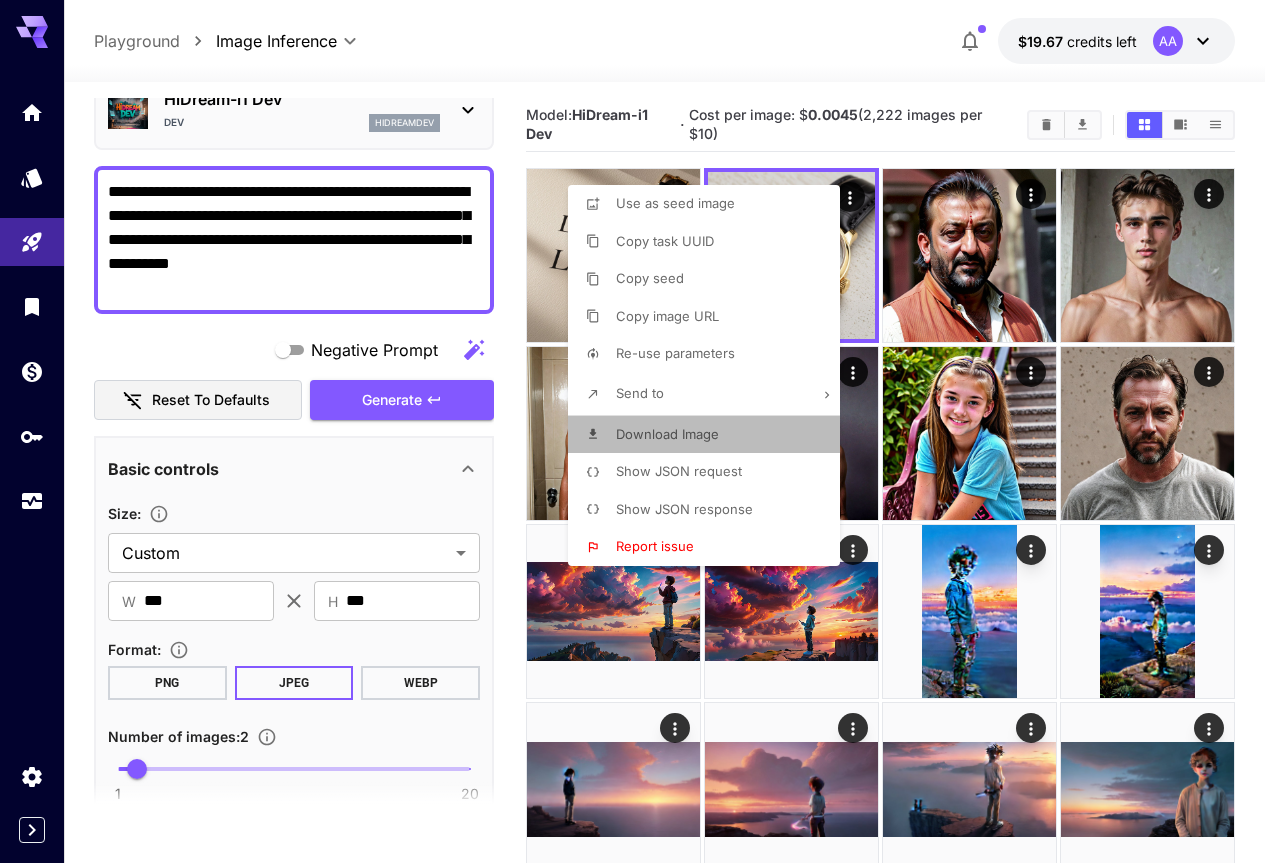 click on "Download Image" at bounding box center [710, 435] 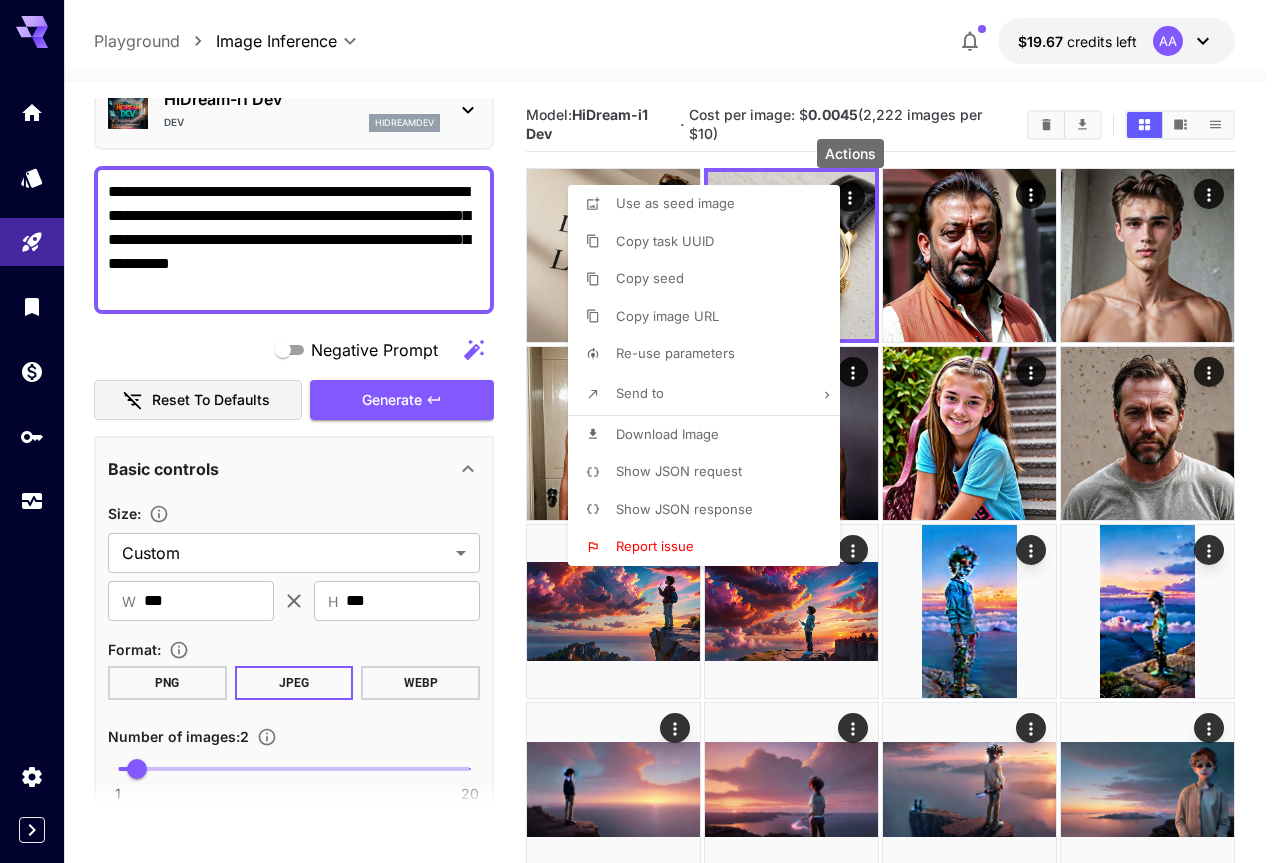 click at bounding box center [640, 431] 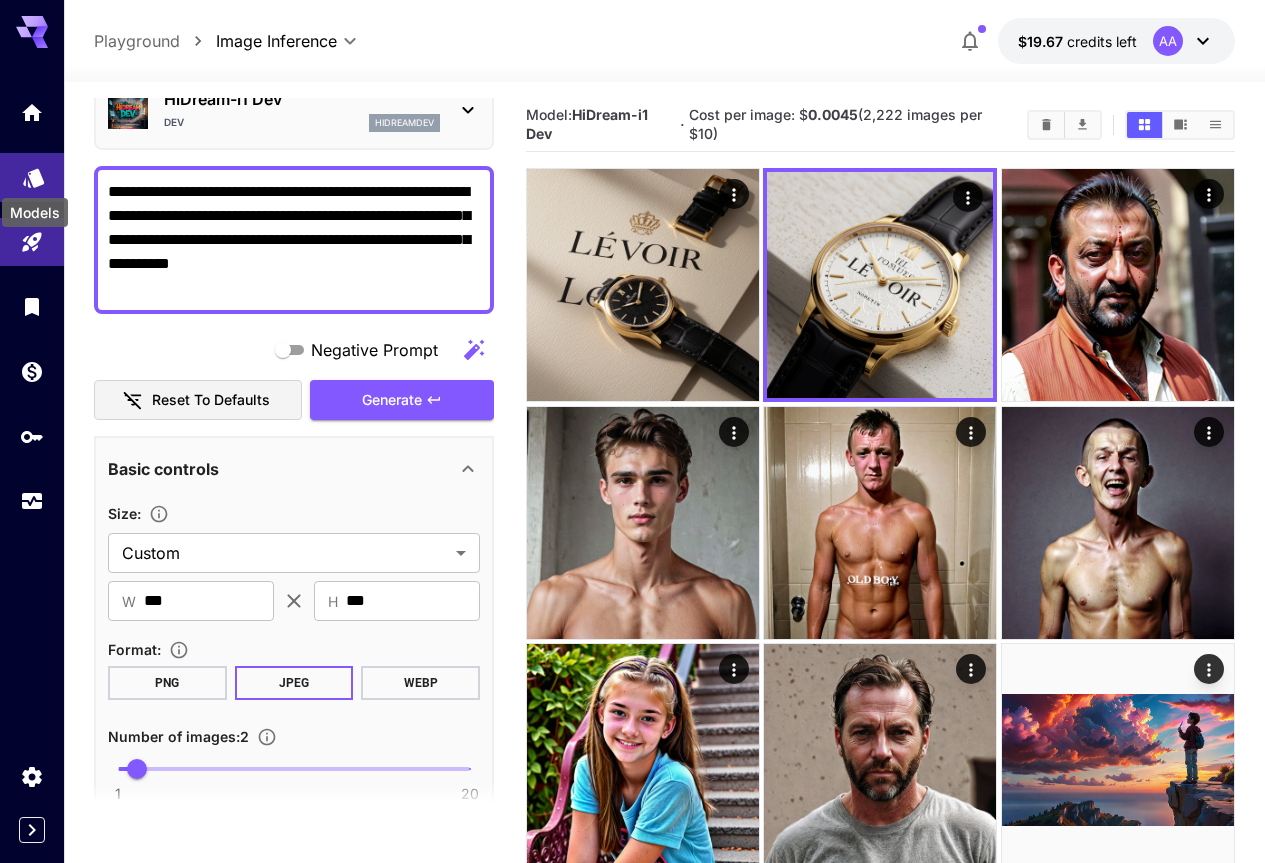click 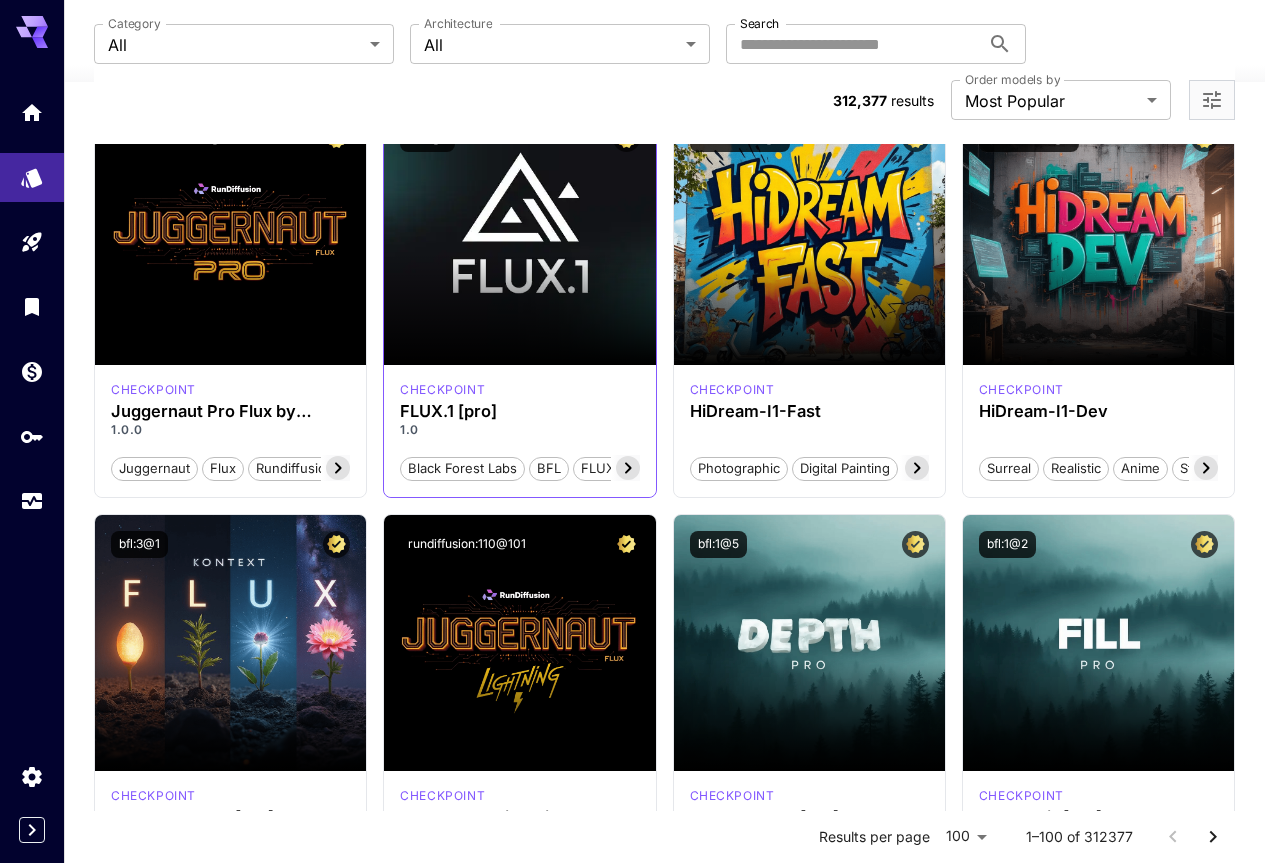 scroll, scrollTop: 200, scrollLeft: 0, axis: vertical 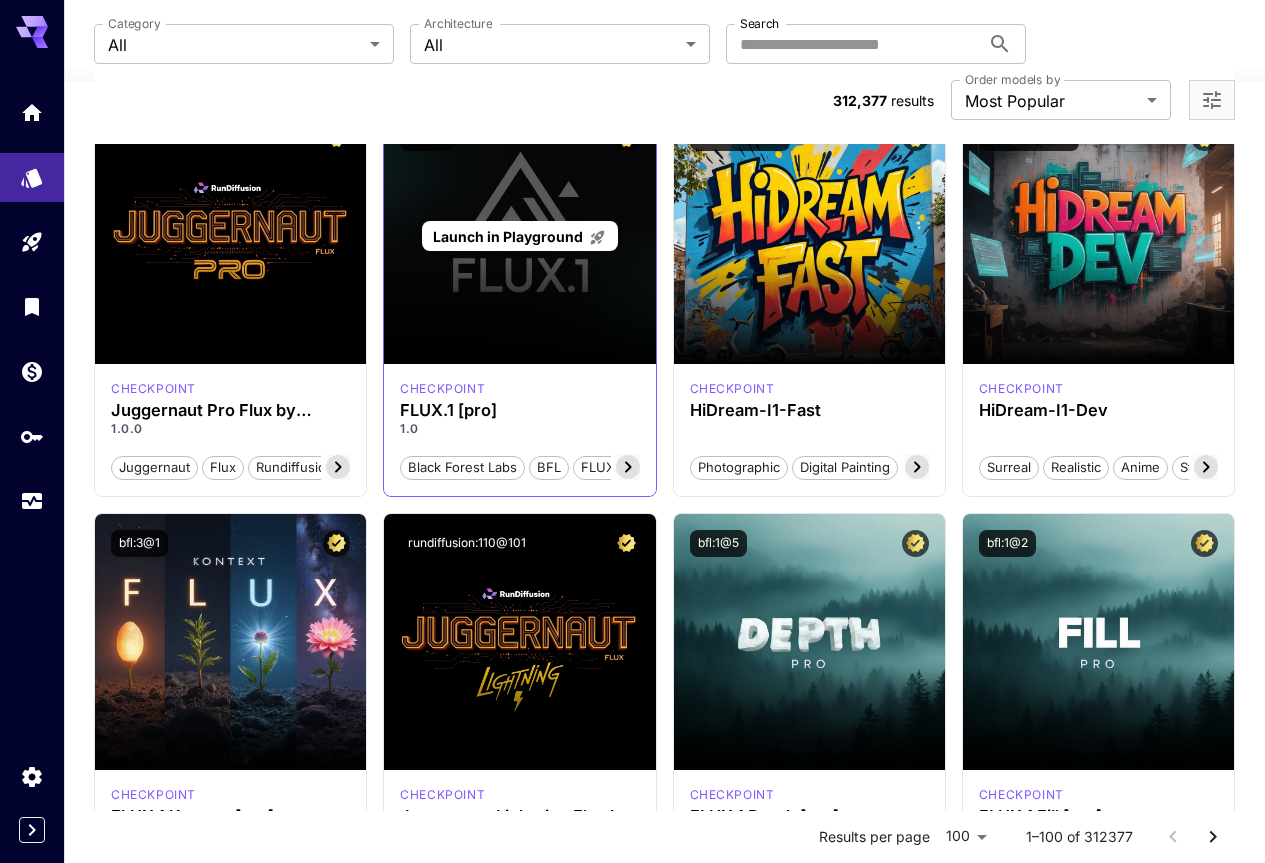 click on "Launch in Playground" at bounding box center (519, 236) 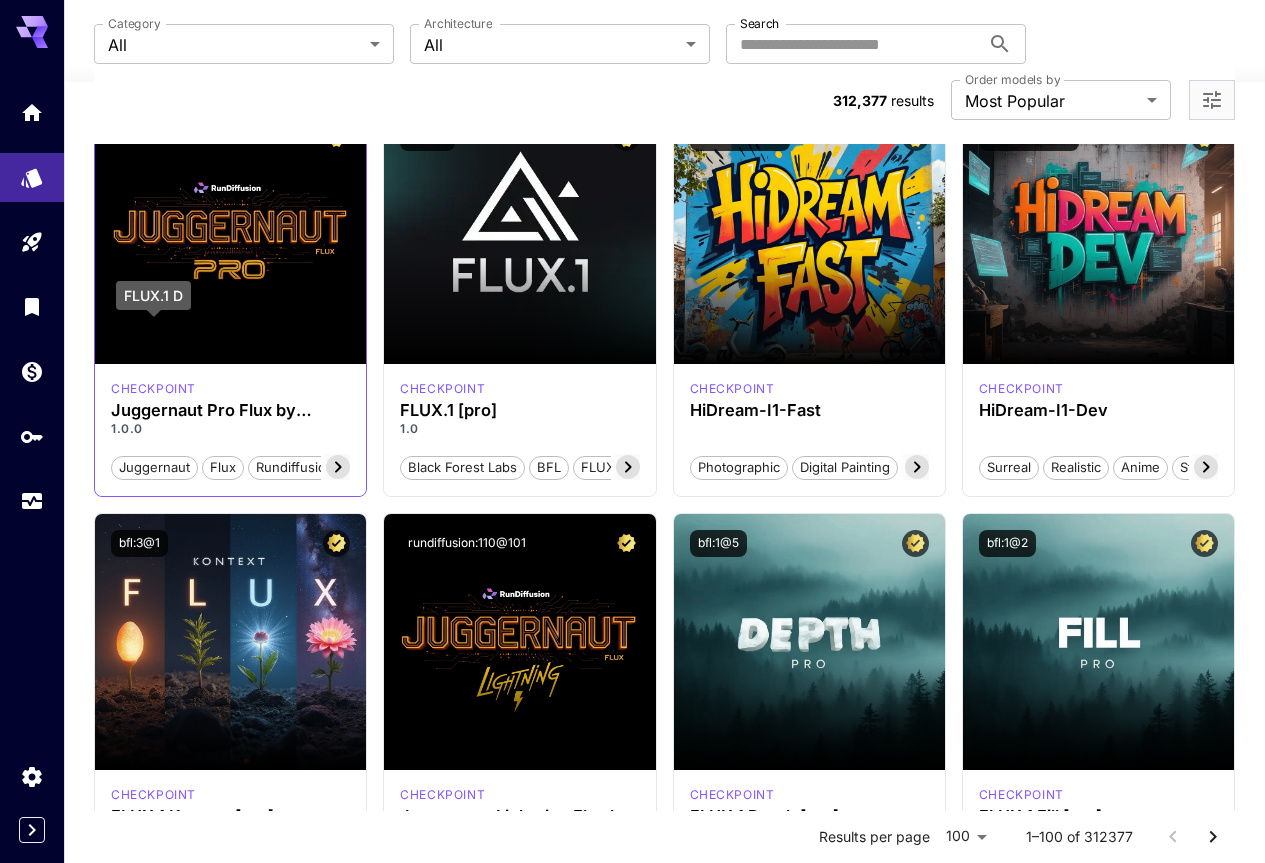 click on "checkpoint" at bounding box center (153, 389) 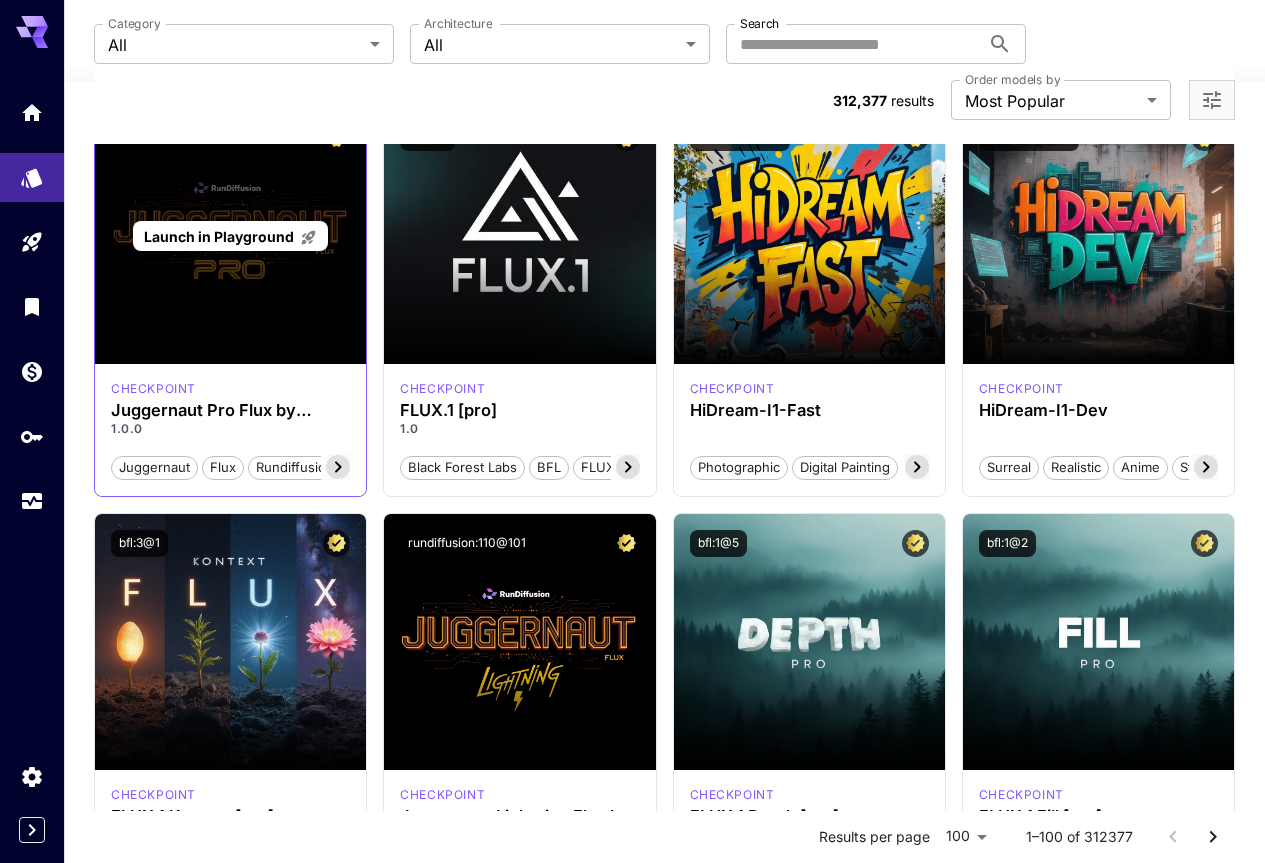 click on "Launch in Playground" at bounding box center (230, 236) 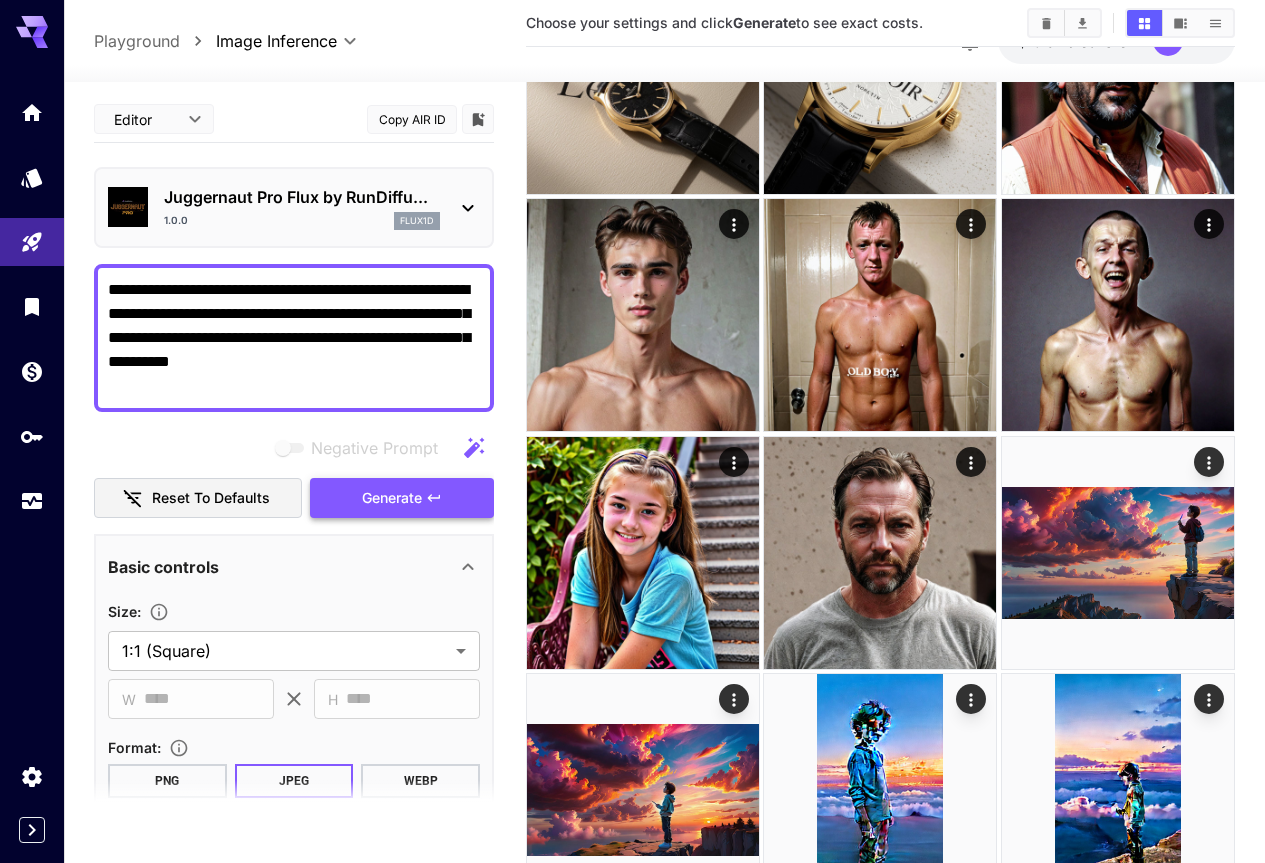 click on "Generate" at bounding box center [392, 498] 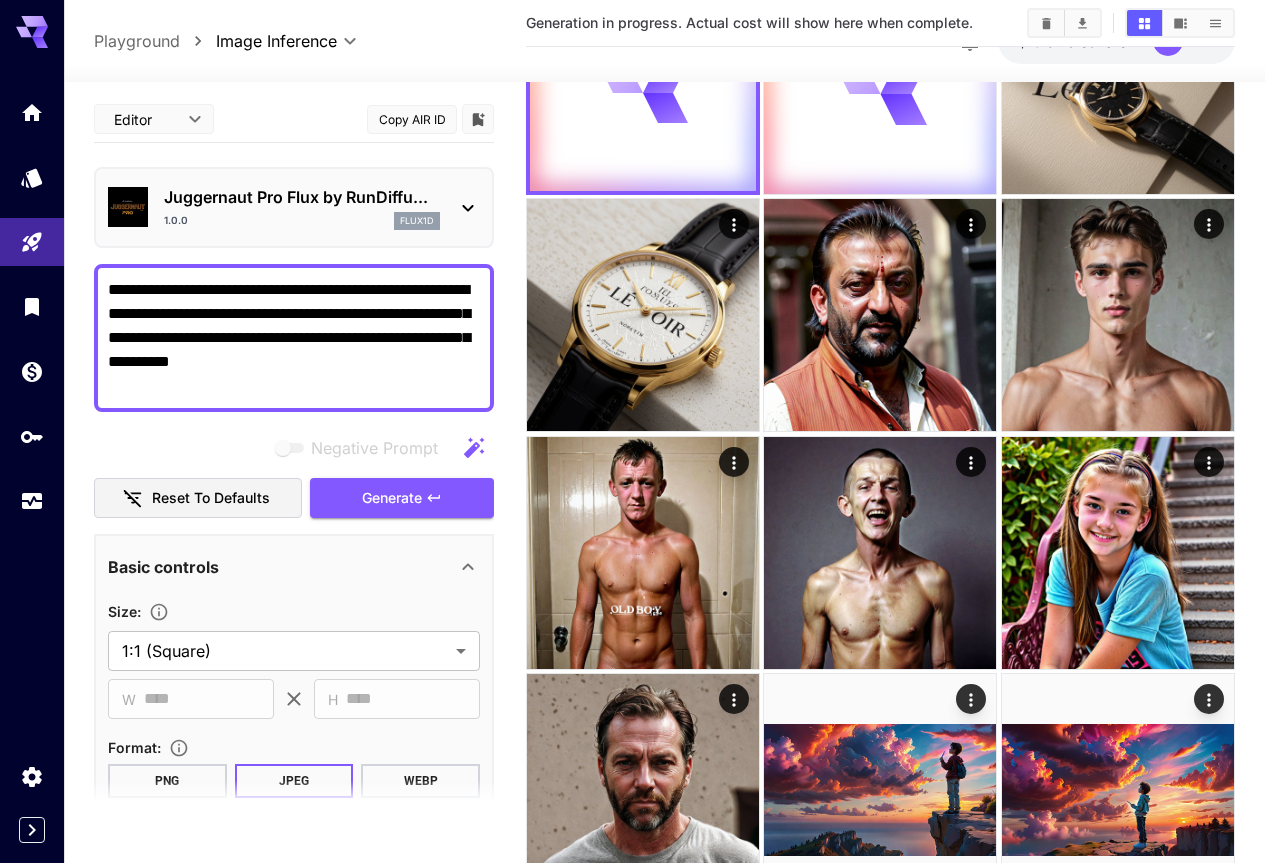 scroll, scrollTop: 0, scrollLeft: 0, axis: both 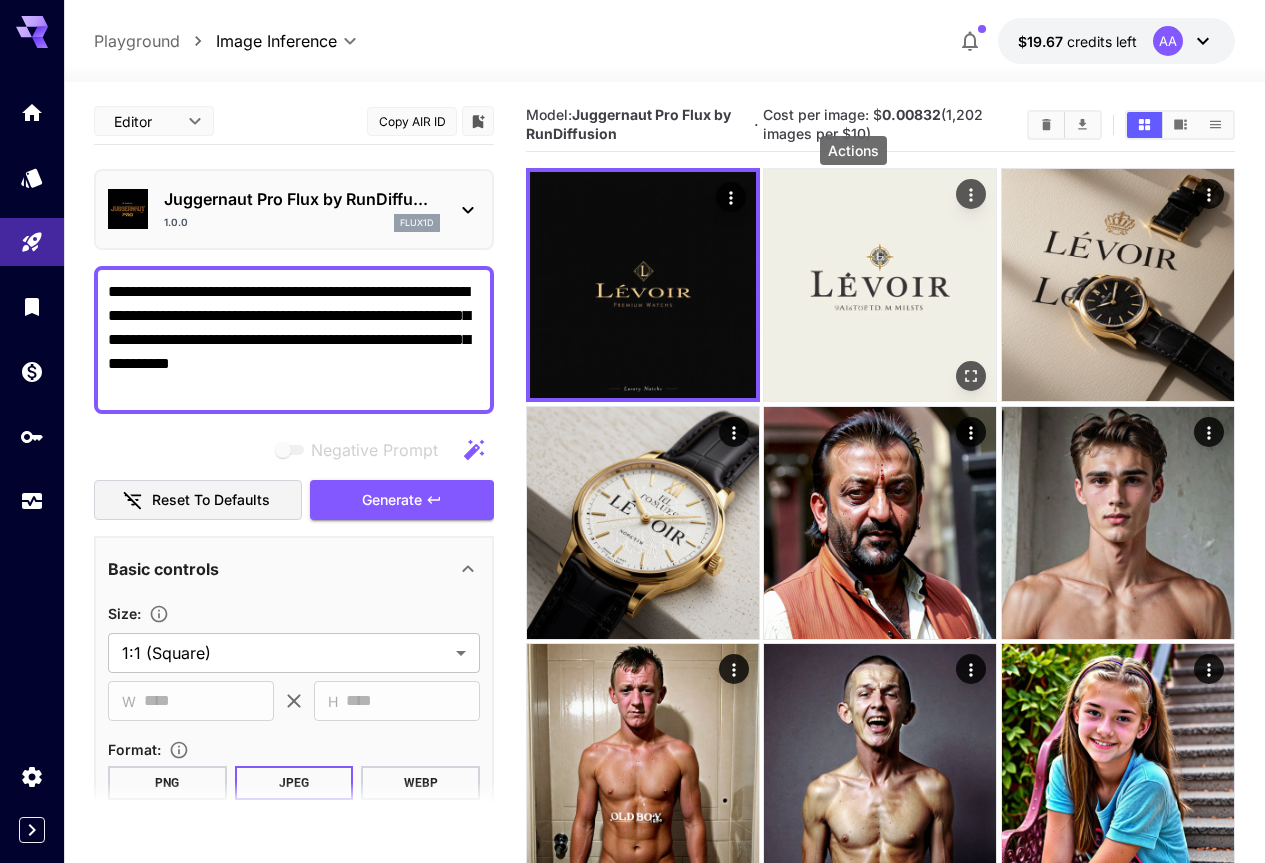 click at bounding box center [972, 194] 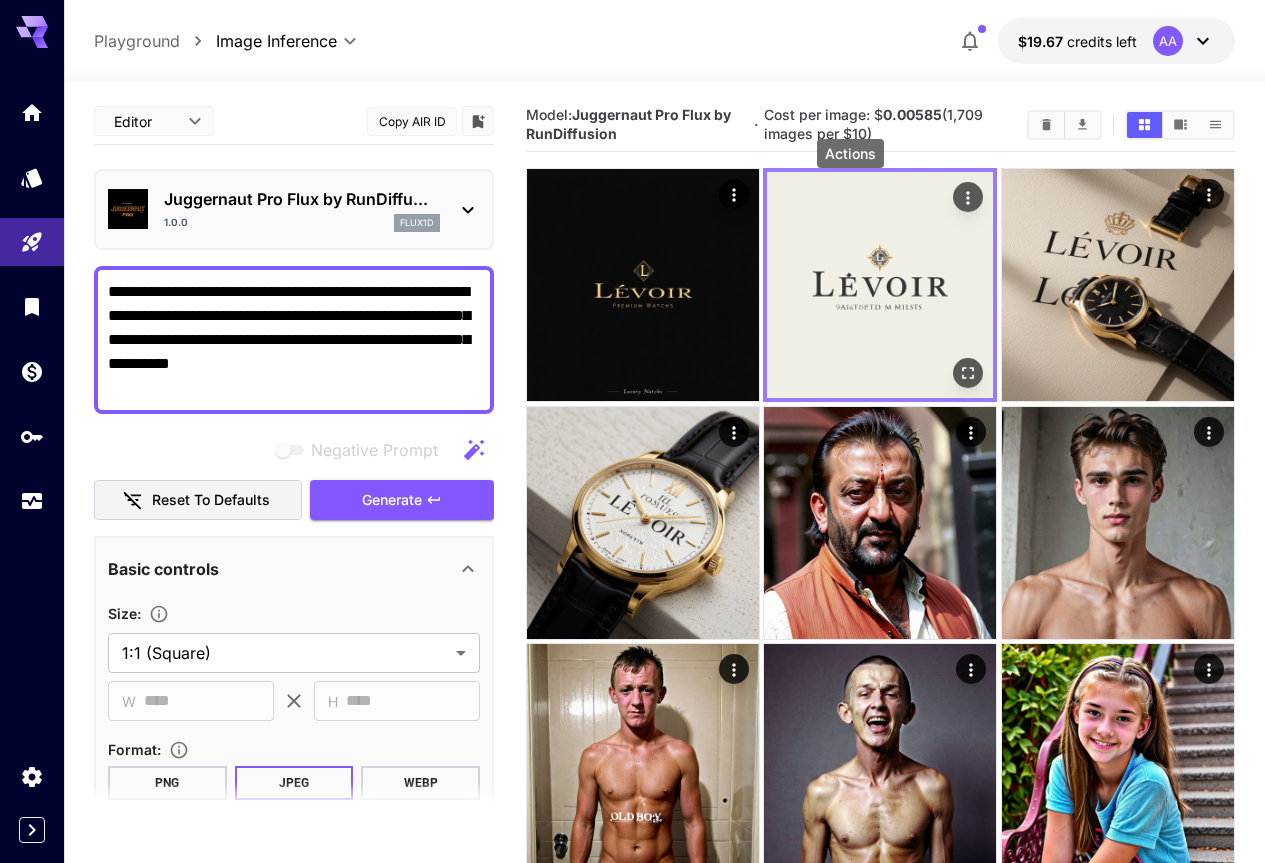 click 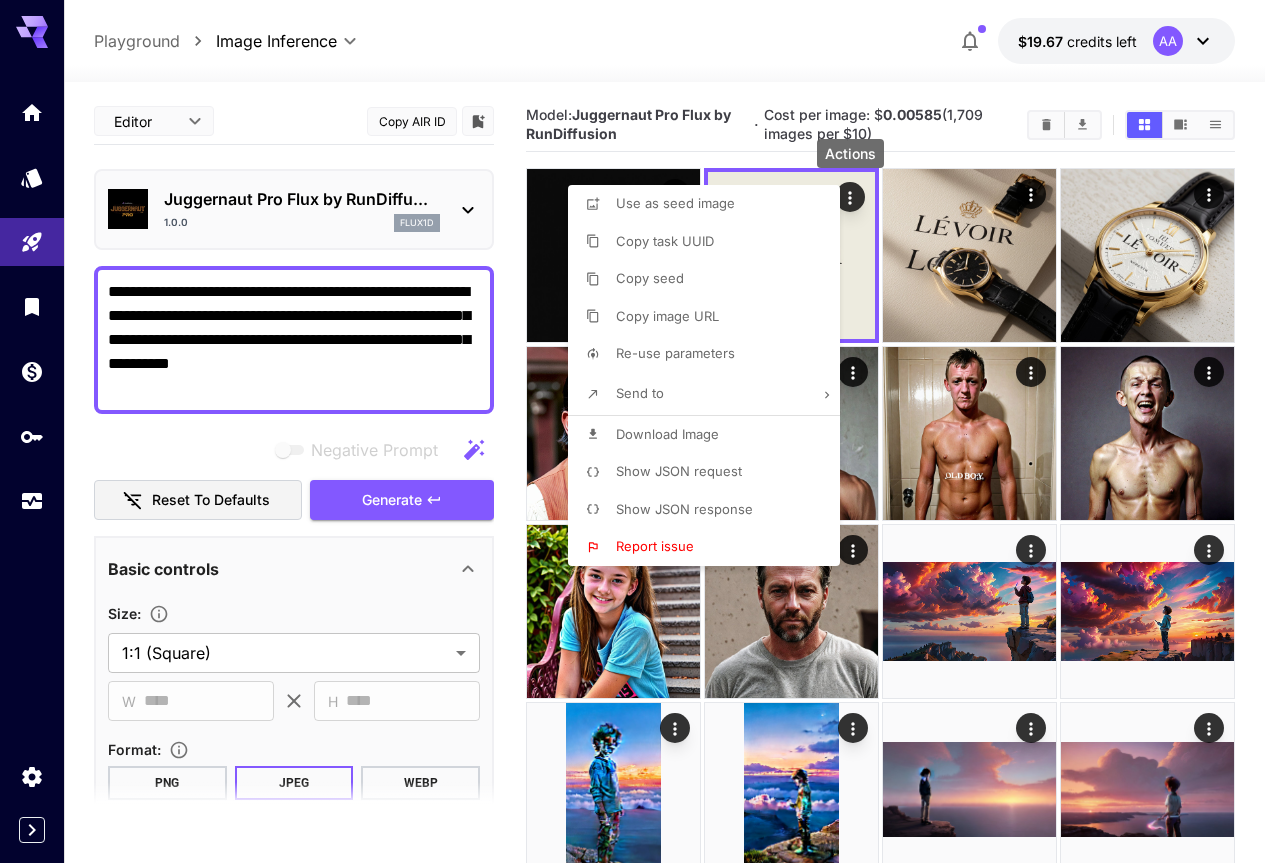 click on "Download Image" at bounding box center [710, 435] 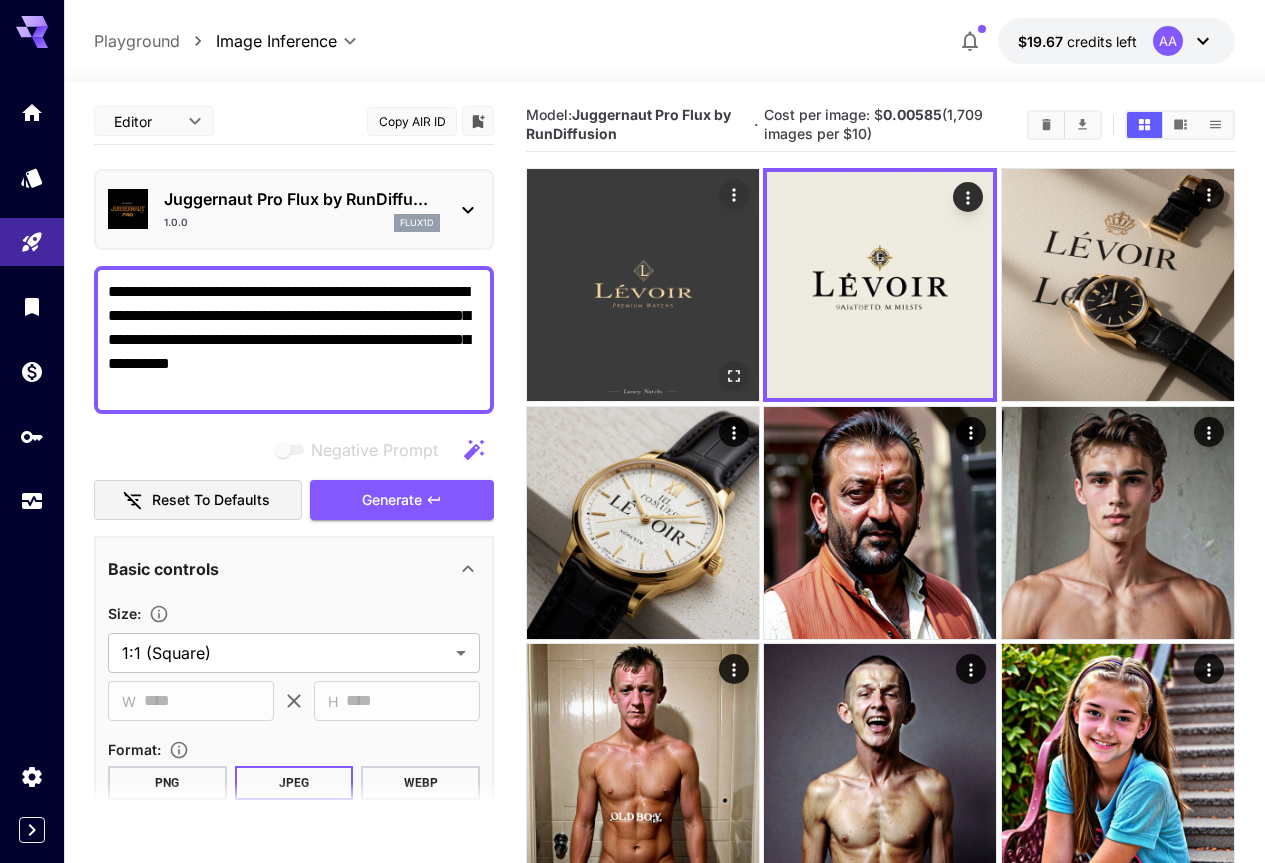 click at bounding box center [643, 285] 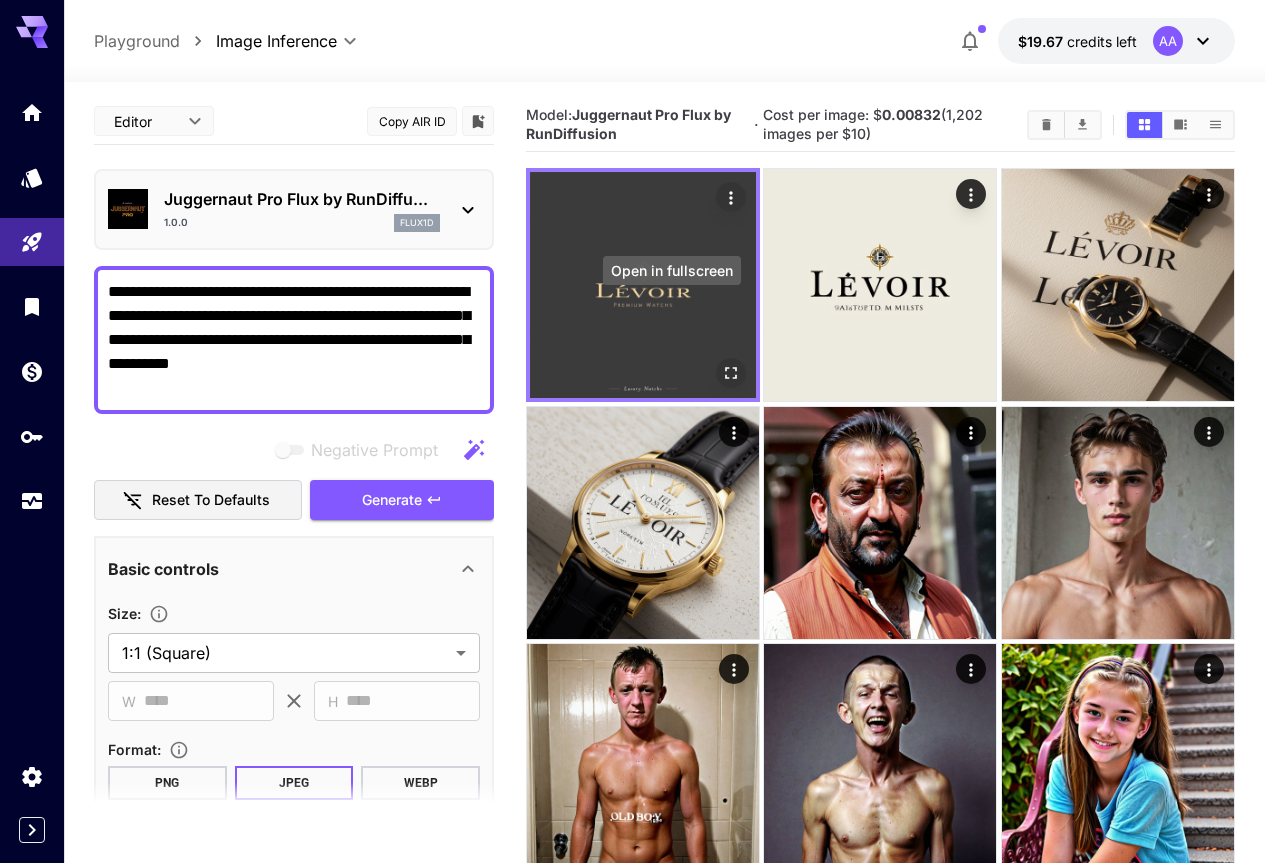 click 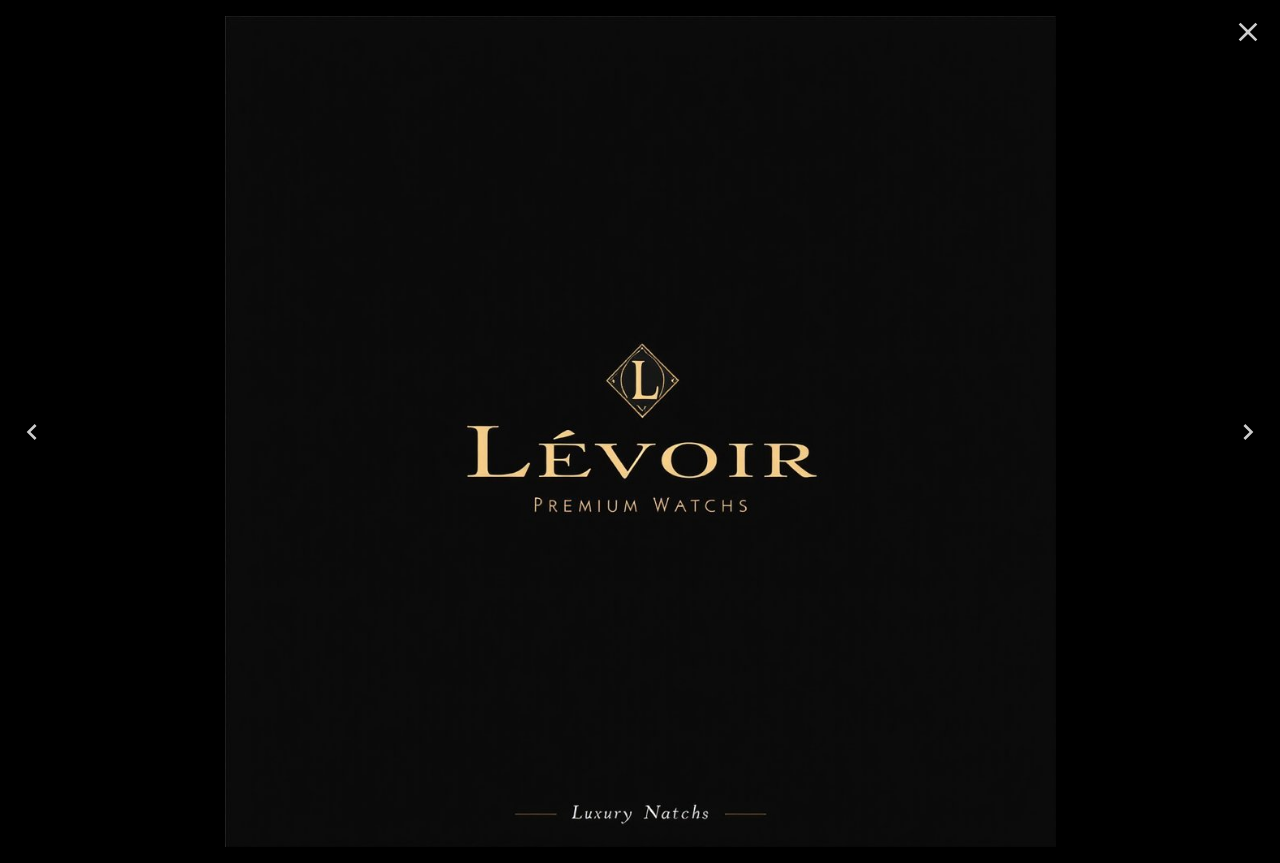 click 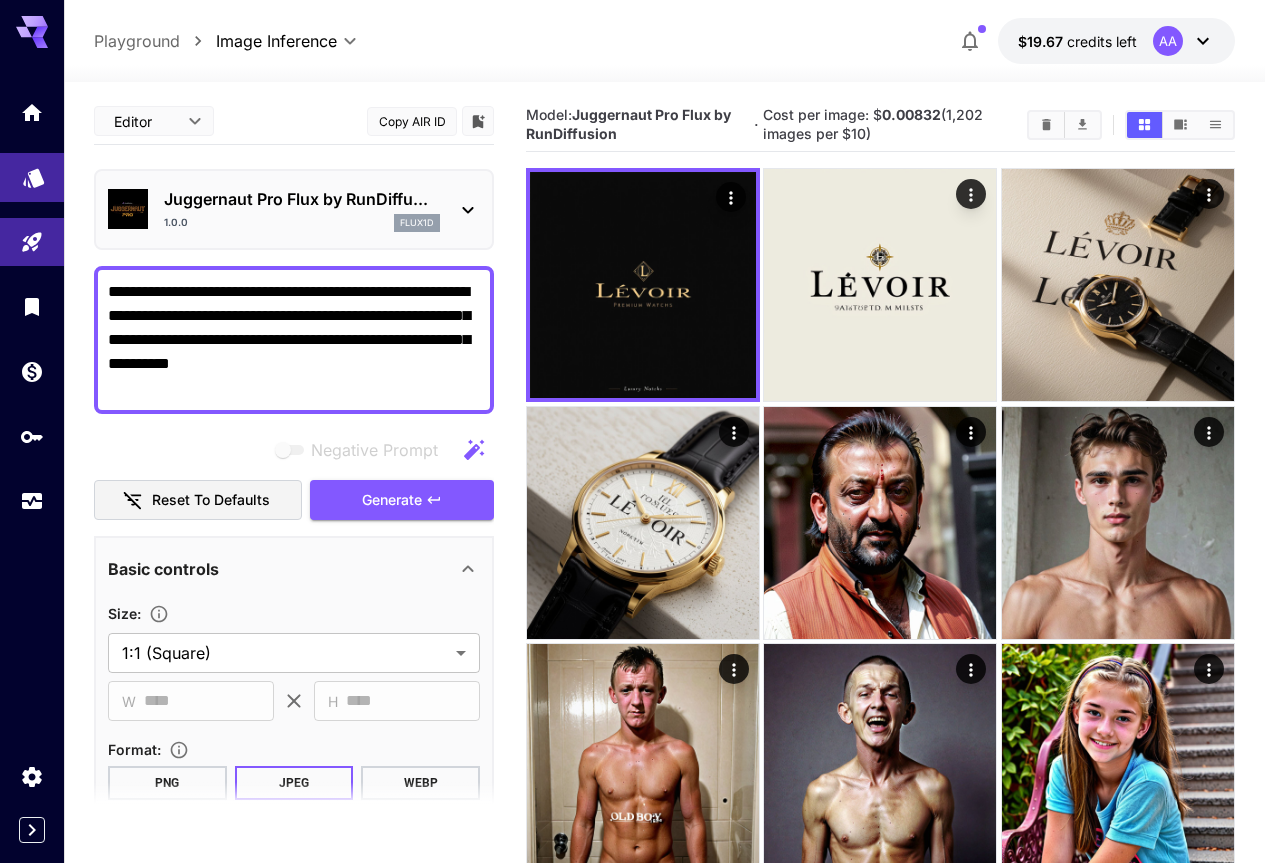 click 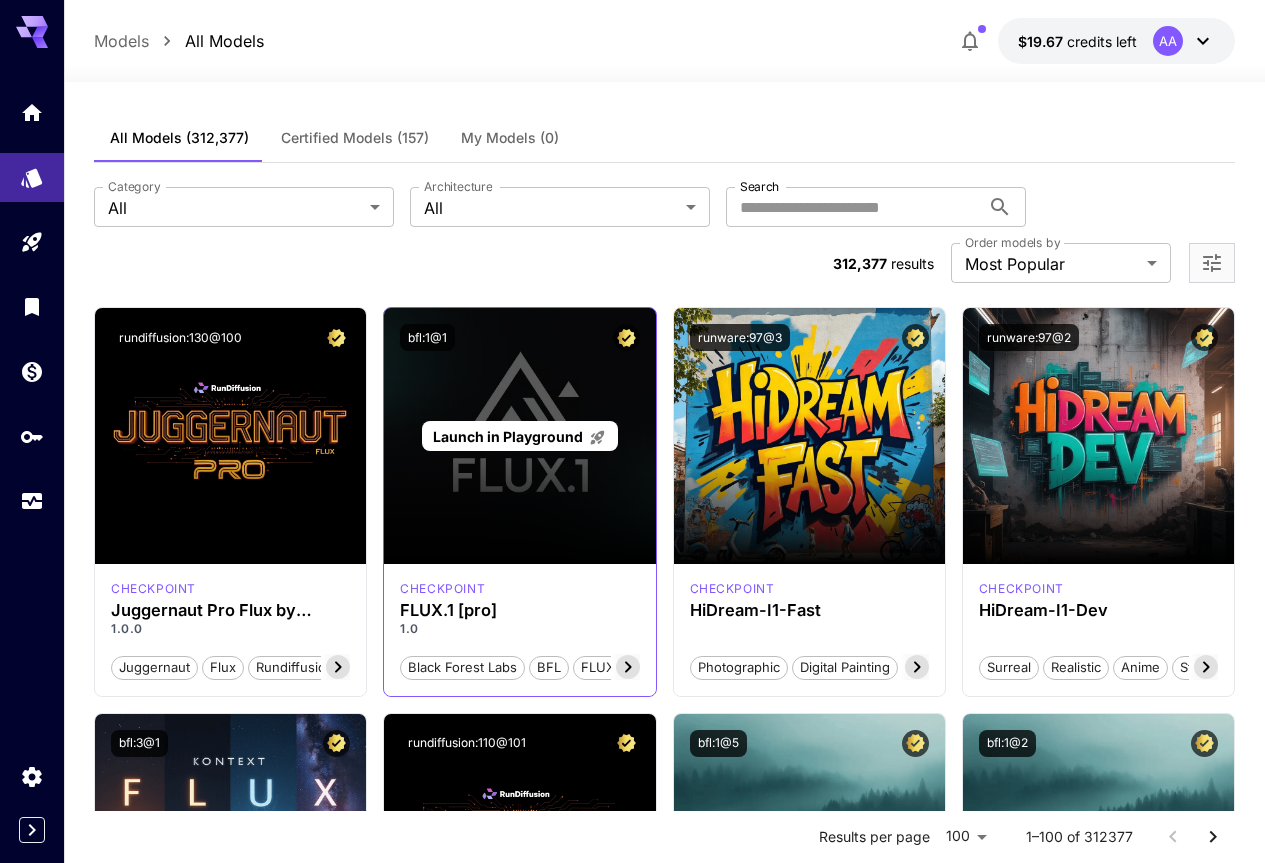click on "Launch in Playground" at bounding box center [508, 436] 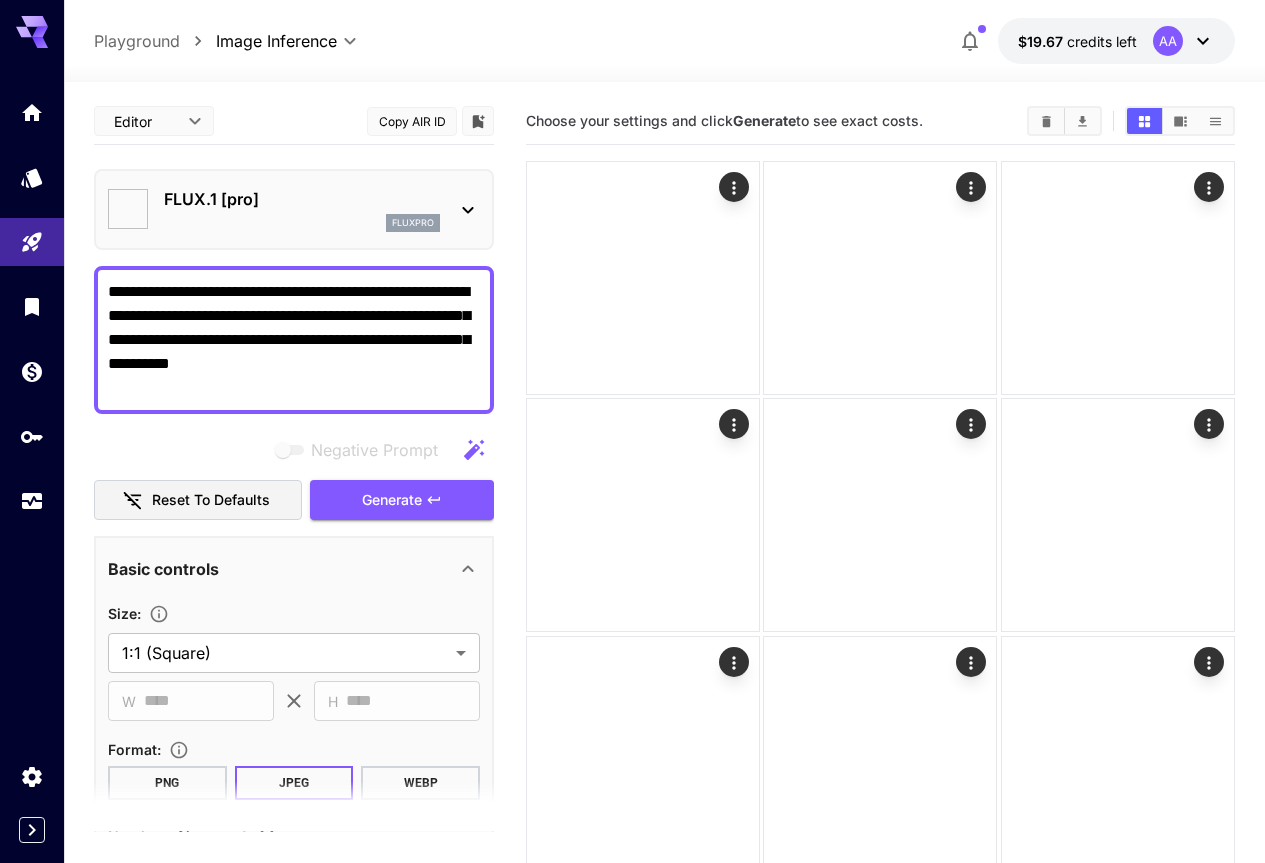 type on "*" 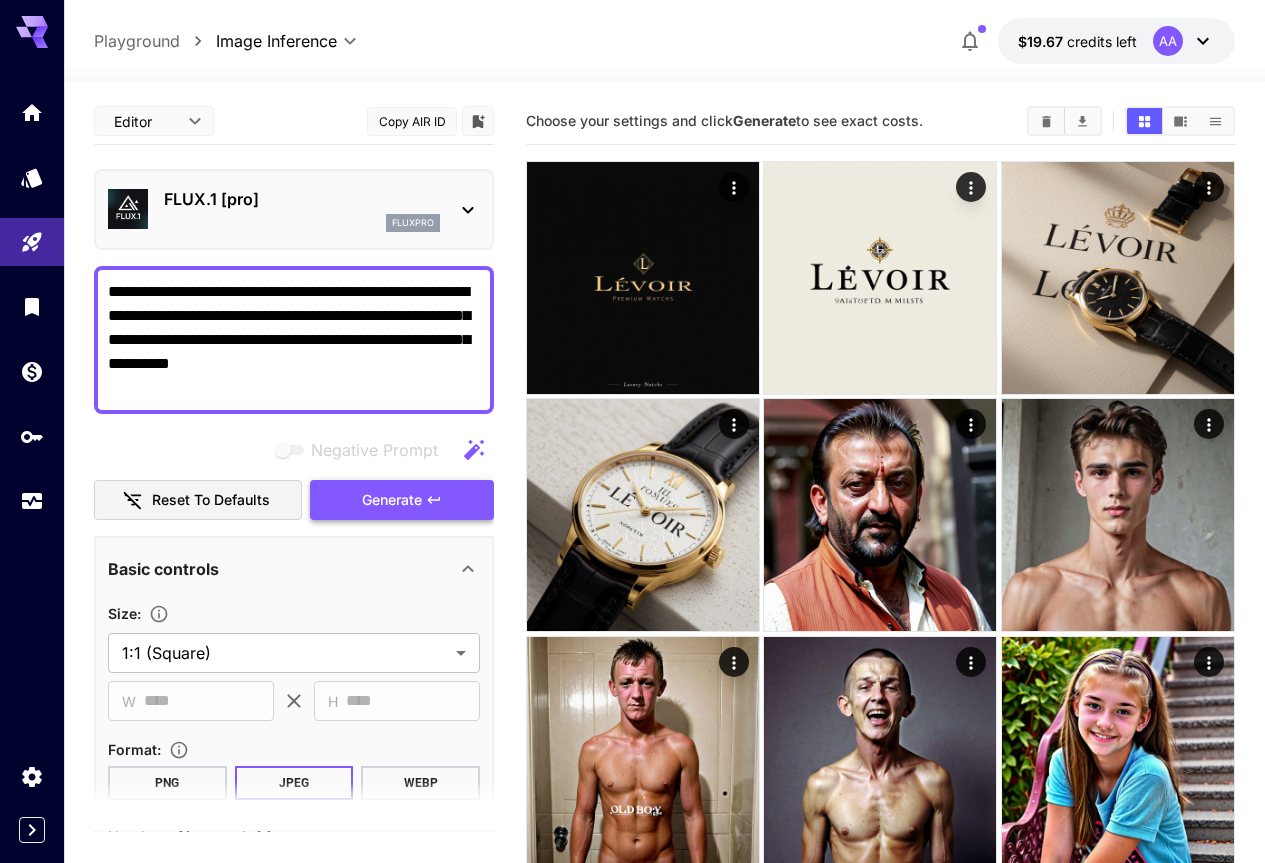 click on "Generate" at bounding box center (402, 500) 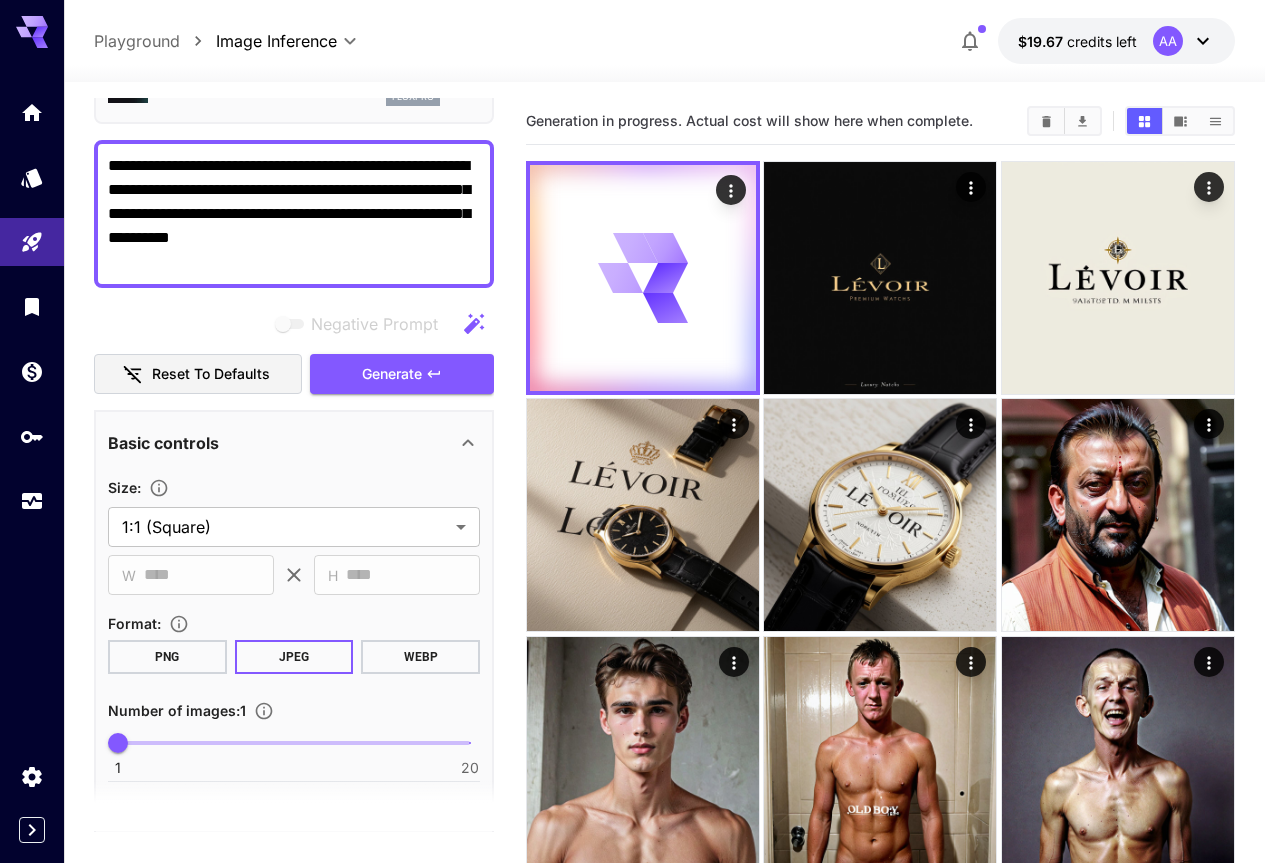 scroll, scrollTop: 0, scrollLeft: 0, axis: both 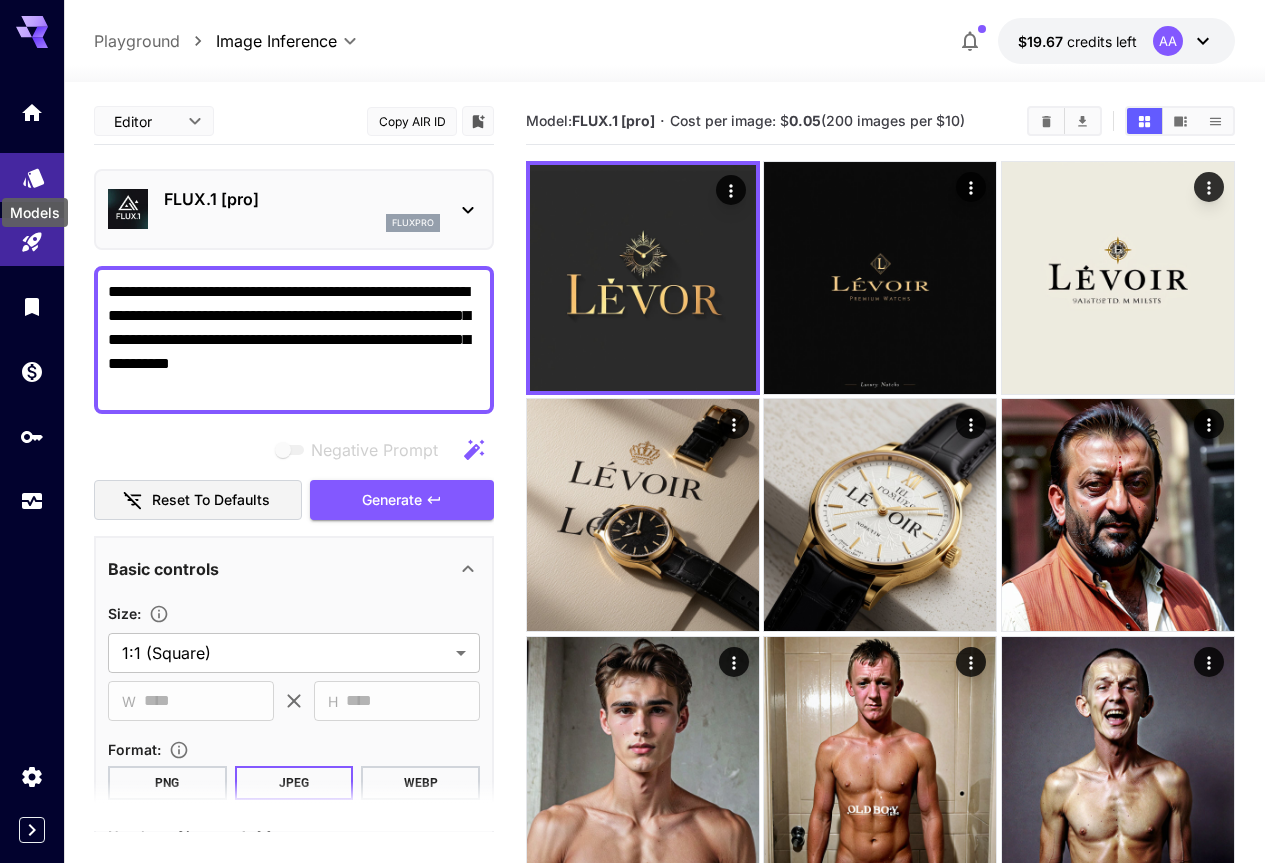 click 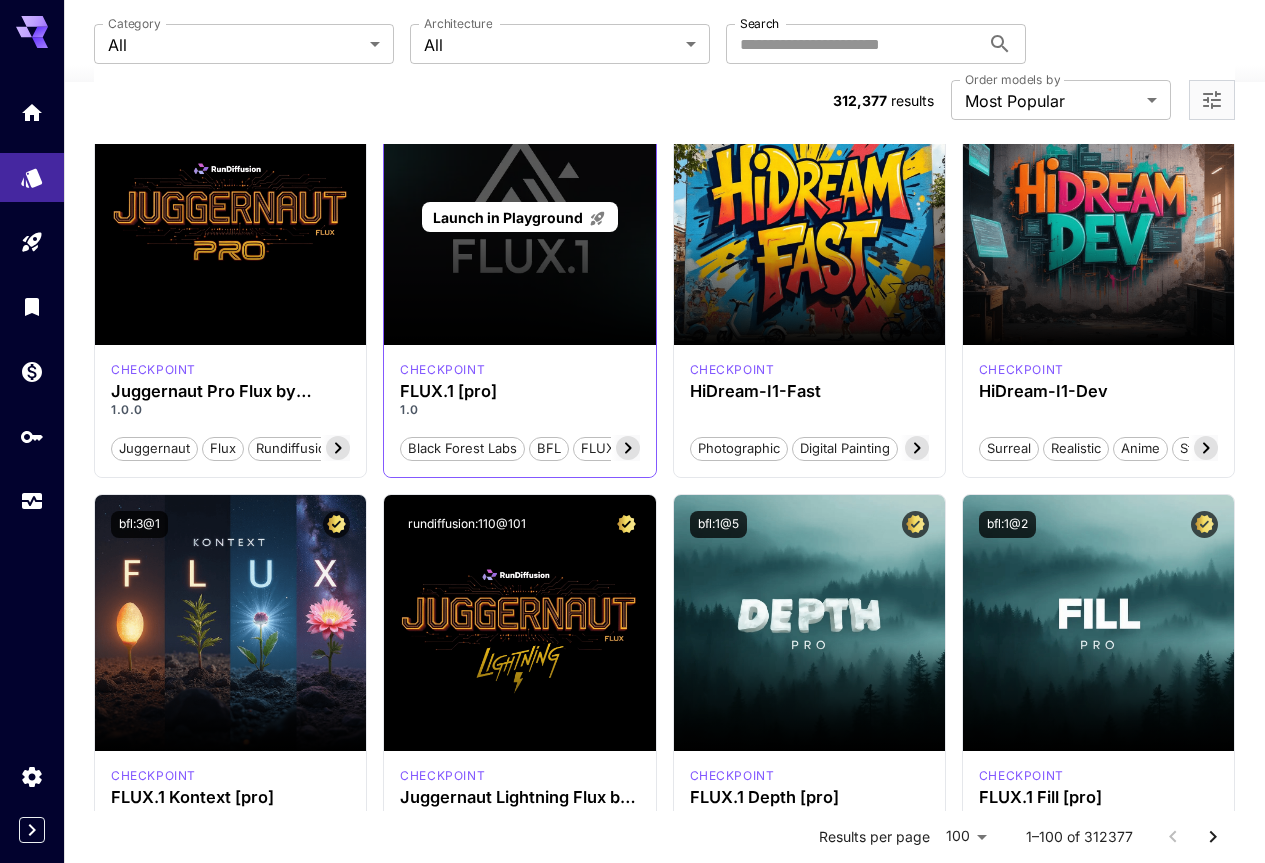 scroll, scrollTop: 300, scrollLeft: 0, axis: vertical 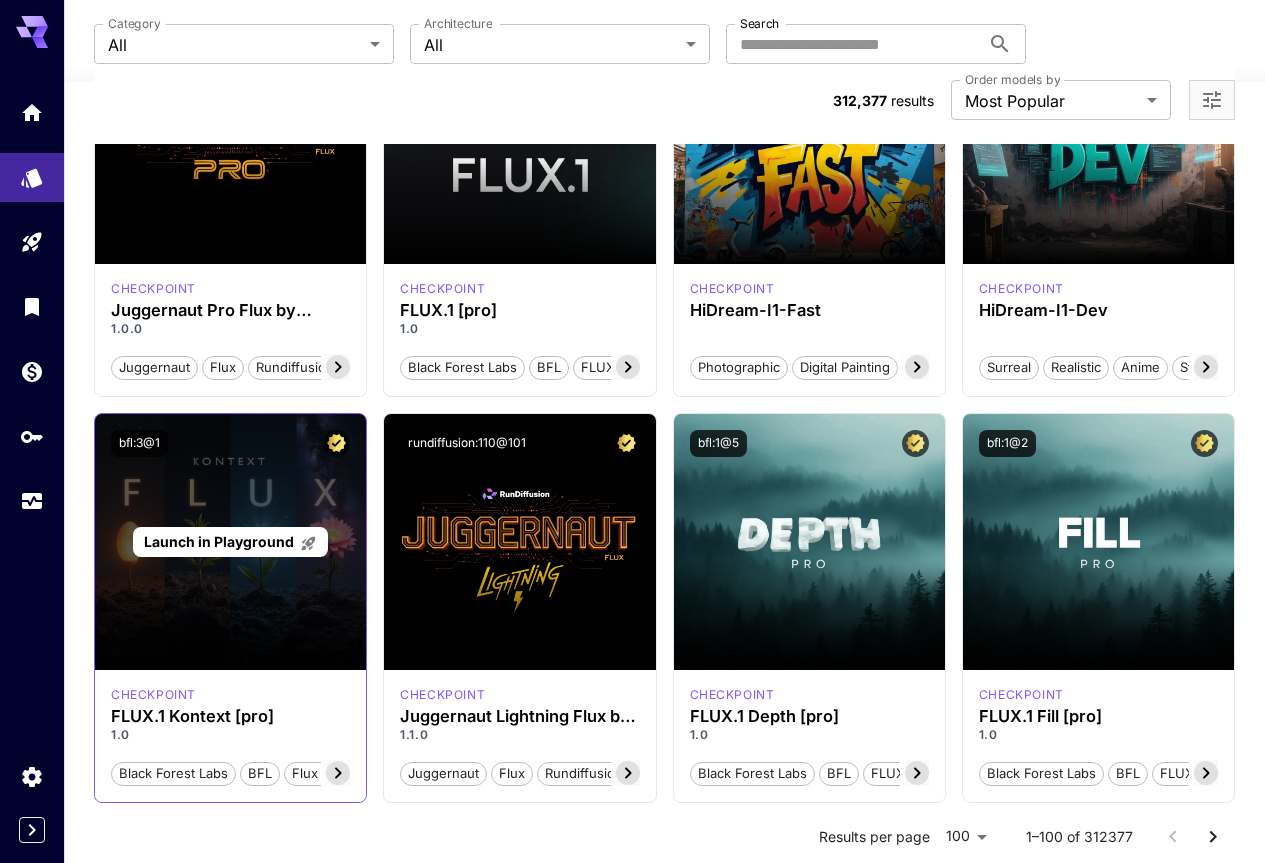 click on "Launch in Playground" at bounding box center [219, 541] 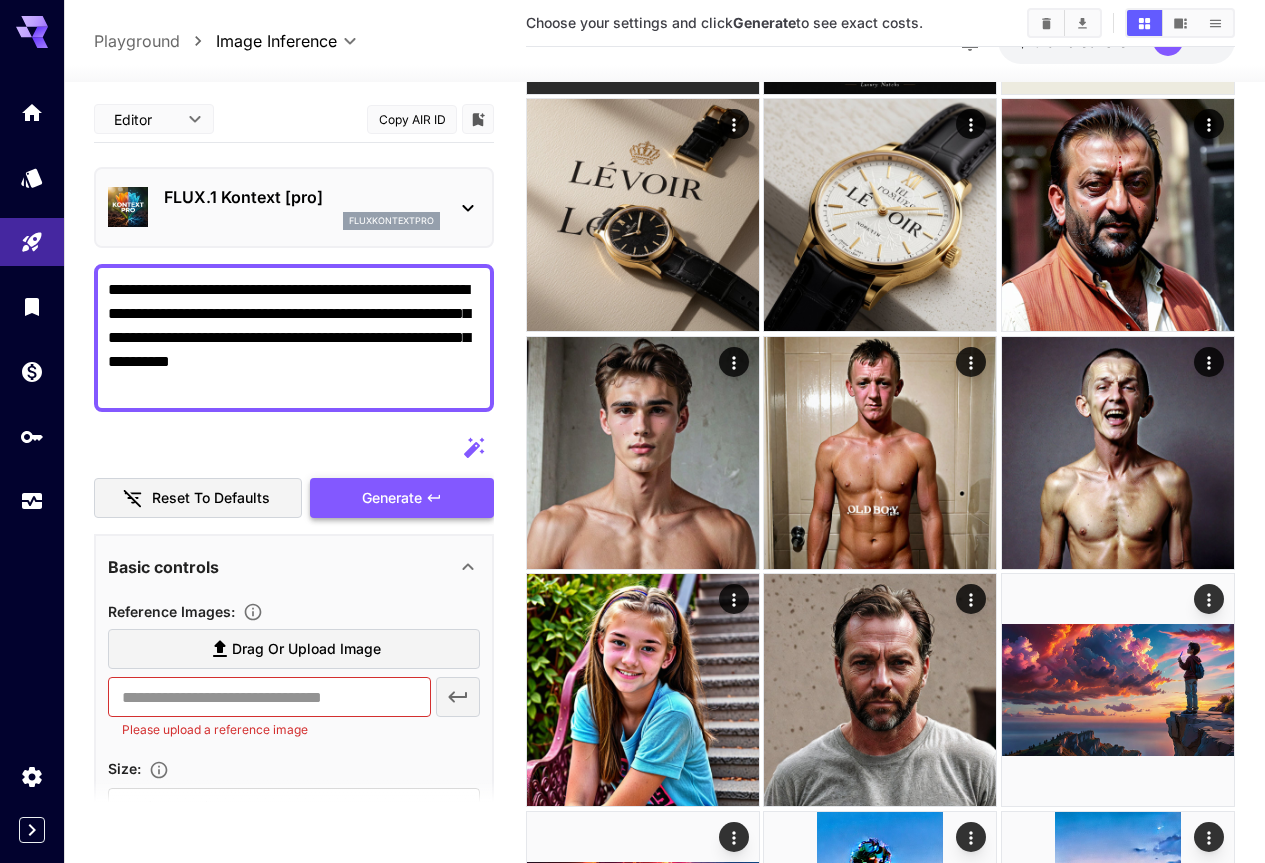 click on "Generate" at bounding box center (392, 498) 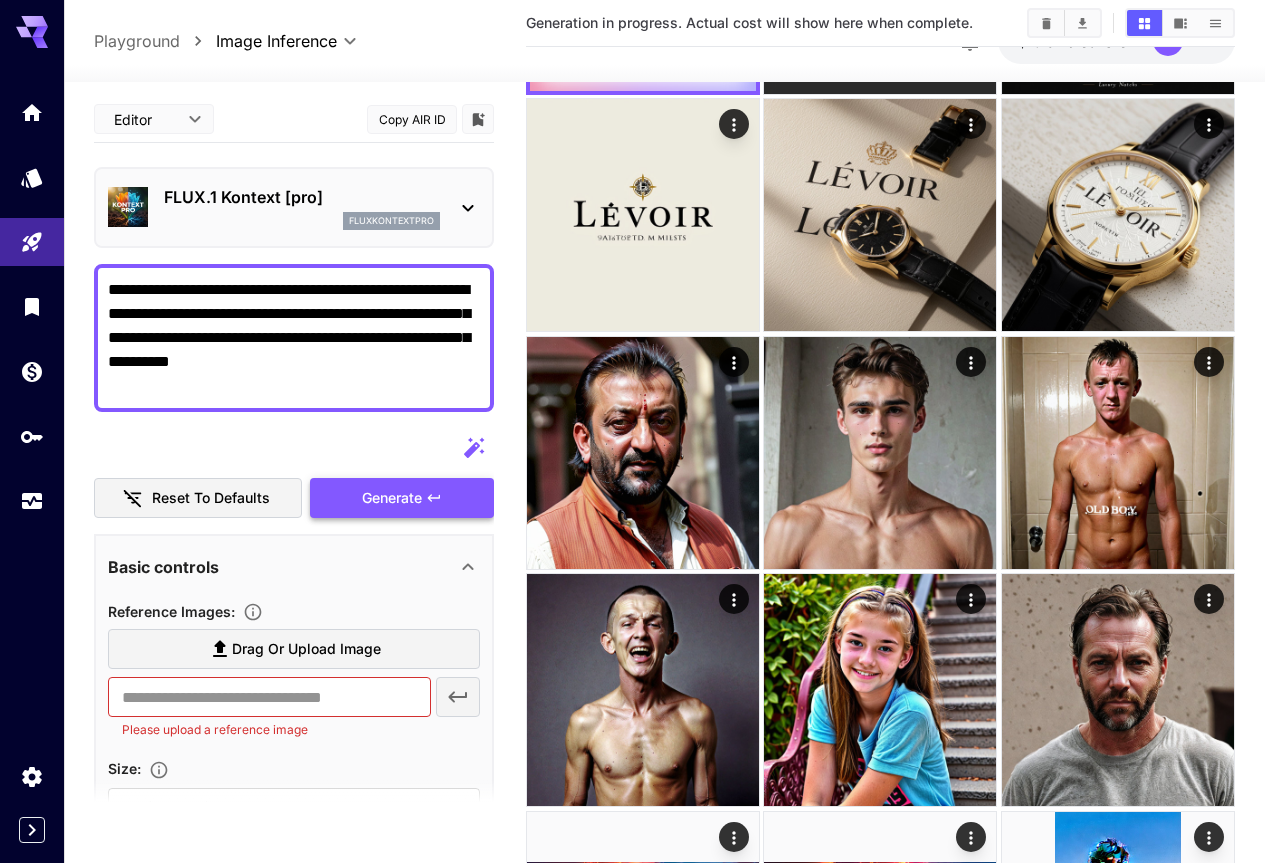 click on "Generate" at bounding box center [392, 498] 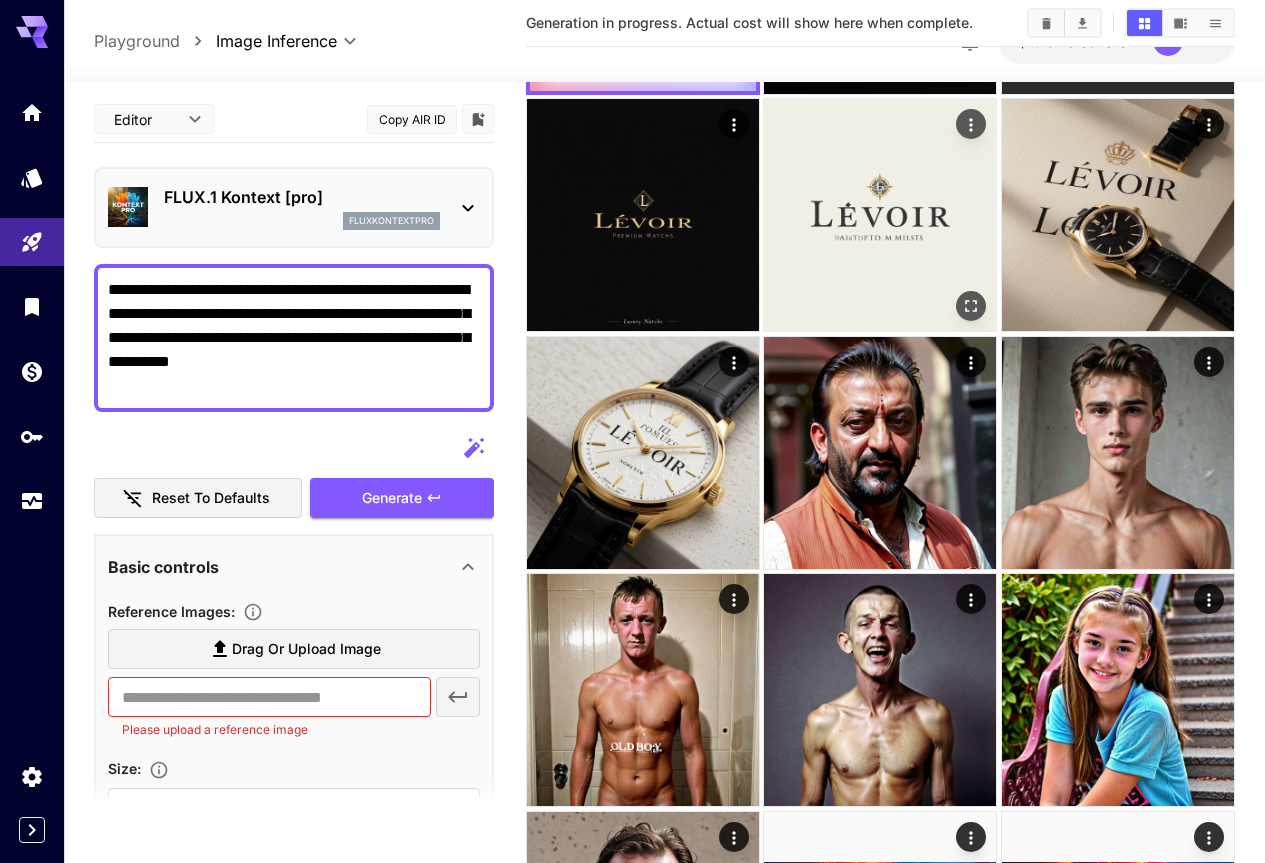 scroll, scrollTop: 0, scrollLeft: 0, axis: both 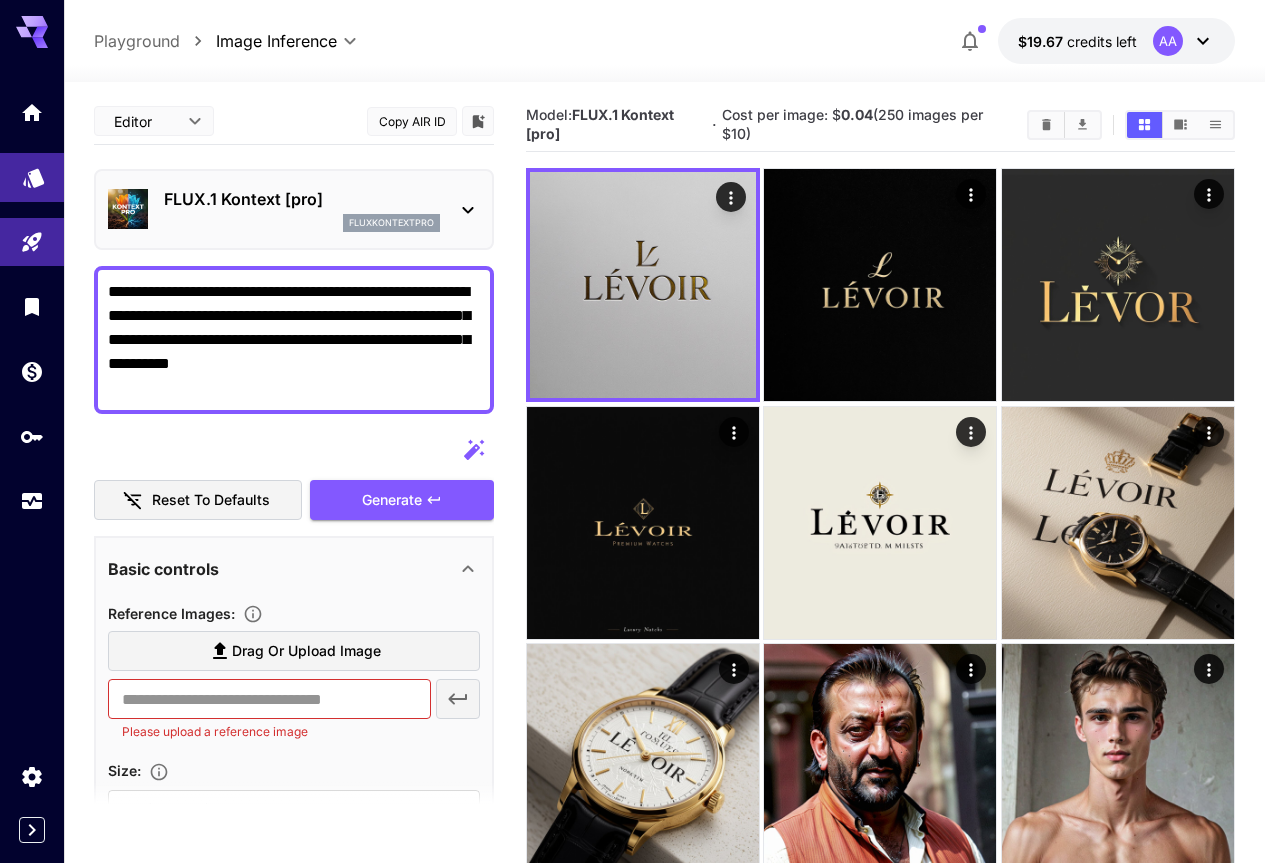 click at bounding box center (32, 177) 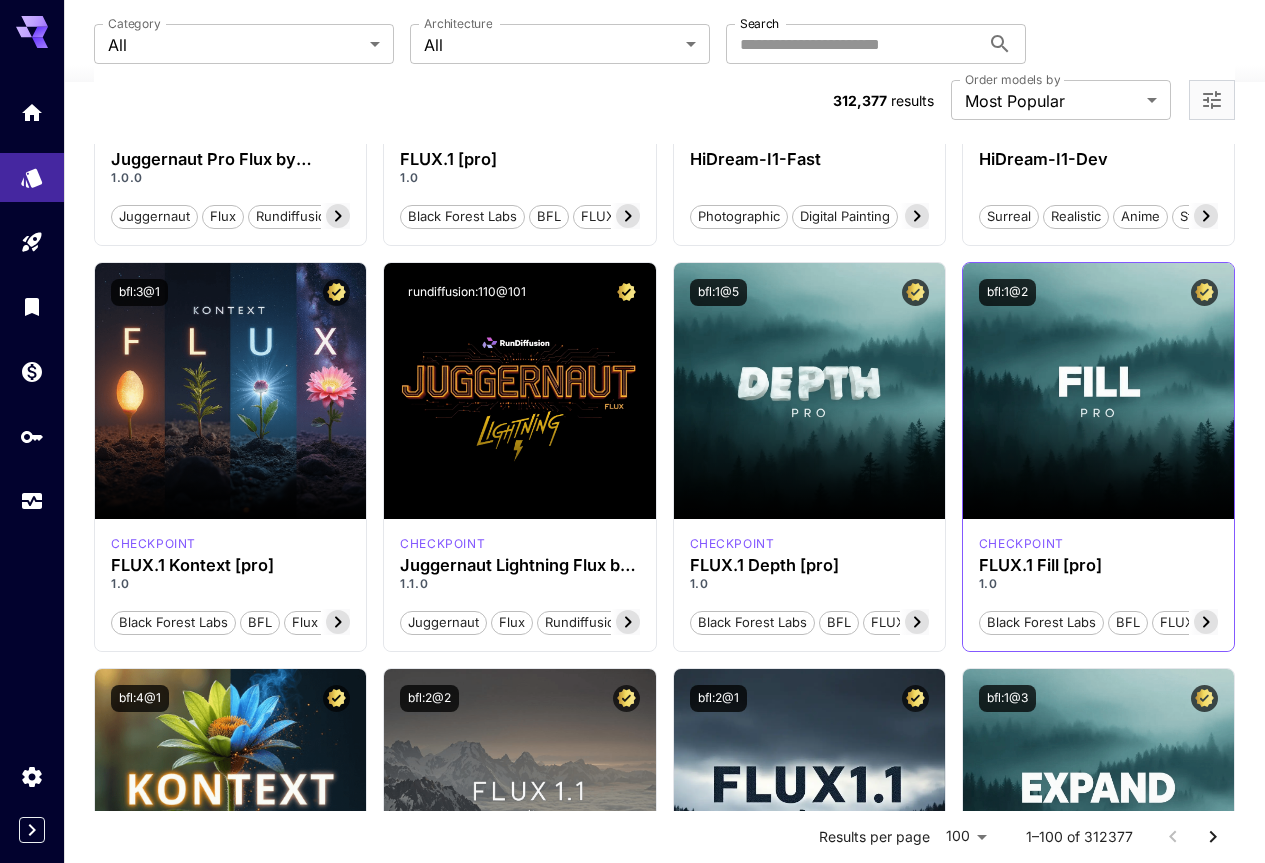 scroll, scrollTop: 700, scrollLeft: 0, axis: vertical 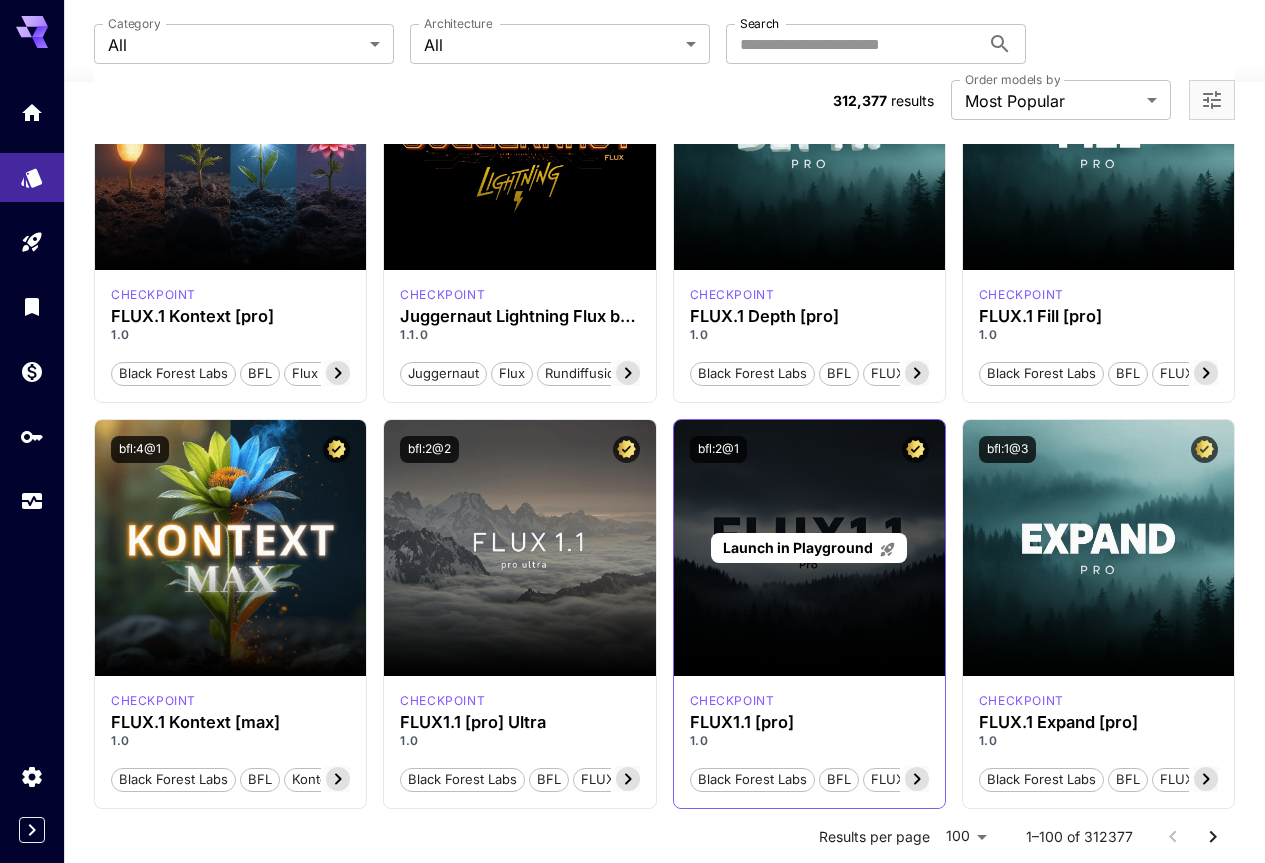 click on "Launch in Playground" at bounding box center [798, 547] 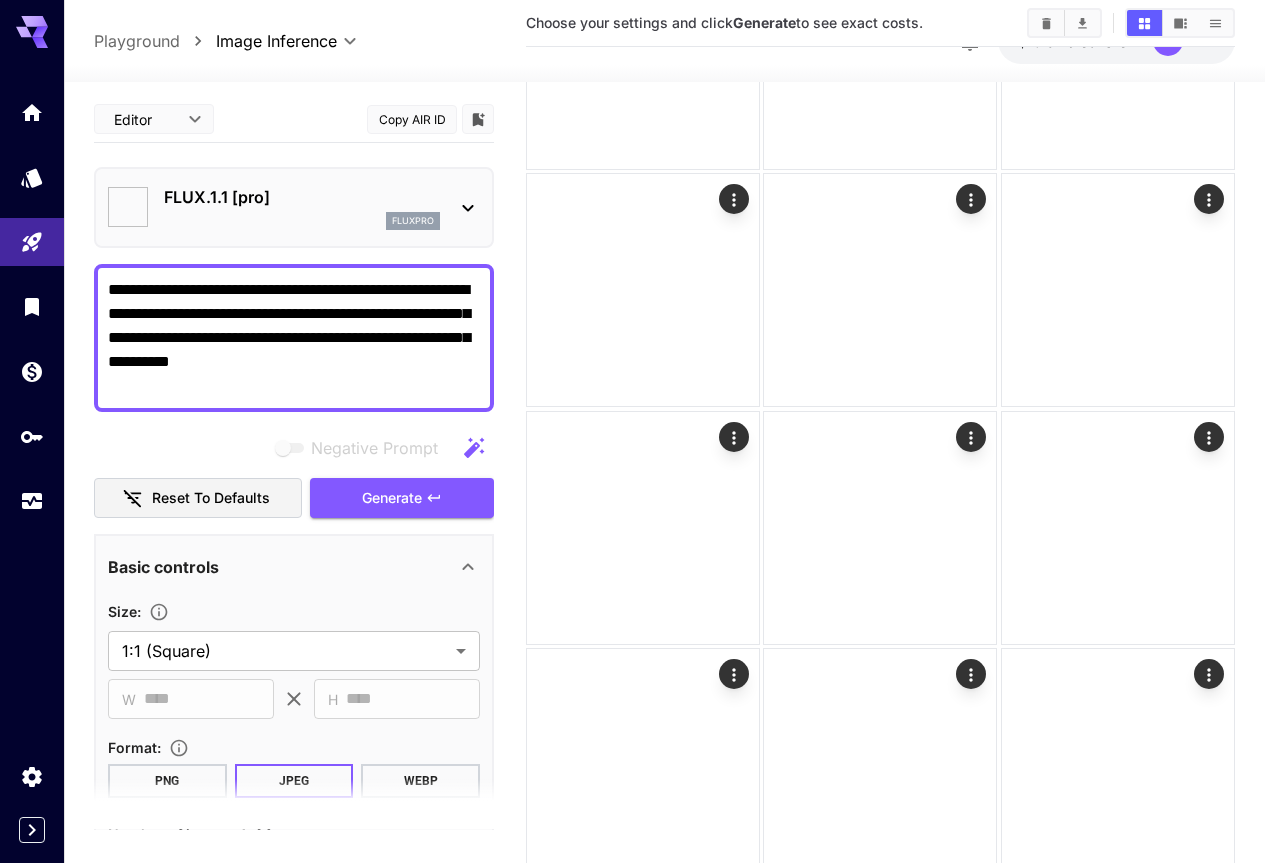 scroll, scrollTop: 423, scrollLeft: 0, axis: vertical 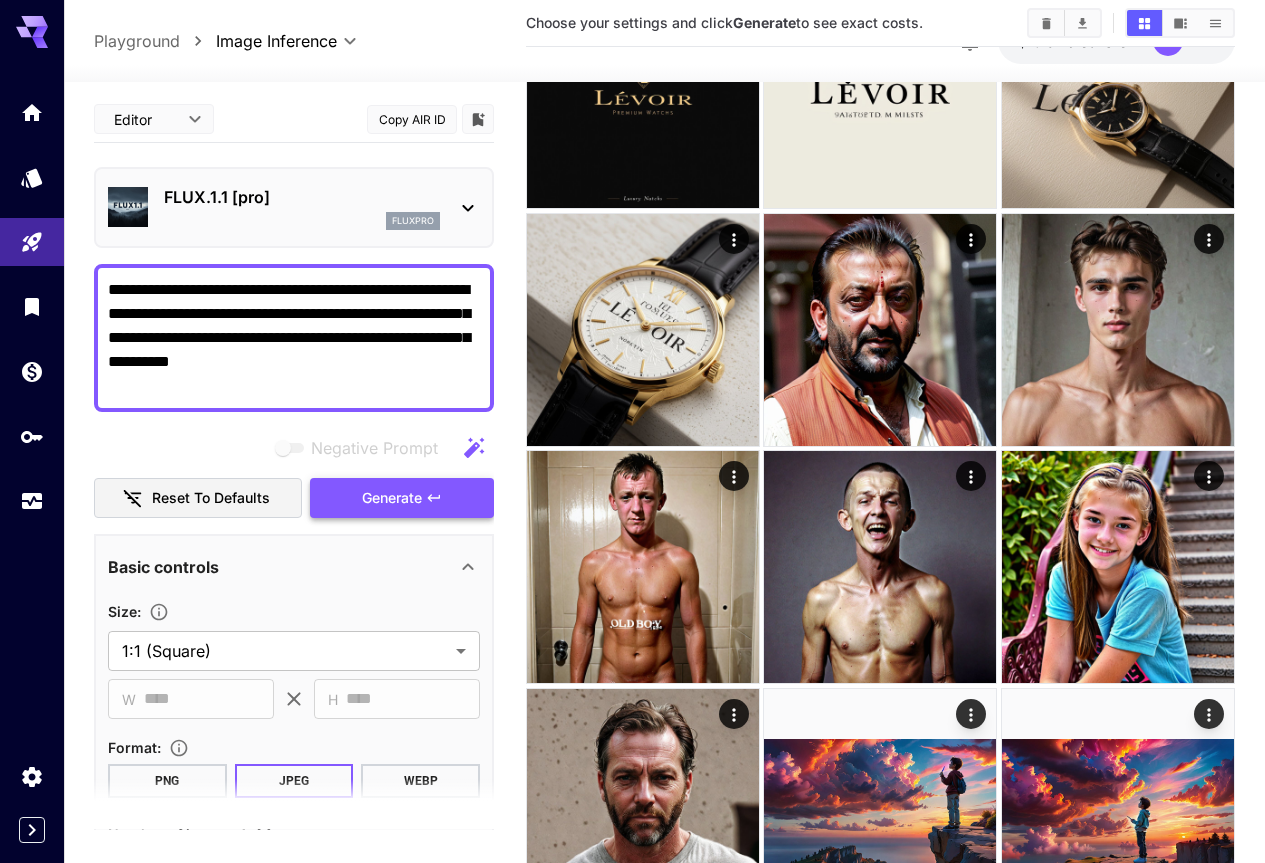 click on "Generate" at bounding box center [402, 498] 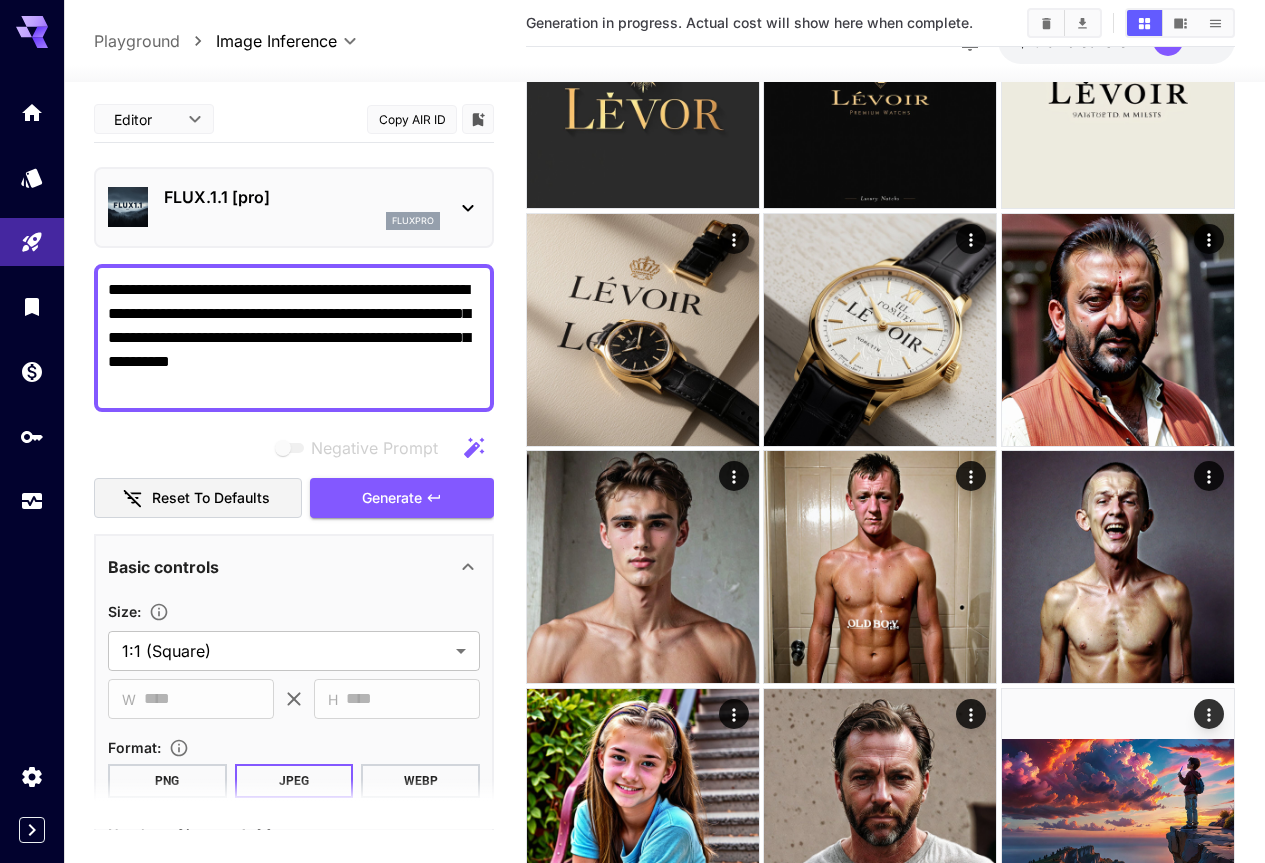 scroll, scrollTop: 23, scrollLeft: 0, axis: vertical 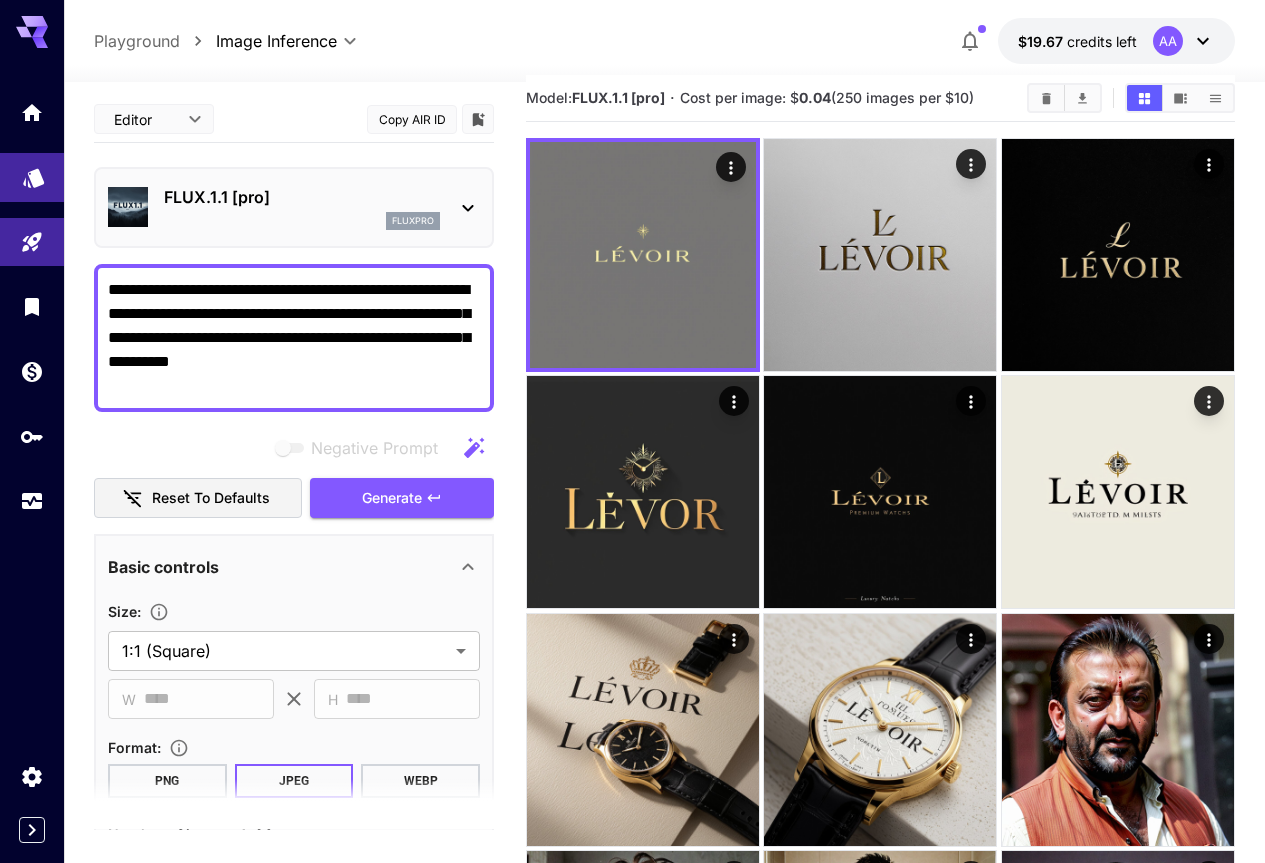 click at bounding box center (32, 177) 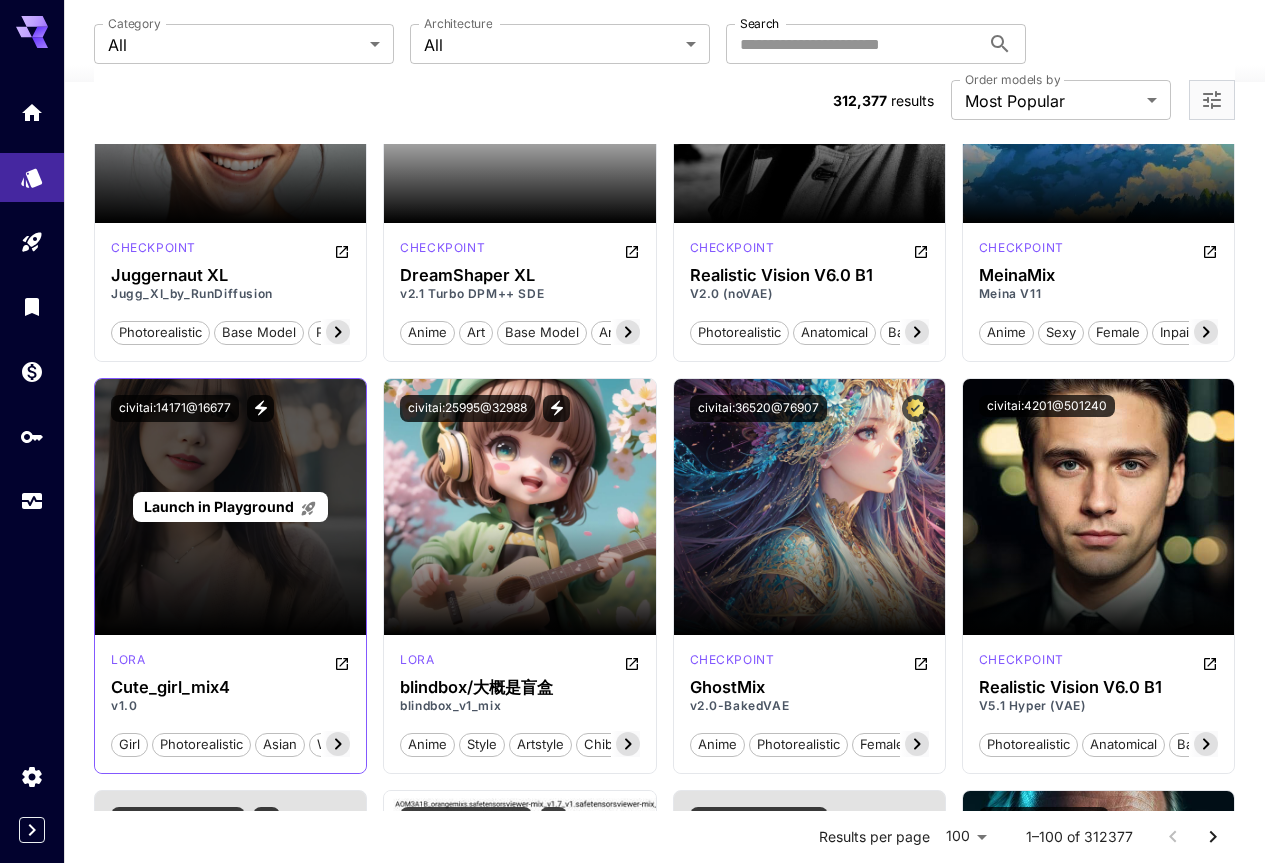 scroll, scrollTop: 4023, scrollLeft: 0, axis: vertical 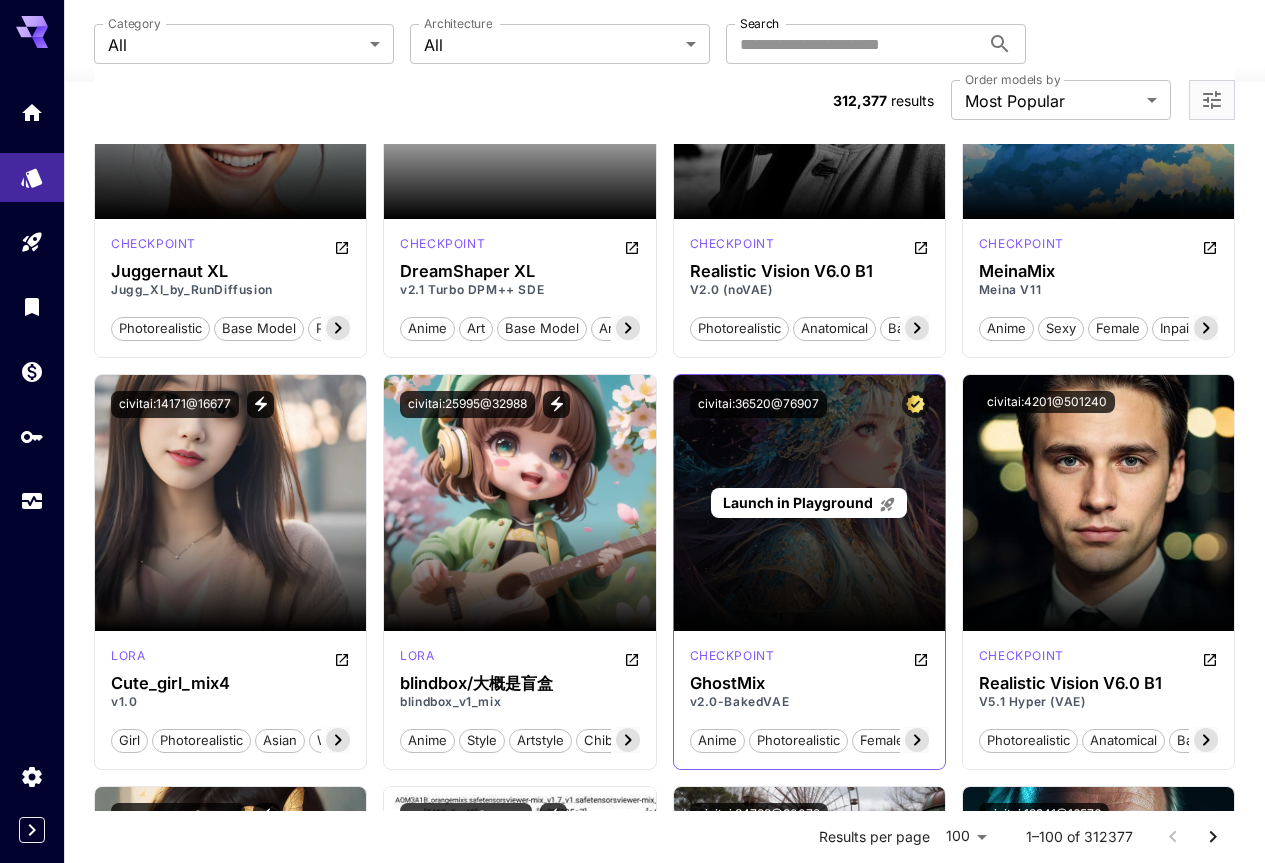 click on "Launch in Playground" at bounding box center (798, 502) 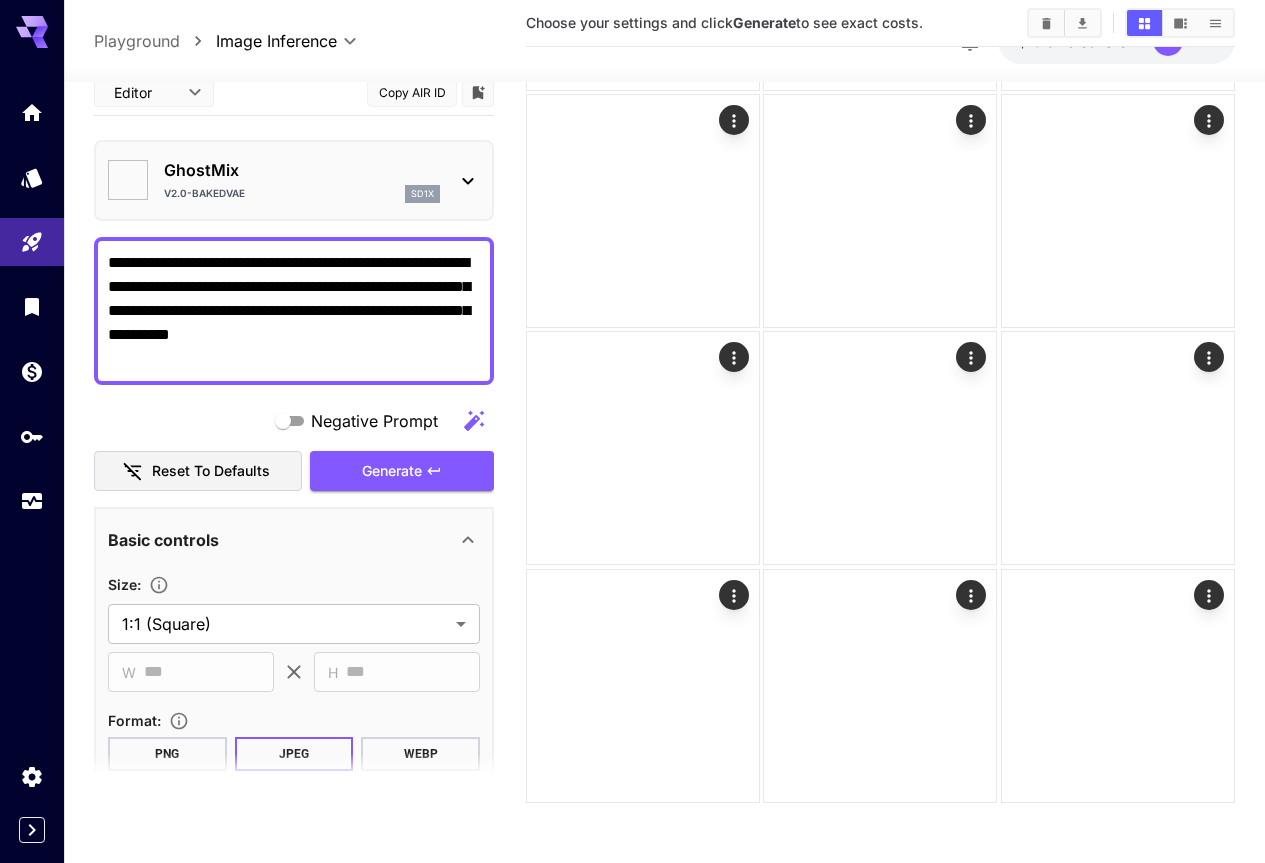 type on "**********" 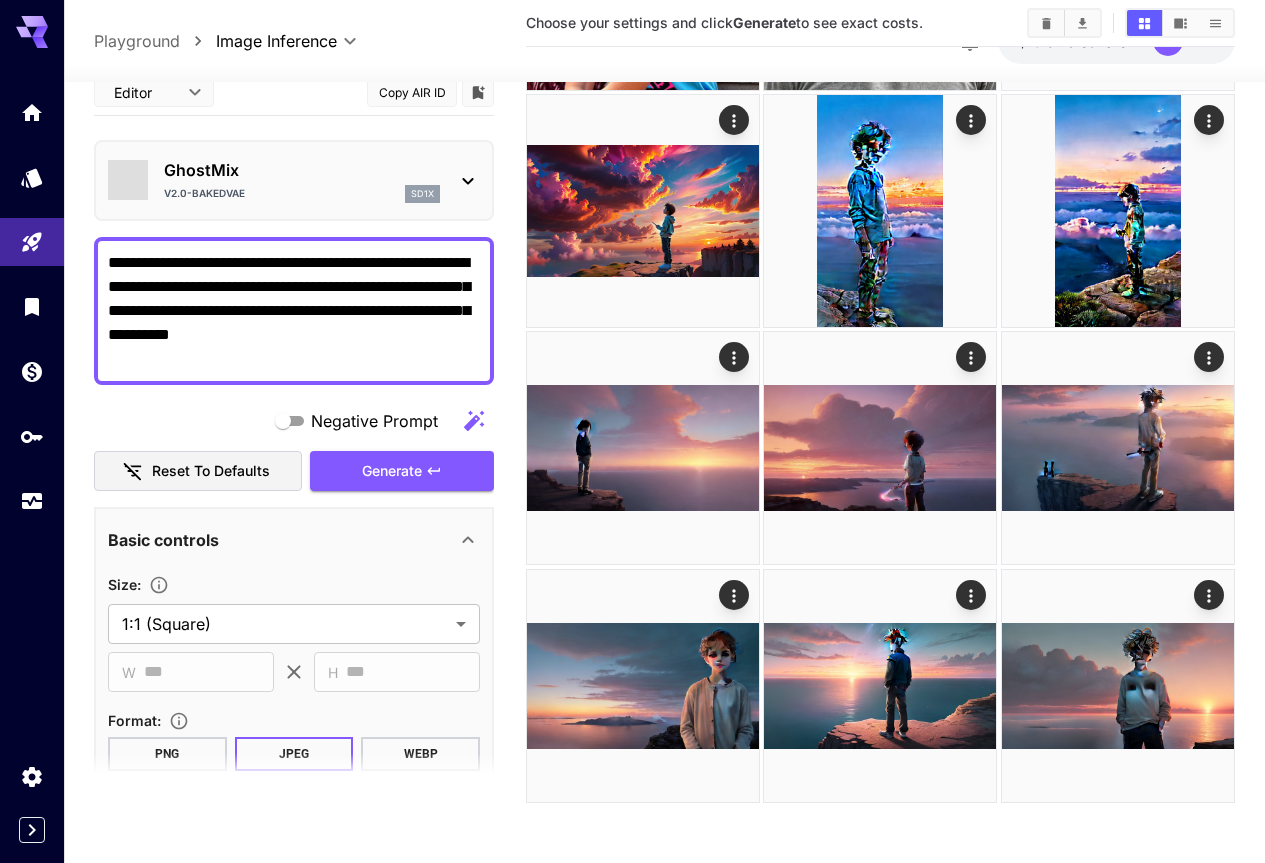 scroll, scrollTop: 423, scrollLeft: 0, axis: vertical 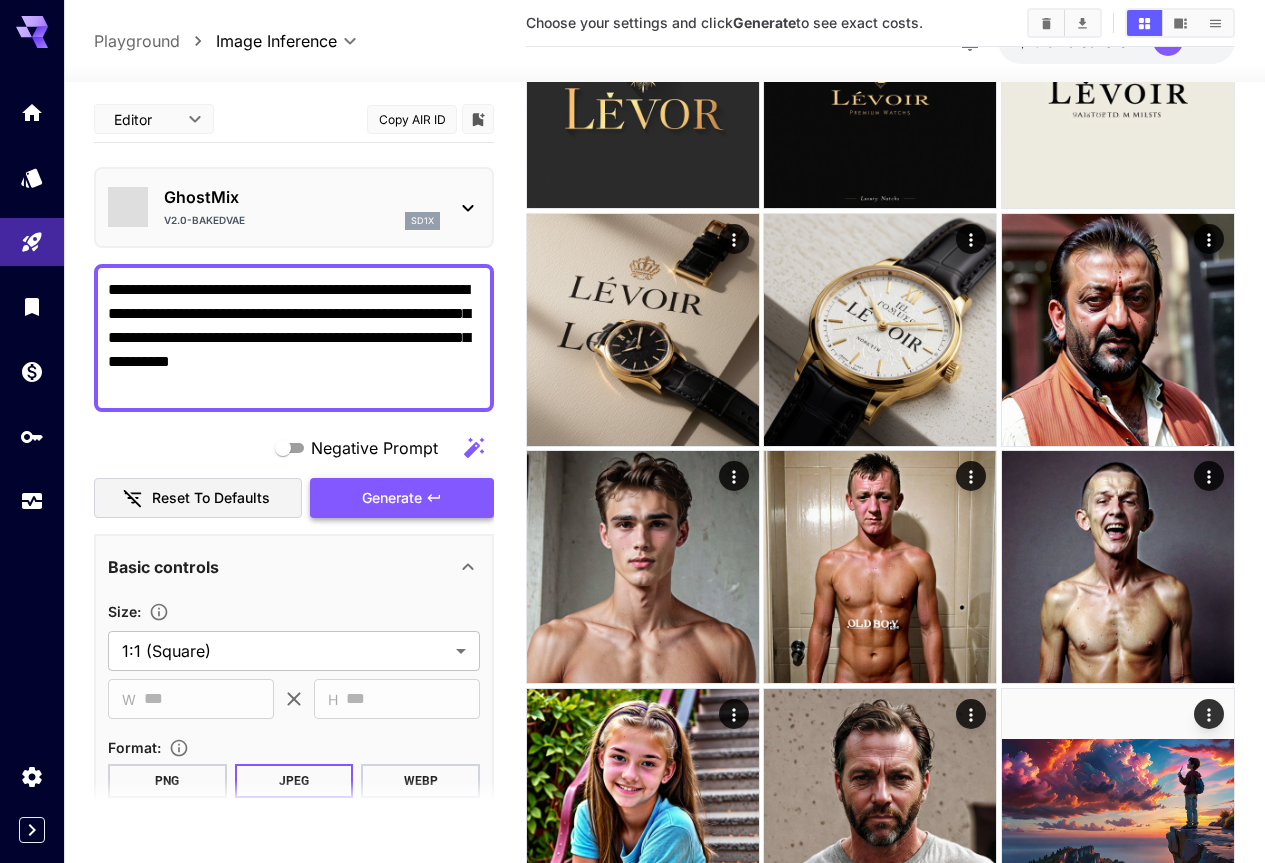 click on "Negative Prompt Reset to defaults Generate" at bounding box center [294, 473] 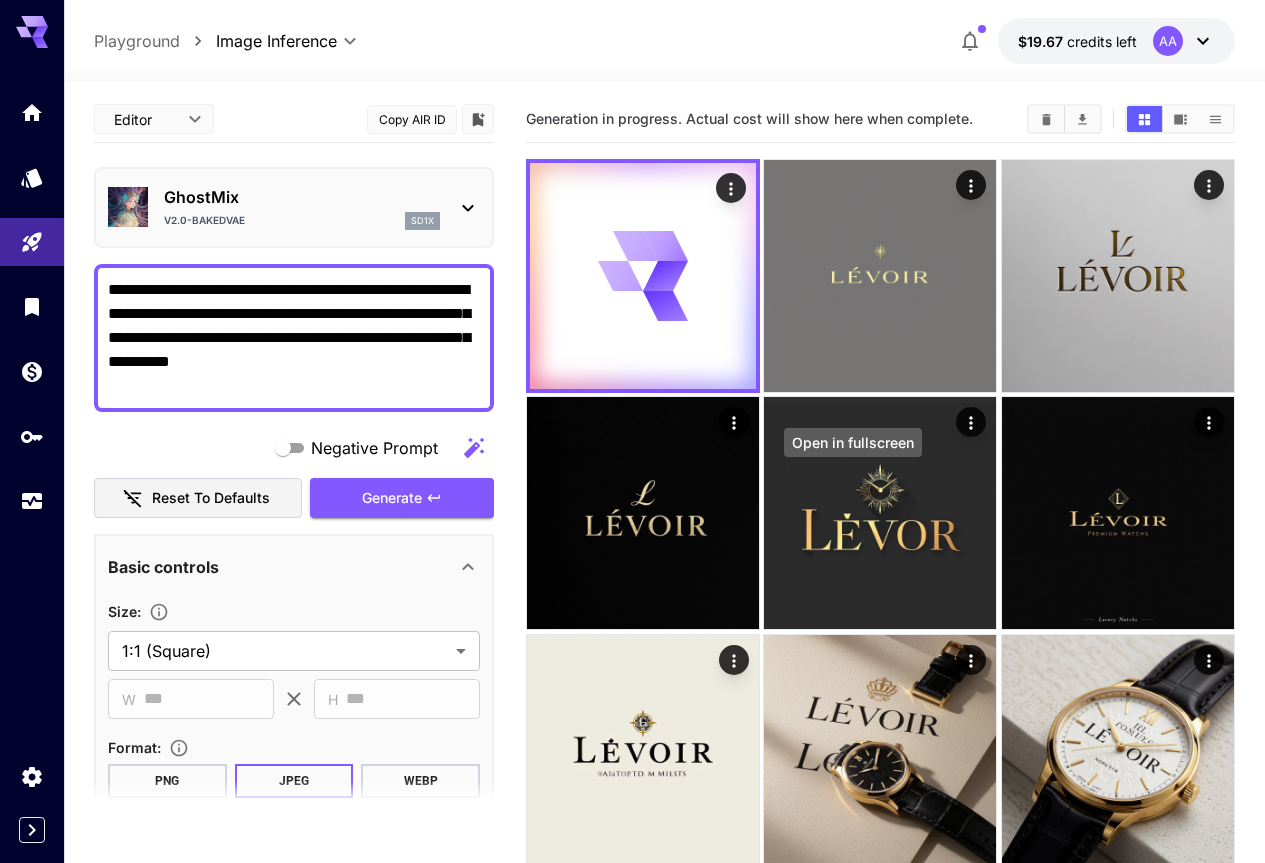 scroll, scrollTop: 0, scrollLeft: 0, axis: both 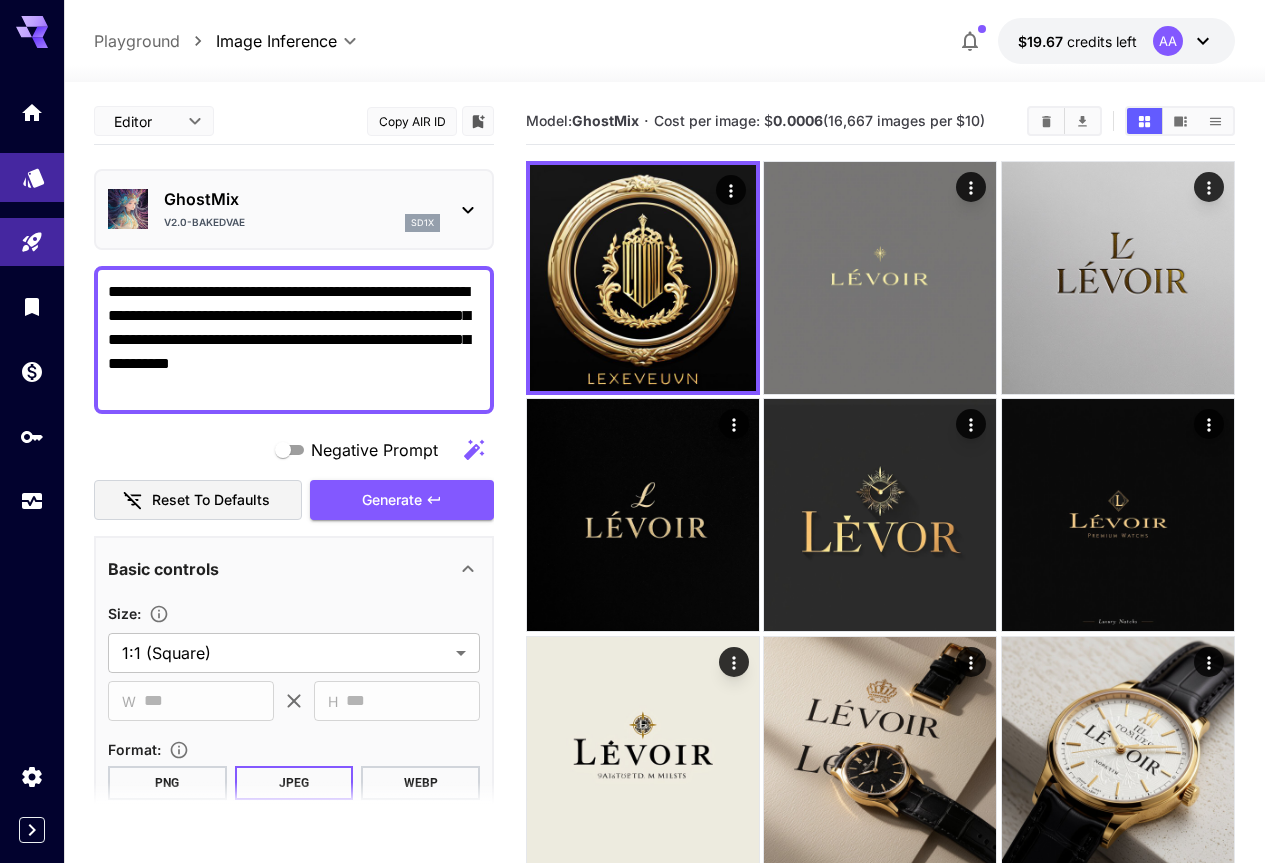 click at bounding box center [32, 177] 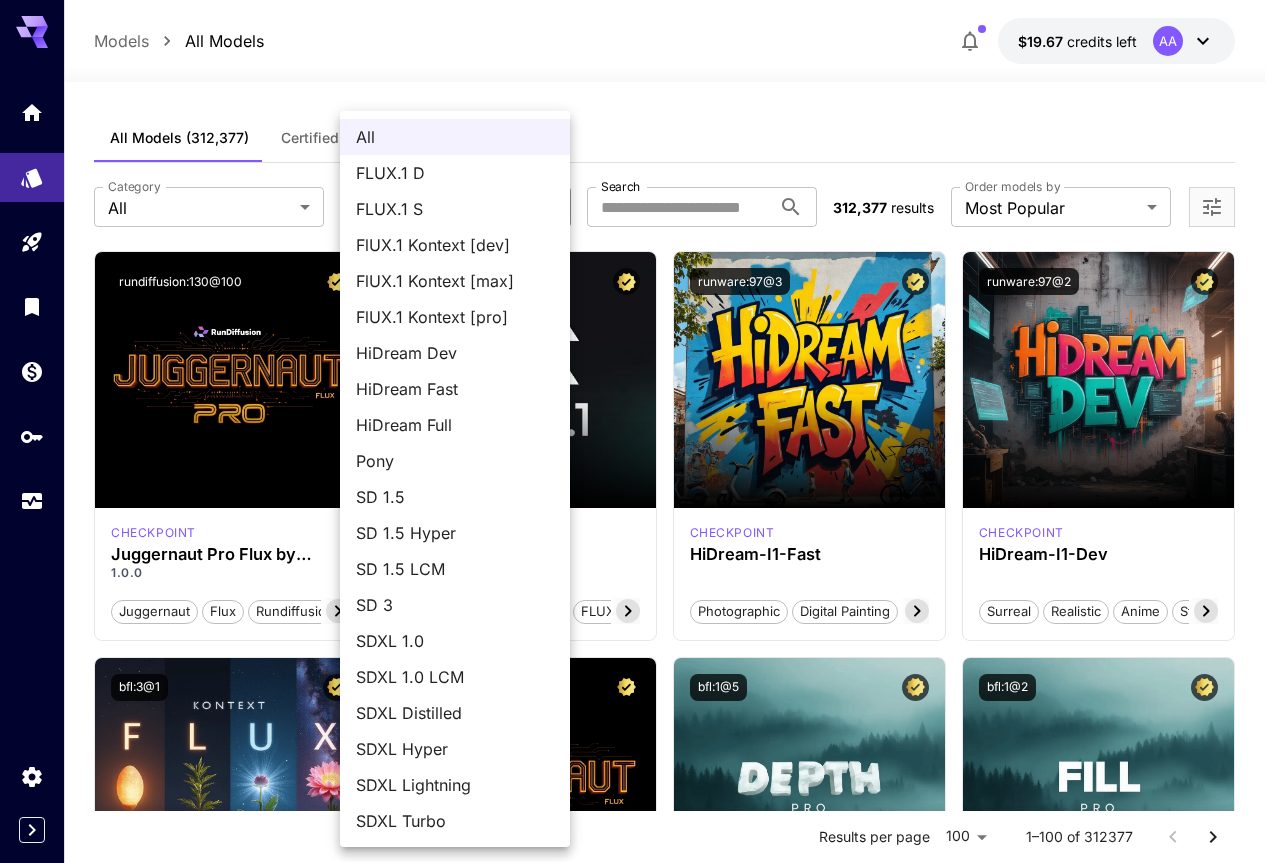 click on "checkpoint Juggernaut Pro Flux by RunDiffusion 1.0.0 juggernaut flux rundiffusion pro photorealism Launch in Playground bfl:[PHONE]@[PHONE]                             checkpoint FLUX.1 [pro] 1.0 Black Forest Labs BFL FLUX.1 [pro] Launch in Playground runware:[PHONE]@[PHONE]                             checkpoint HiDream-I1-Fast Photographic Digital Painting Cinematic Sci-Fi Launch in Playground runware:[PHONE]@[PHONE]                             checkpoint HiDream-I1-Dev Surreal Realistic Anime Stylized Launch in Playground bfl:[PHONE]@[PHONE]                             checkpoint FLUX.1 Kontext [pro] 1.0 Black Forest Labs BFL Flux Kontext Flux Kontext Pro Launch in Playground rundiffusion:[PHONE]@[PHONE]" at bounding box center (640, 9553) 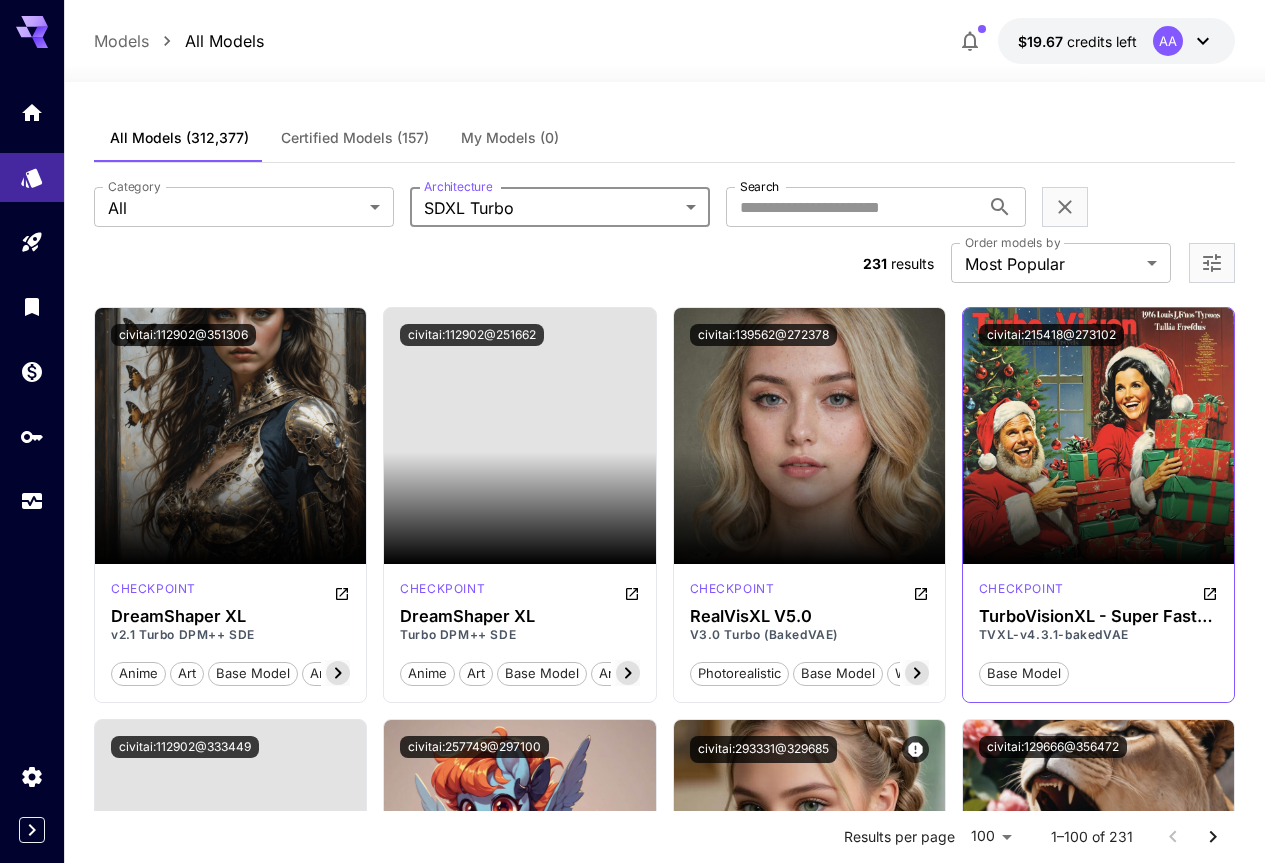 click on "checkpoint TurboVisionXL - Super Fast XL based on new SDXL Turbo - 3 - 5 step quality output at high resolutions! TVXL-v4.3.1-bakedVAE base model" at bounding box center (1098, 633) 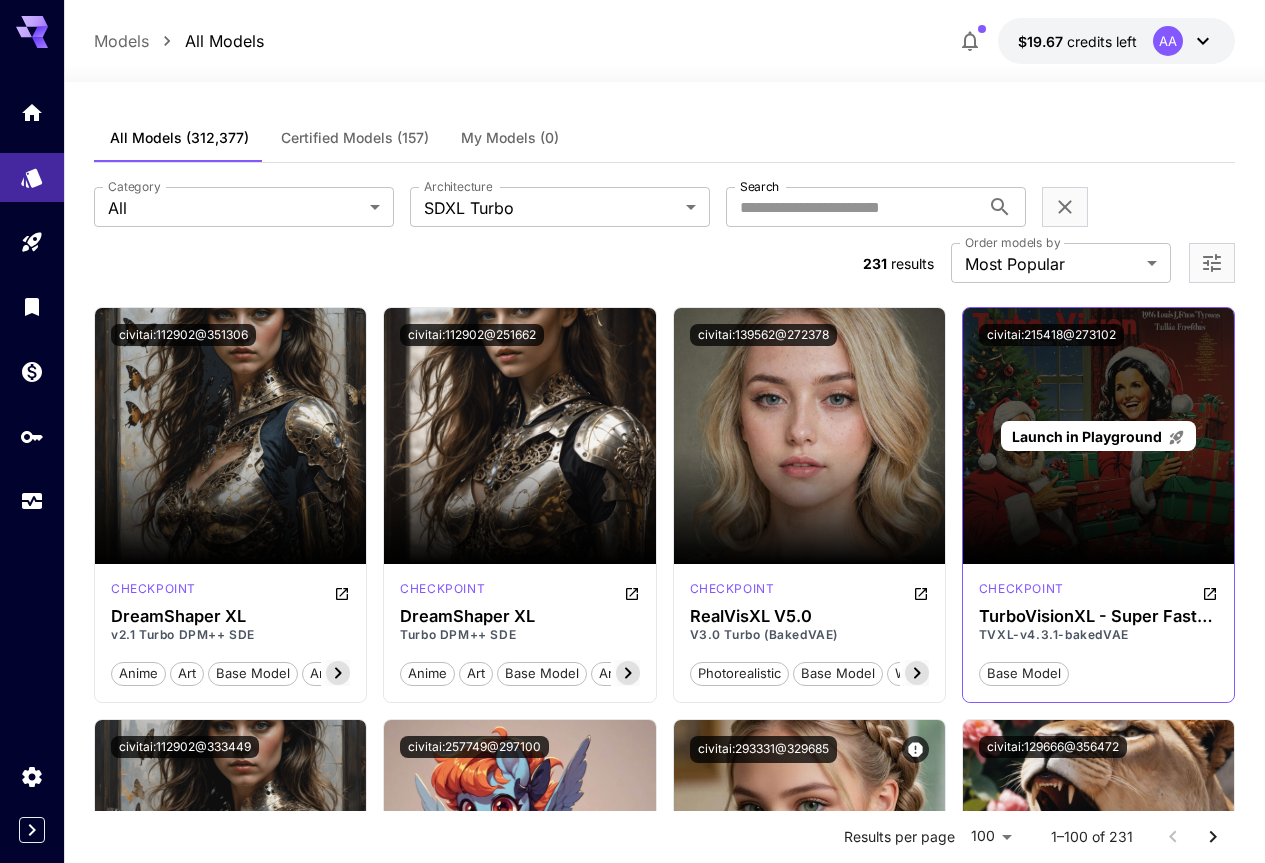 click on "Launch in Playground" at bounding box center [1087, 436] 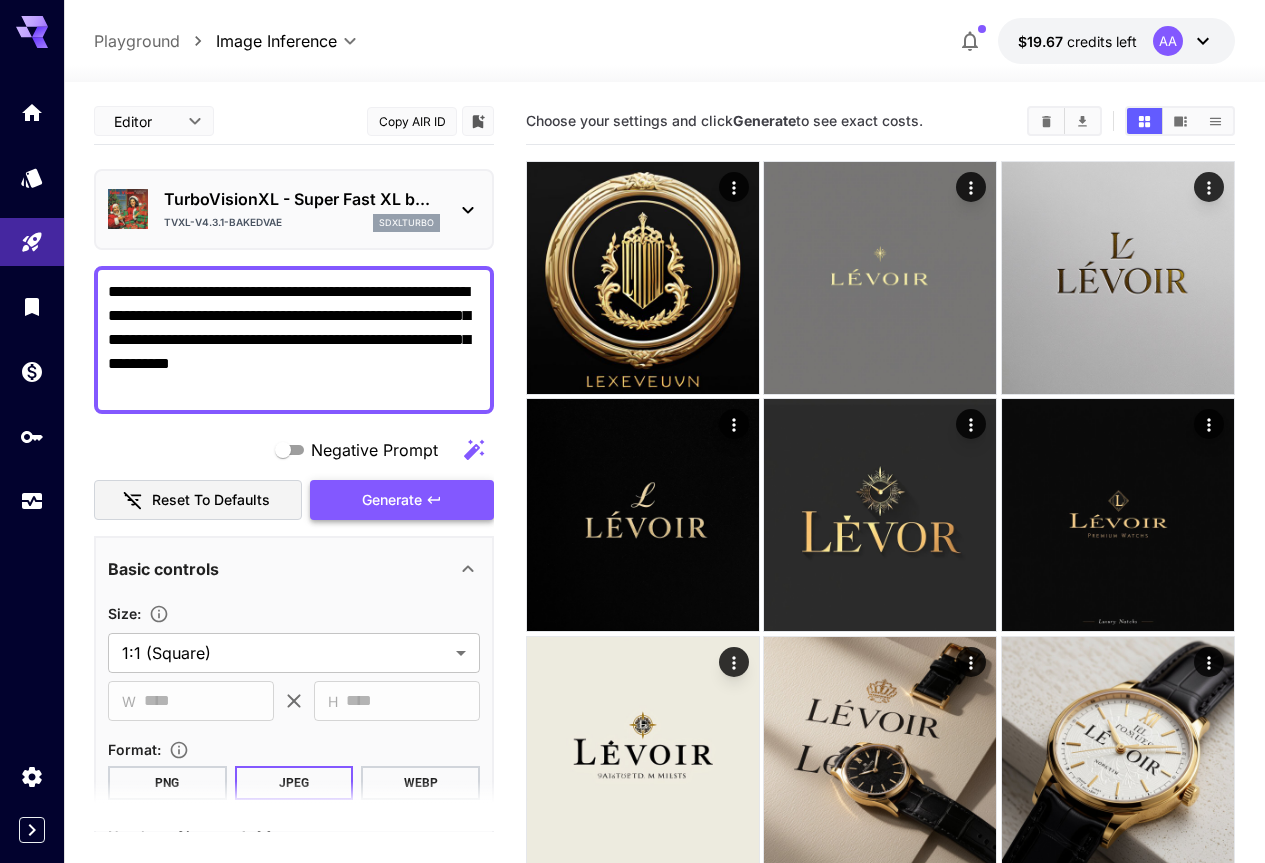 click on "Generate" at bounding box center (392, 500) 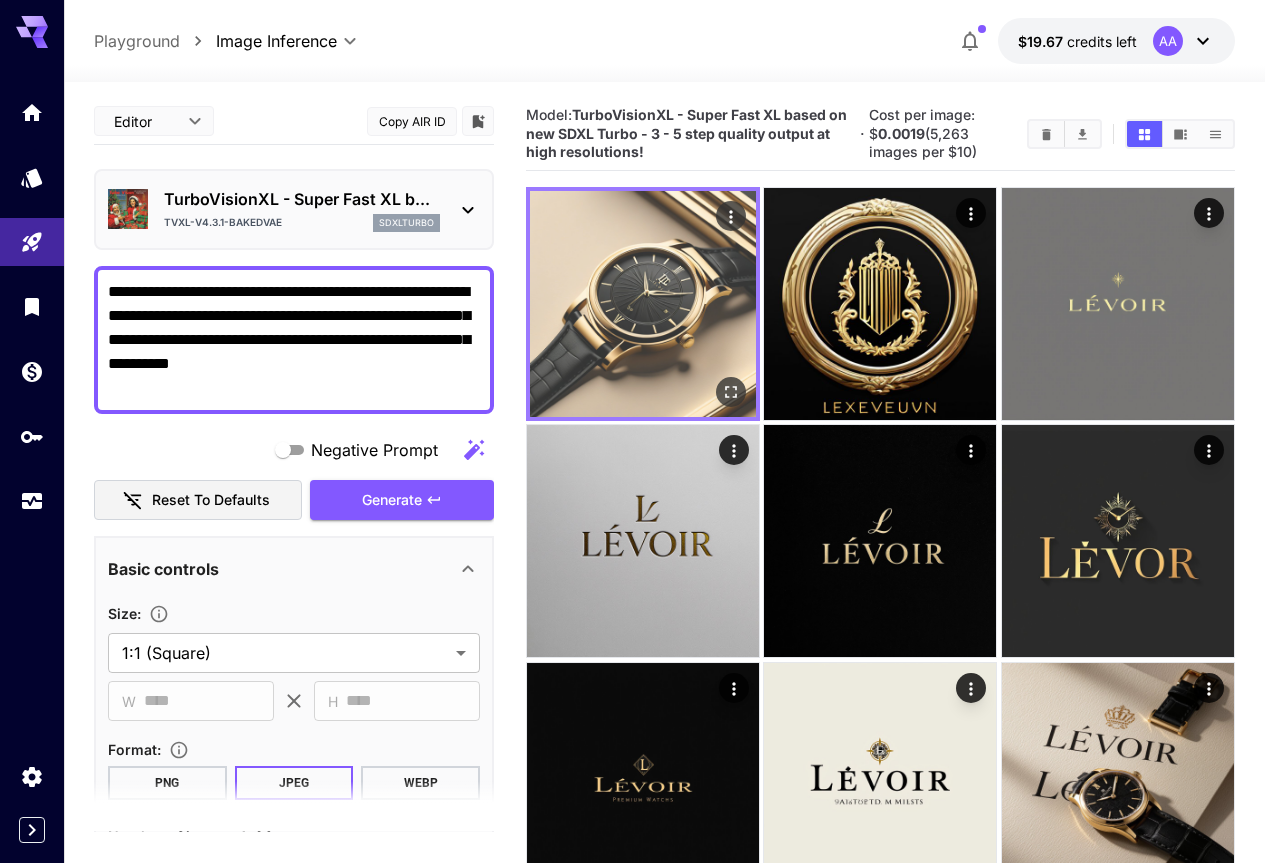 click at bounding box center [643, 304] 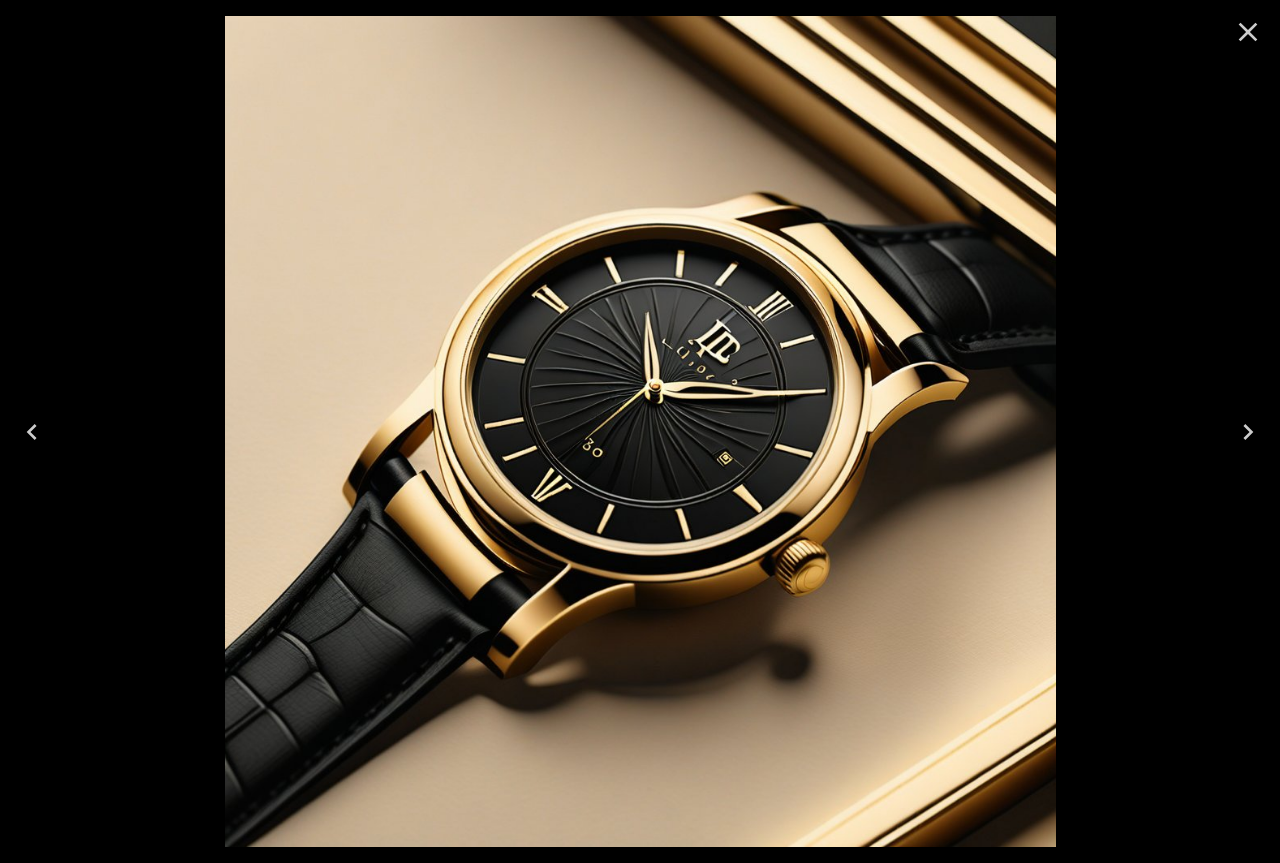 click 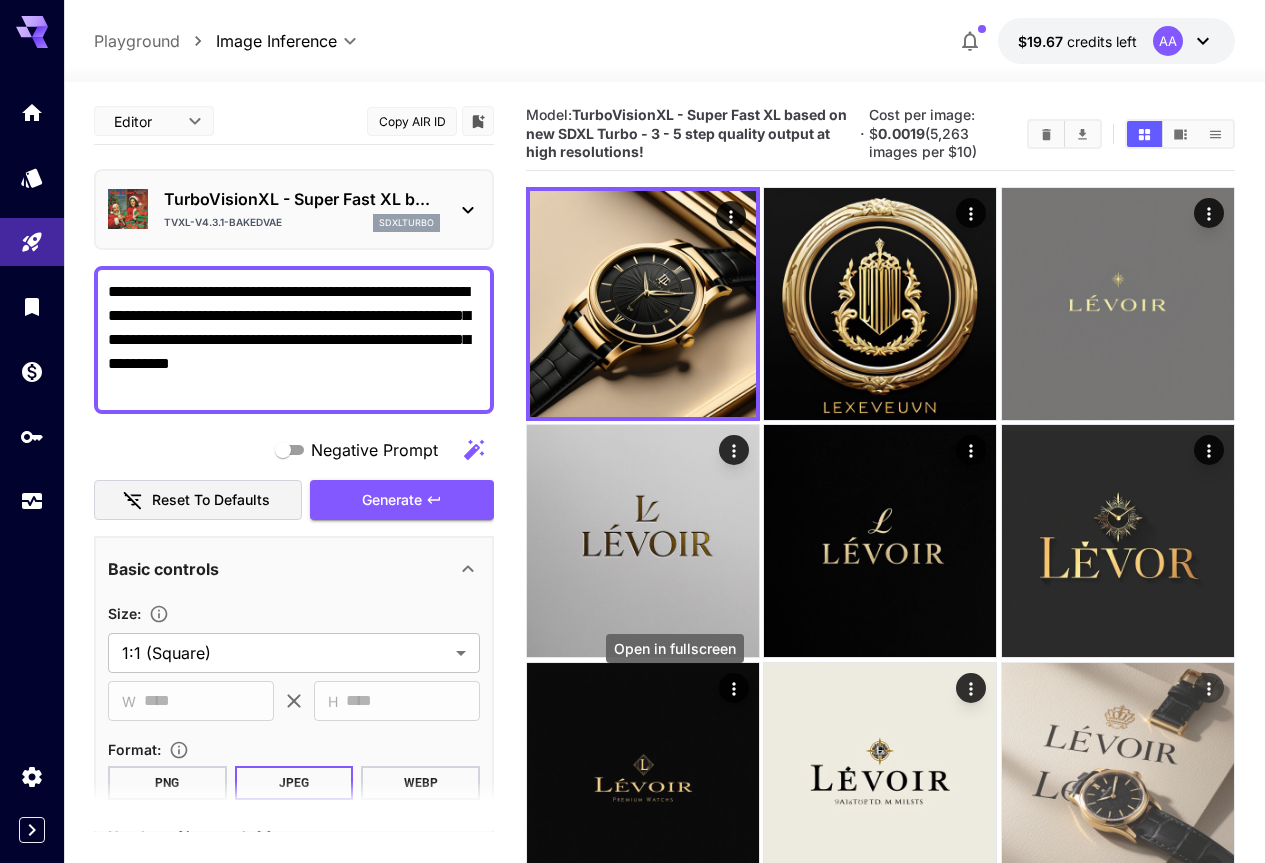 click at bounding box center [1209, 870] 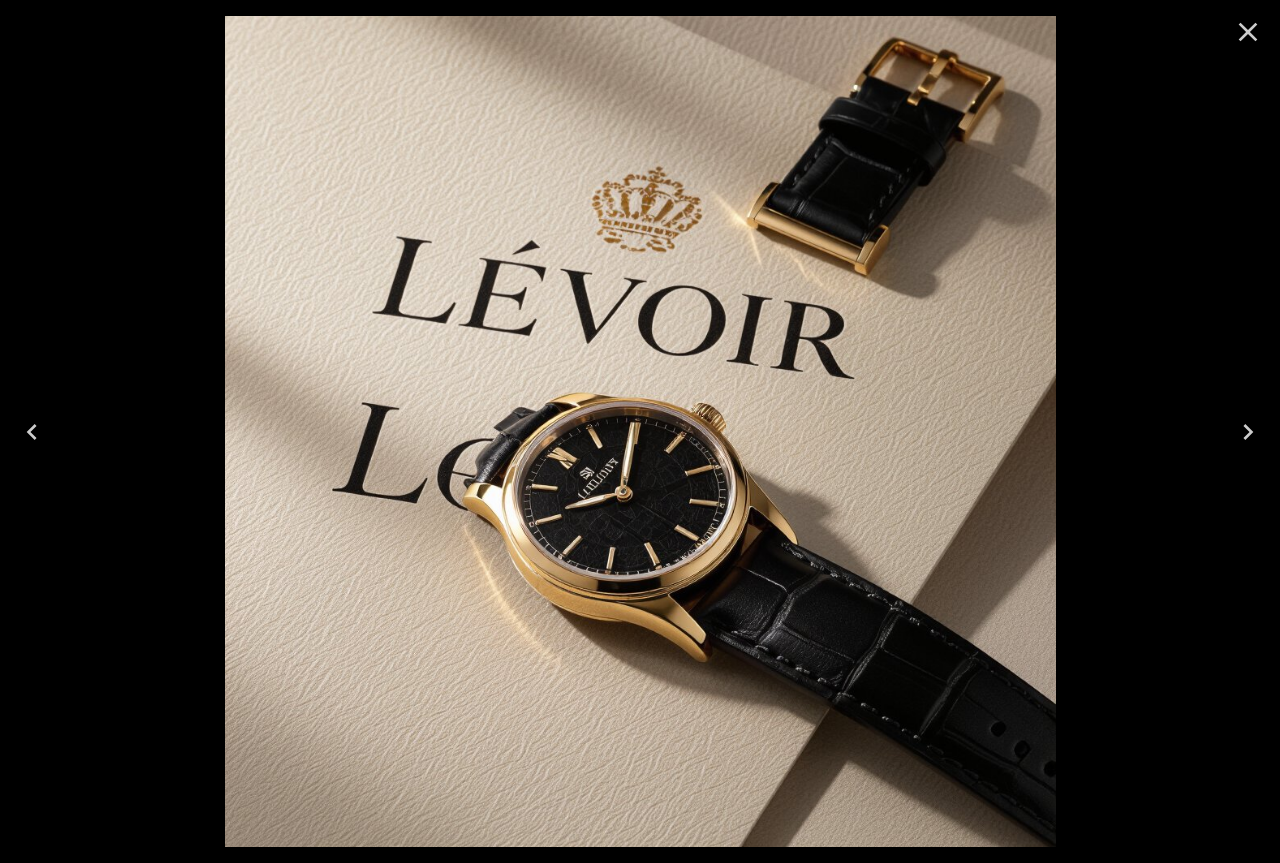 click 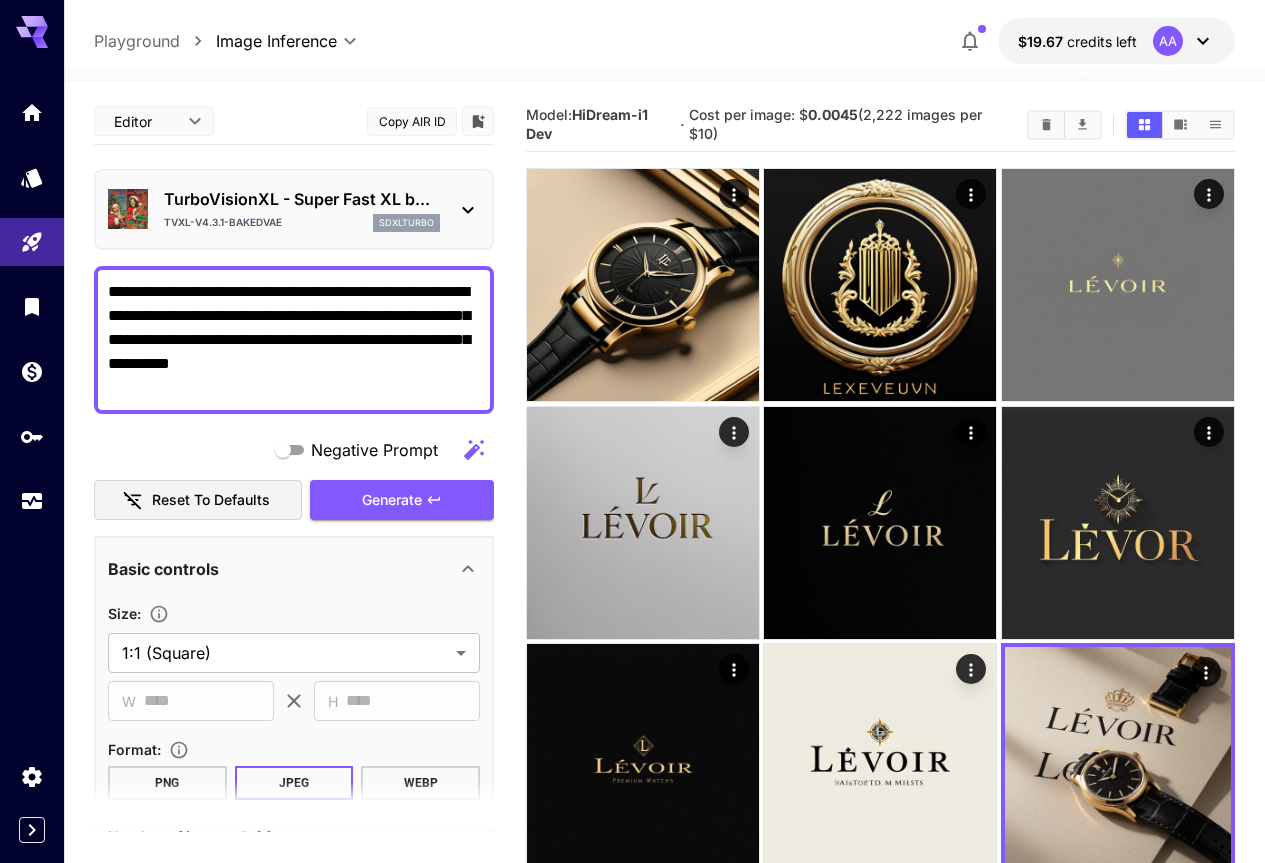 click at bounding box center (643, 997) 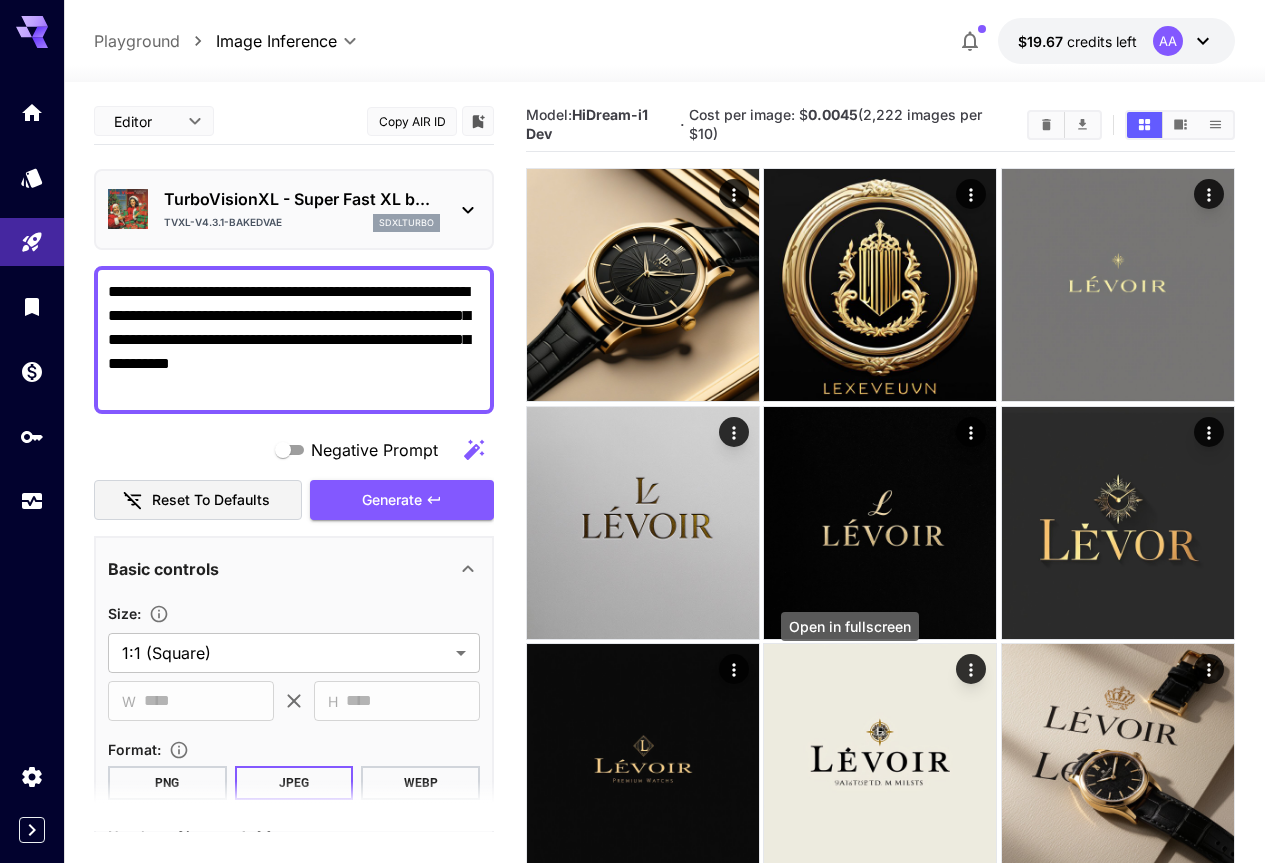 click at bounding box center (731, 1092) 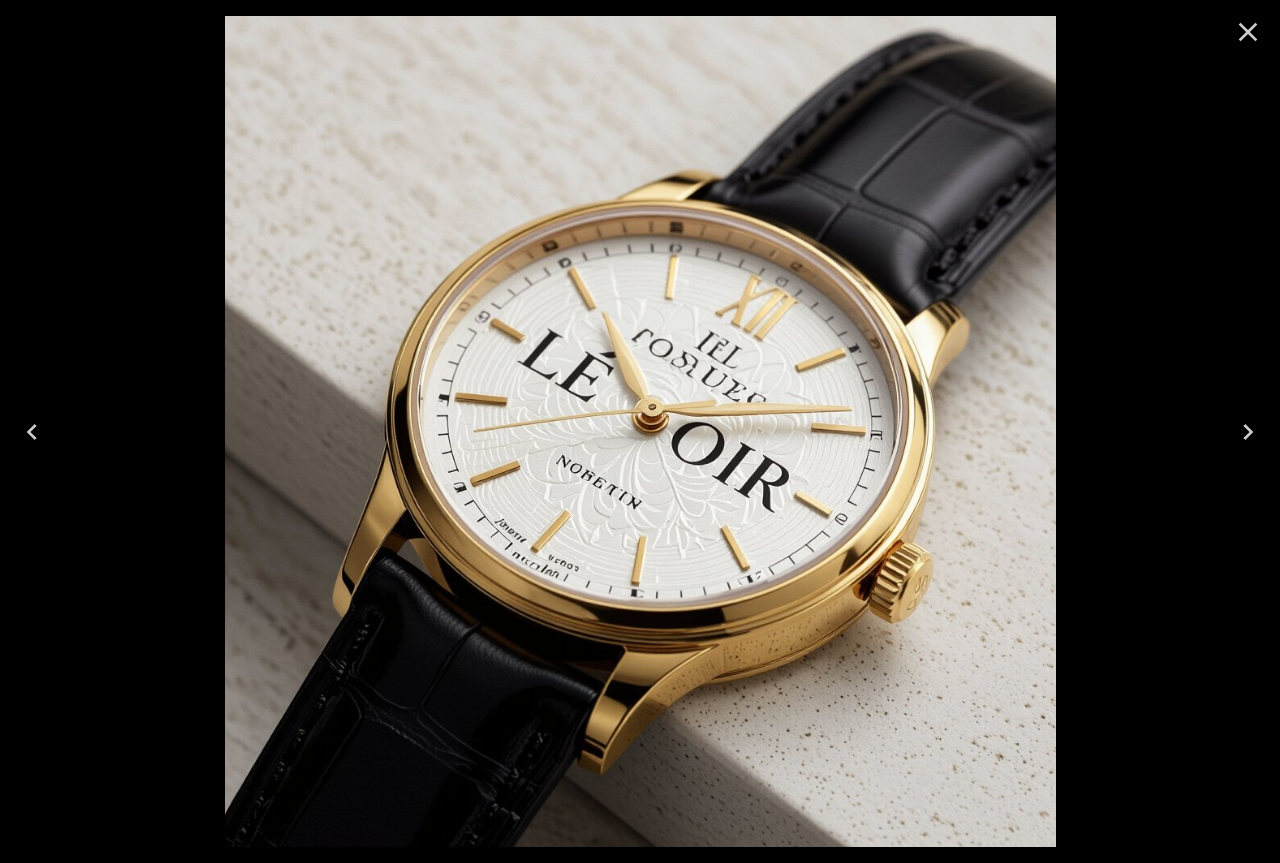 click 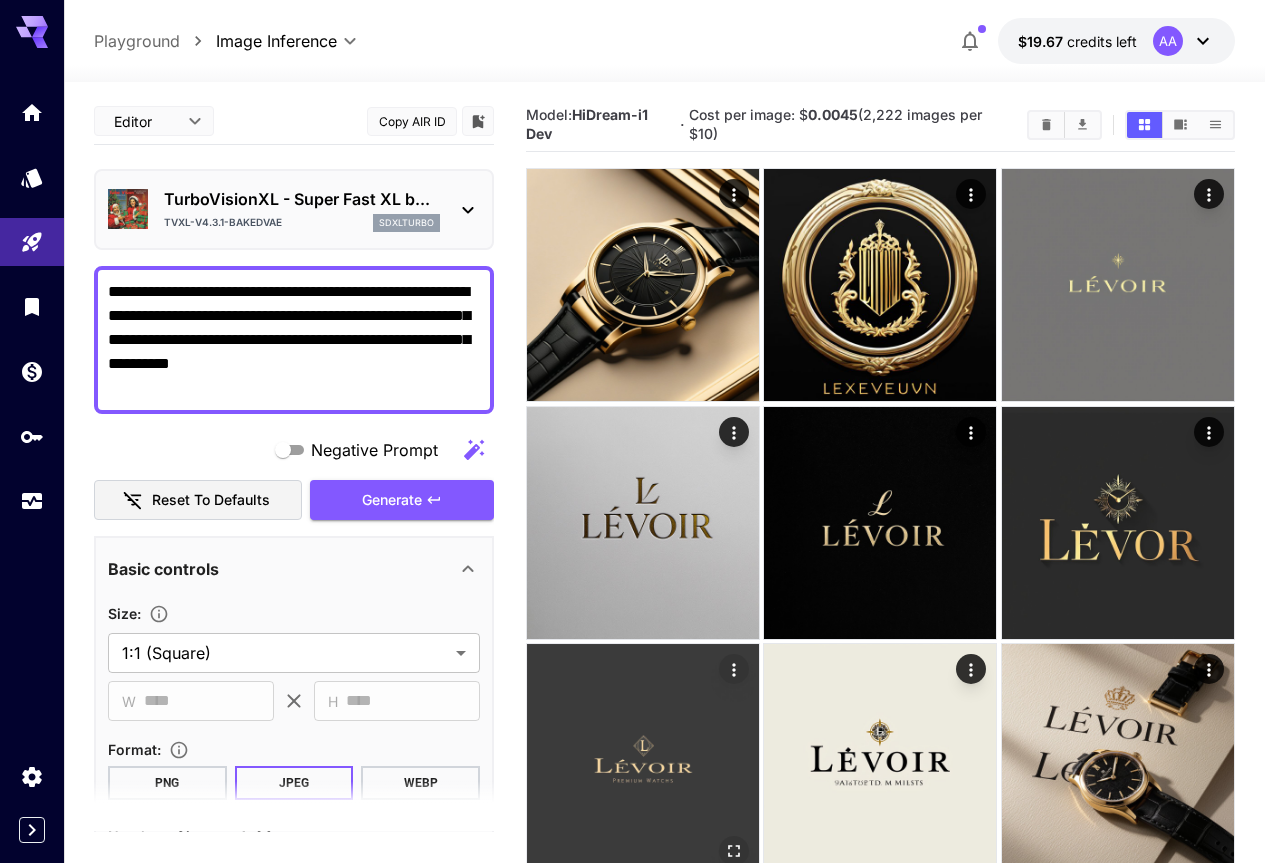 click at bounding box center [643, 760] 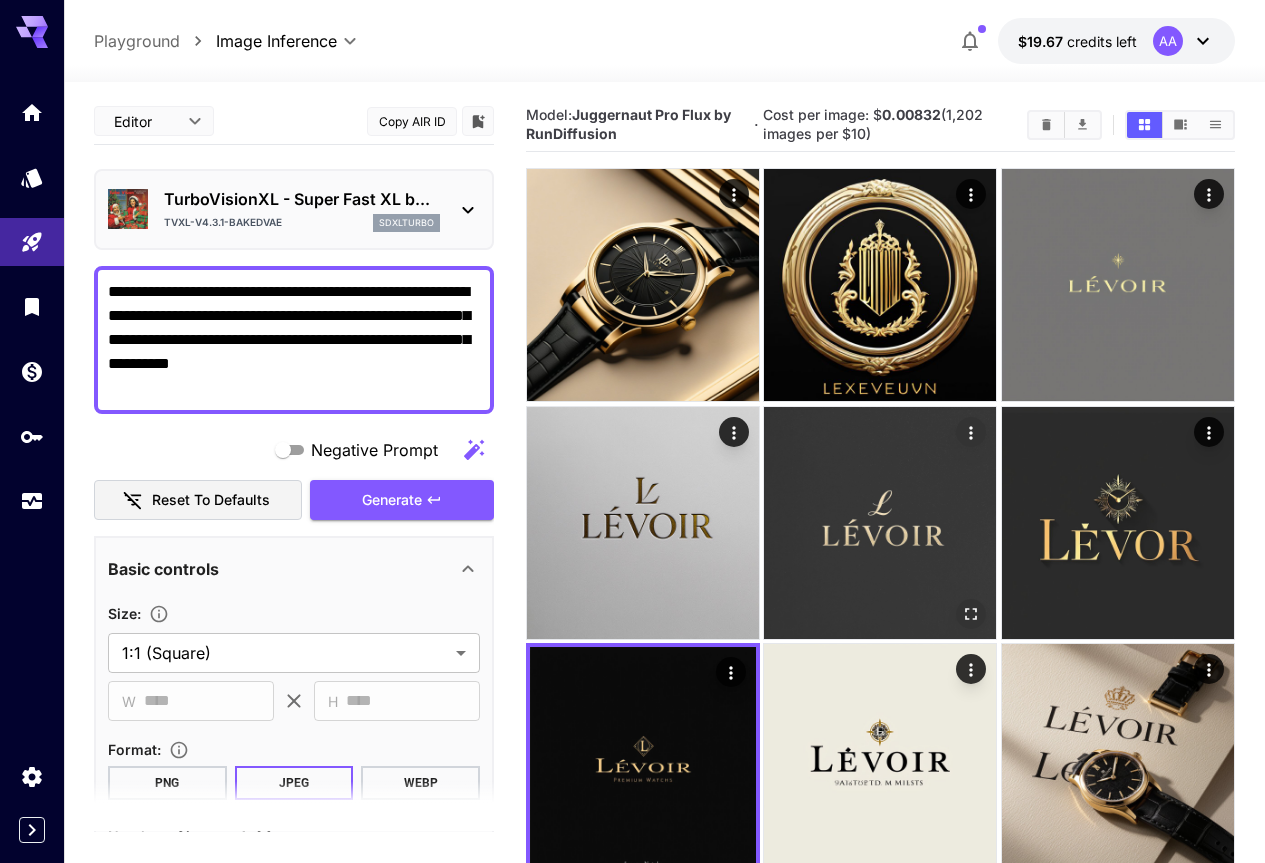 click at bounding box center (880, 523) 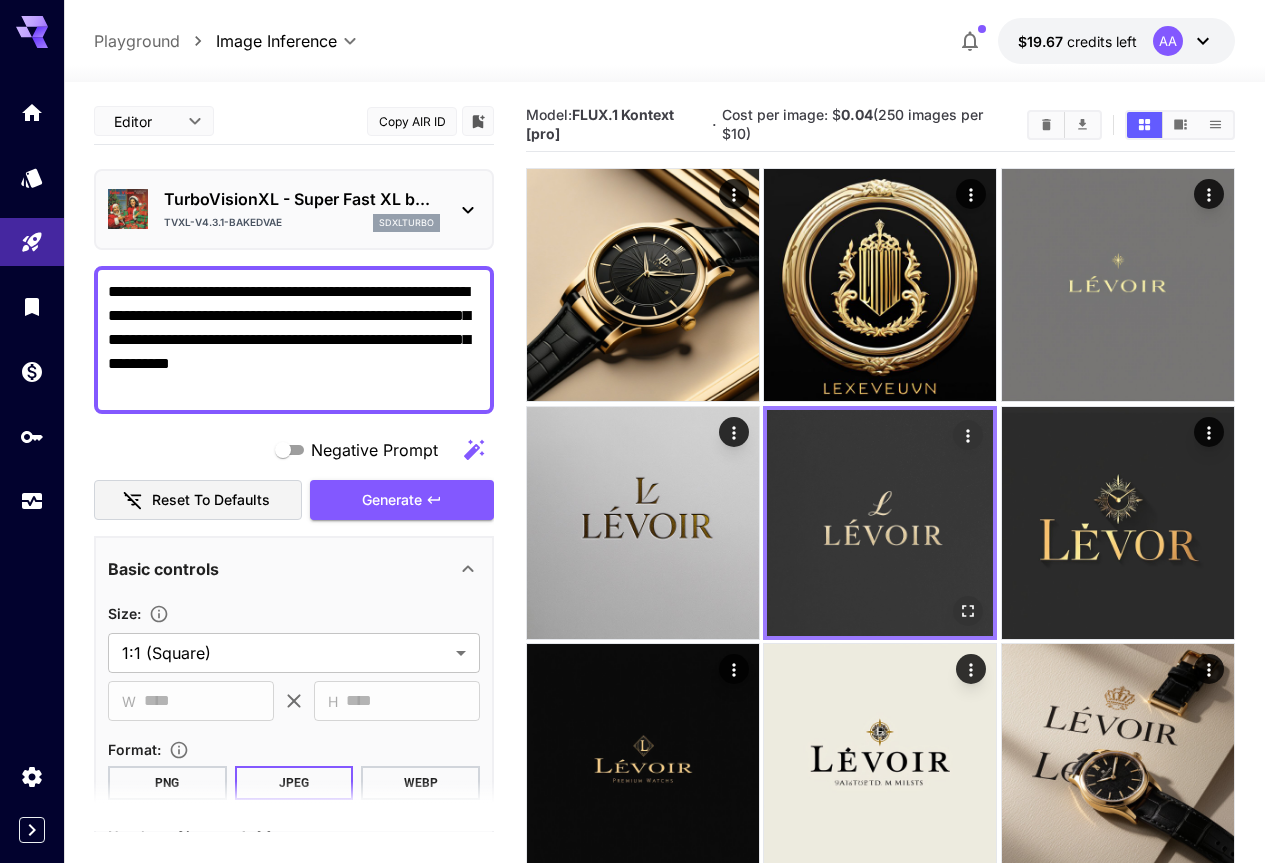 click 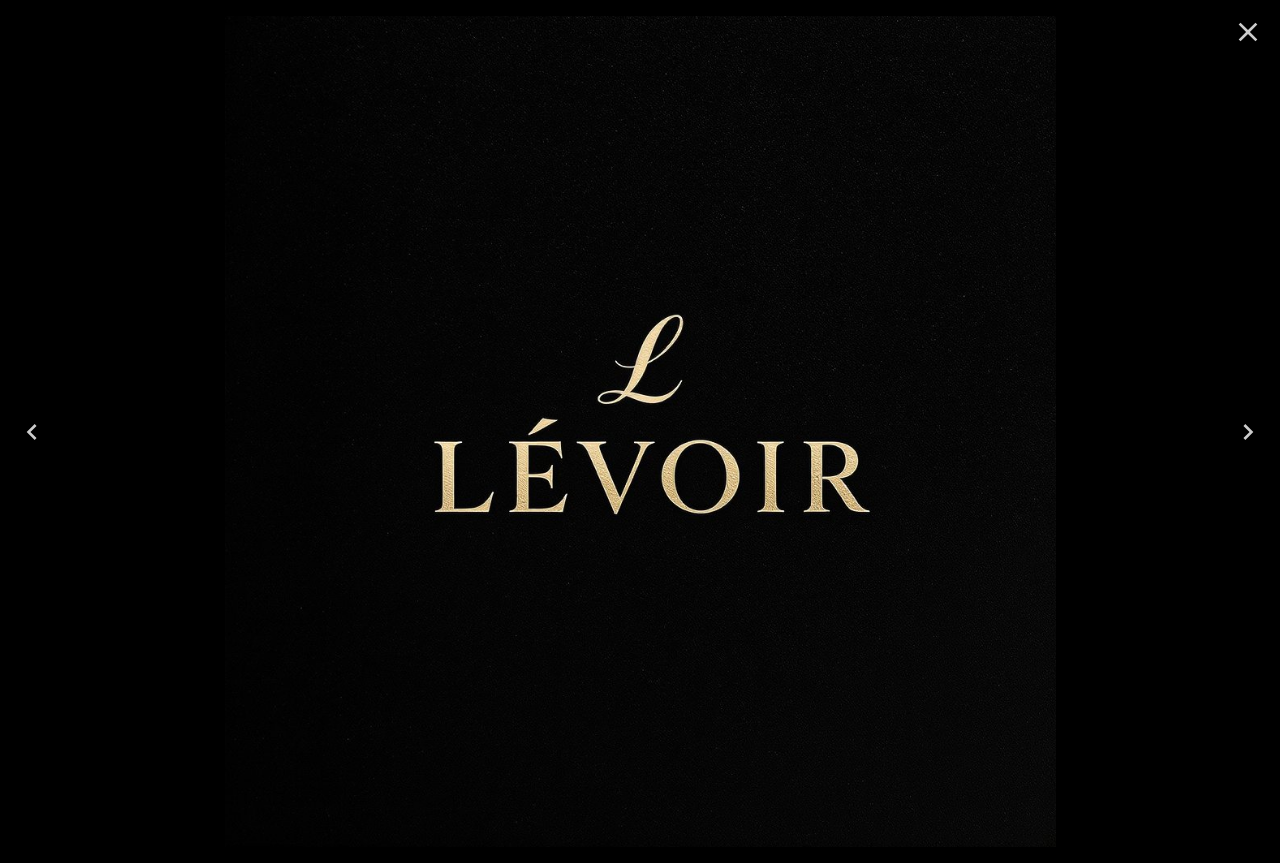 click 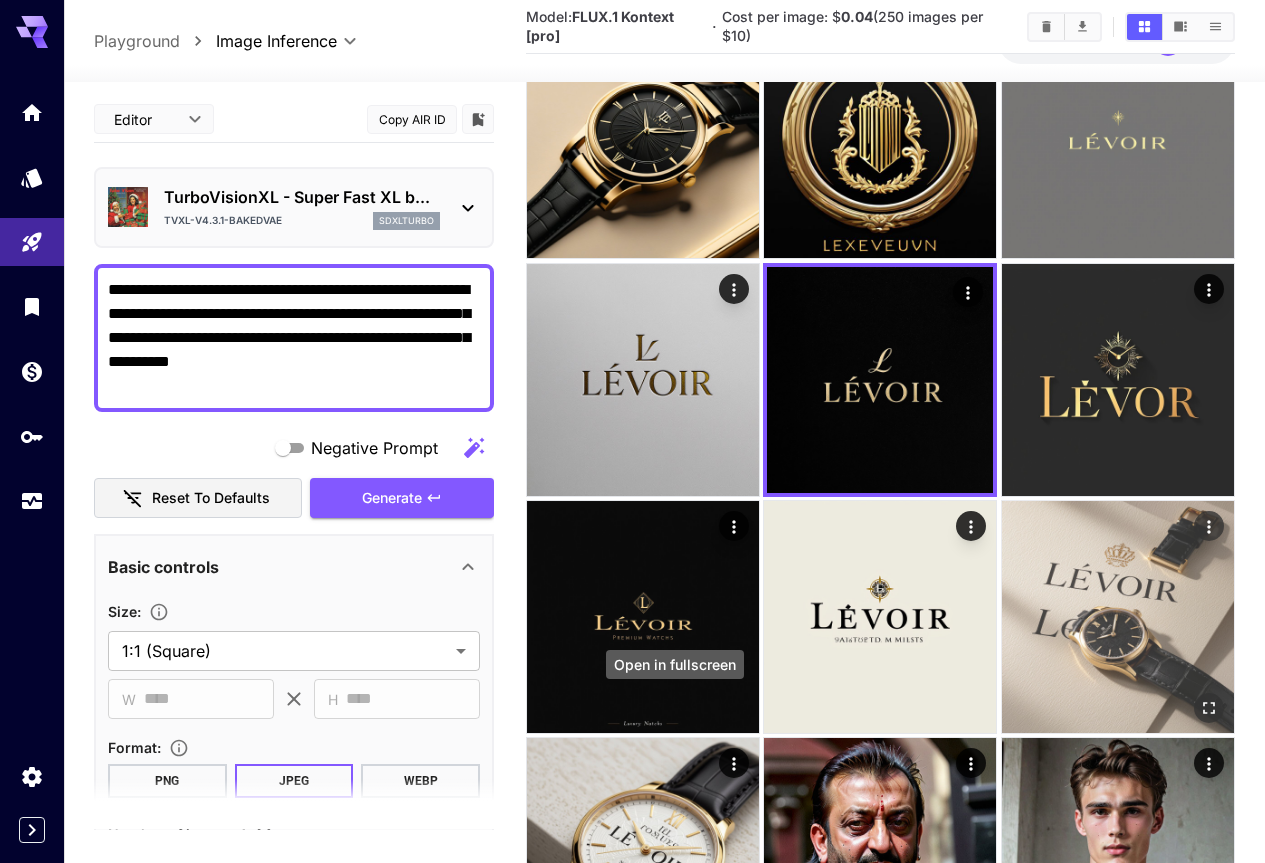scroll, scrollTop: 0, scrollLeft: 0, axis: both 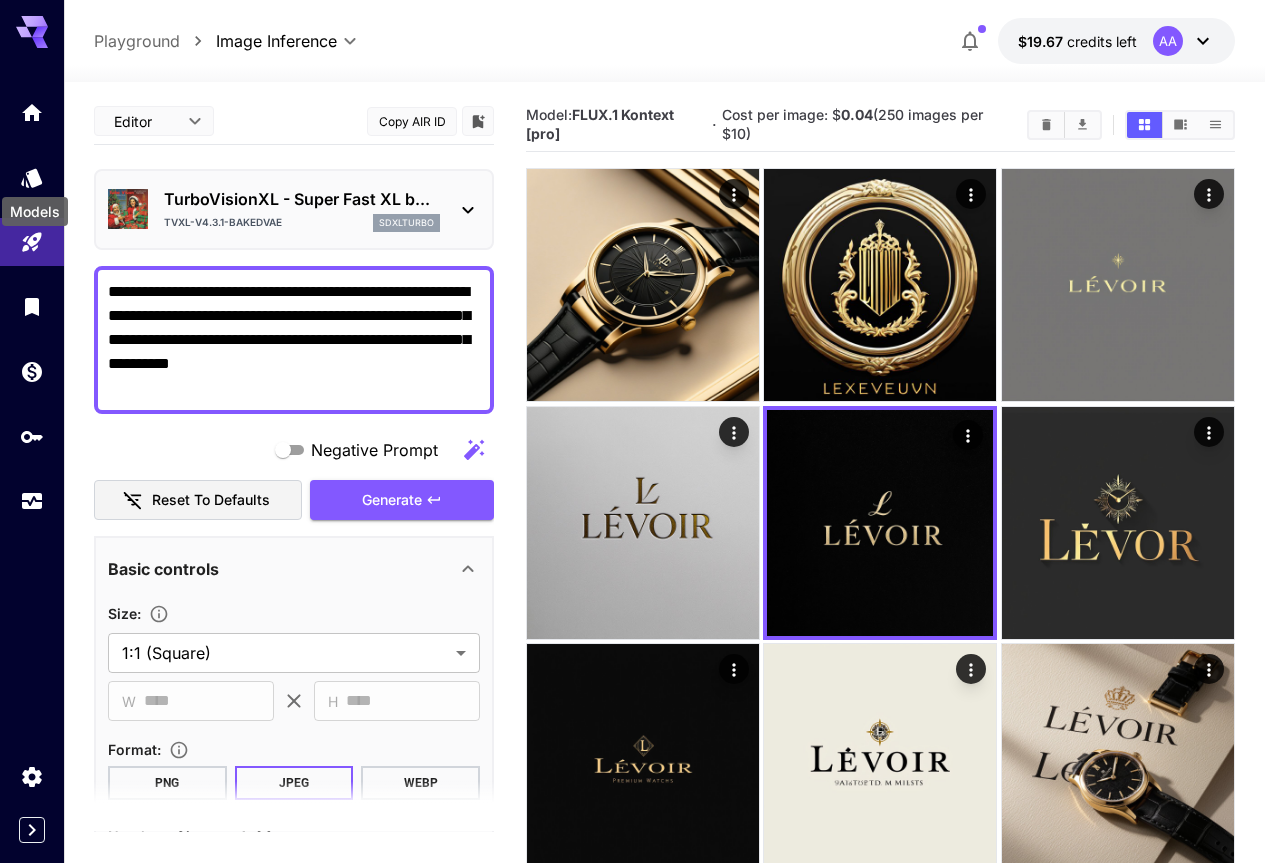 click on "Models" at bounding box center (35, 211) 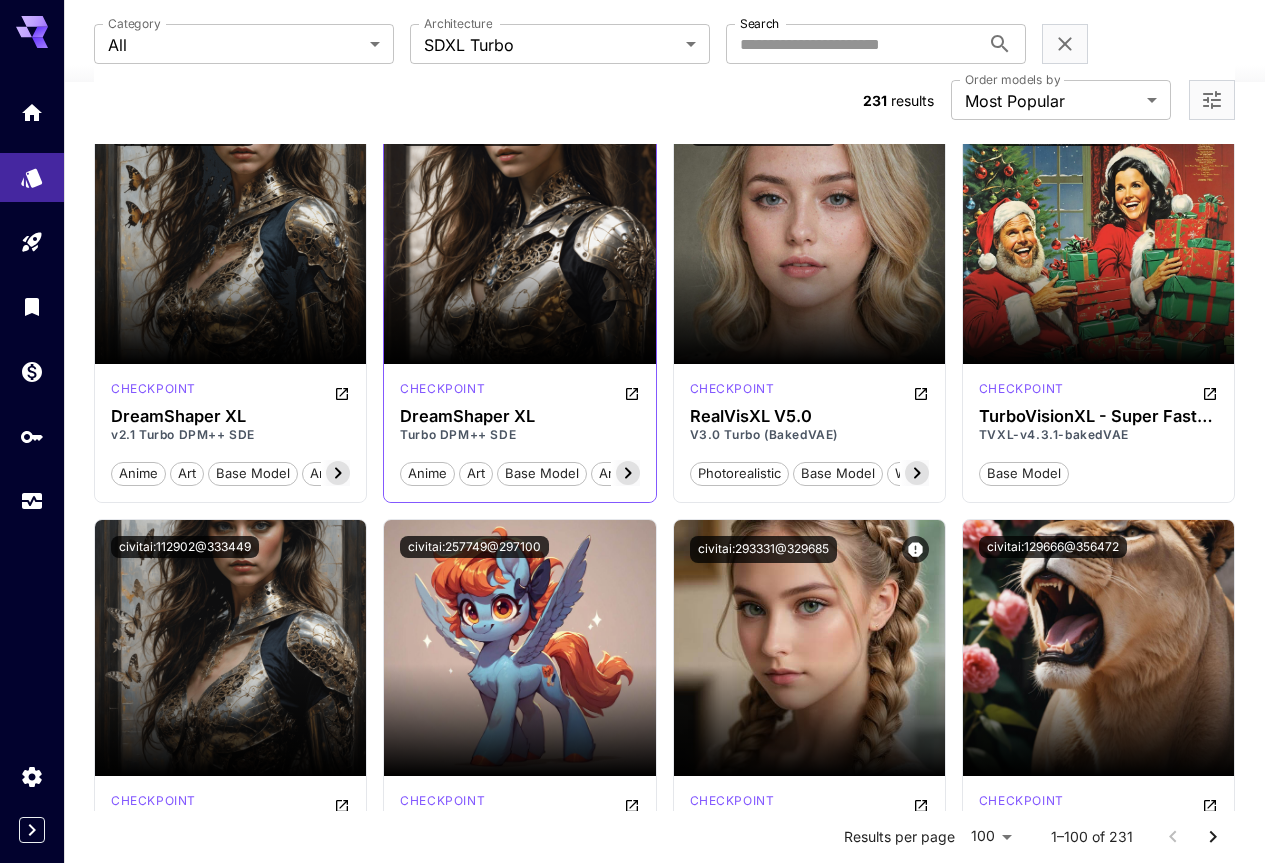 scroll, scrollTop: 0, scrollLeft: 0, axis: both 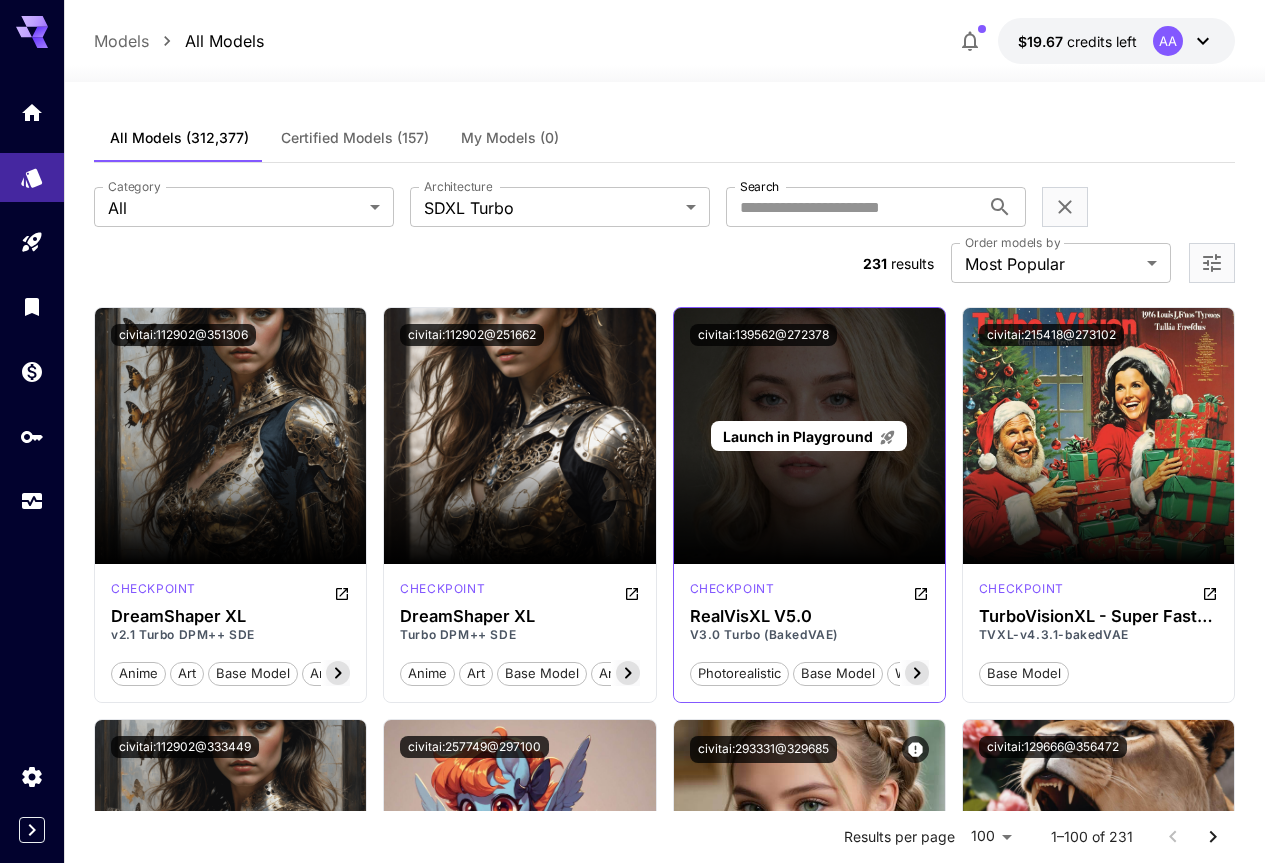 click on "Launch in Playground" at bounding box center (798, 436) 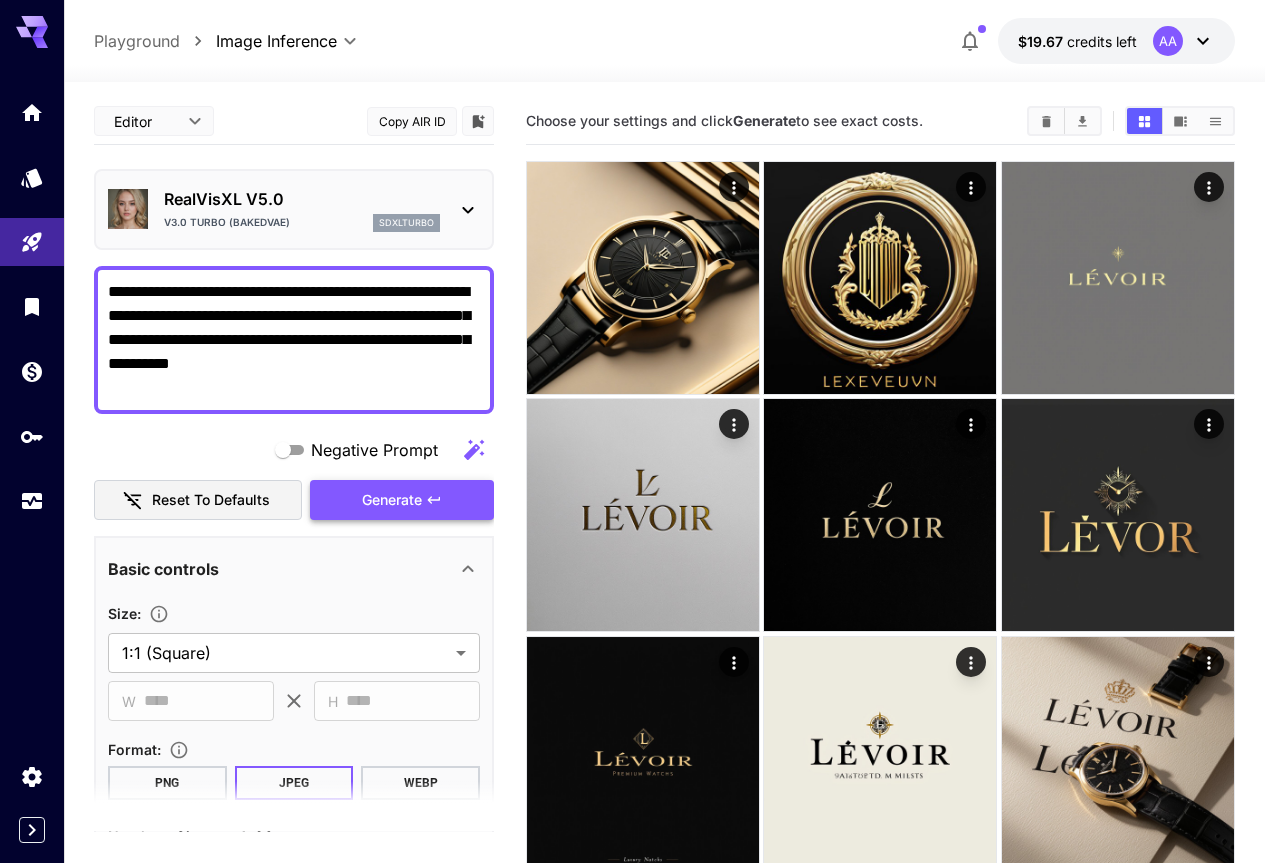 click on "Generate" at bounding box center [392, 500] 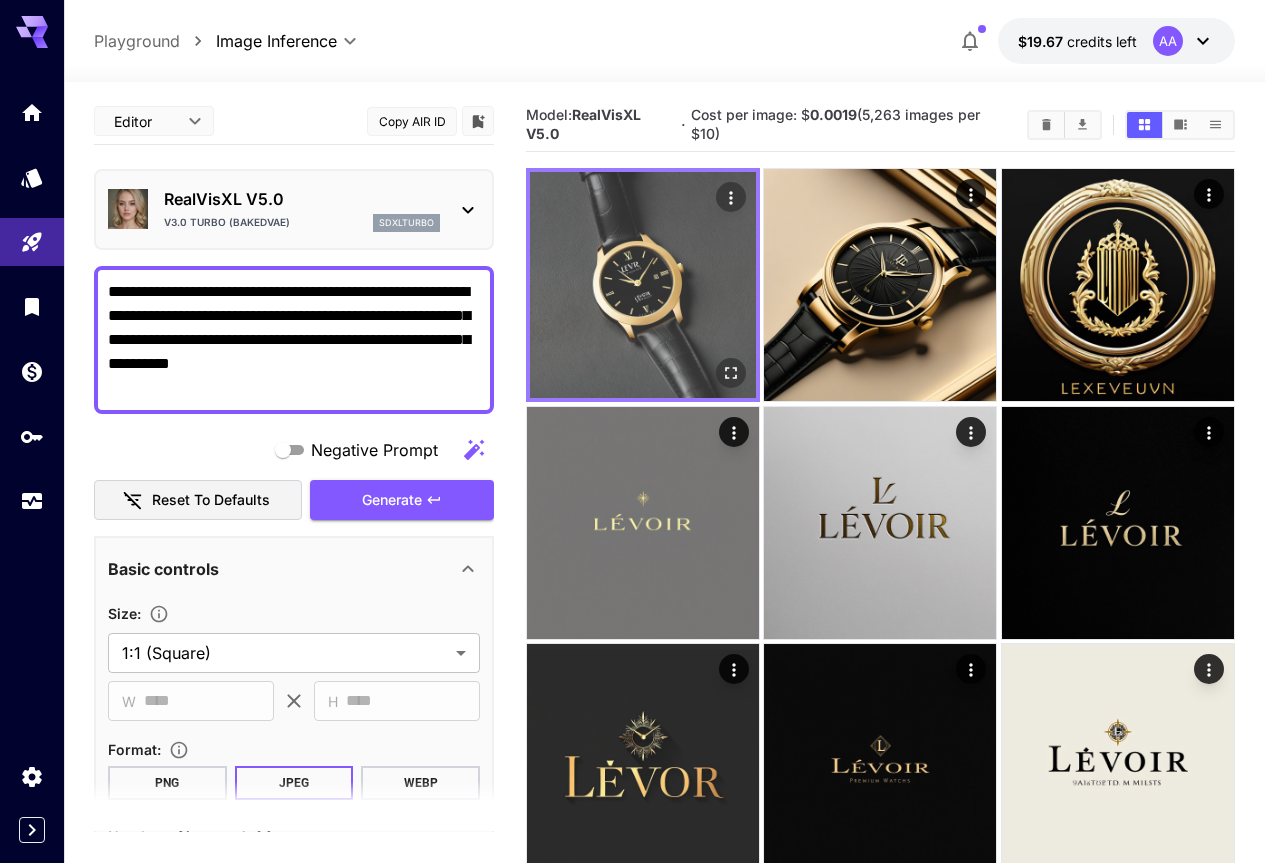 click at bounding box center [643, 285] 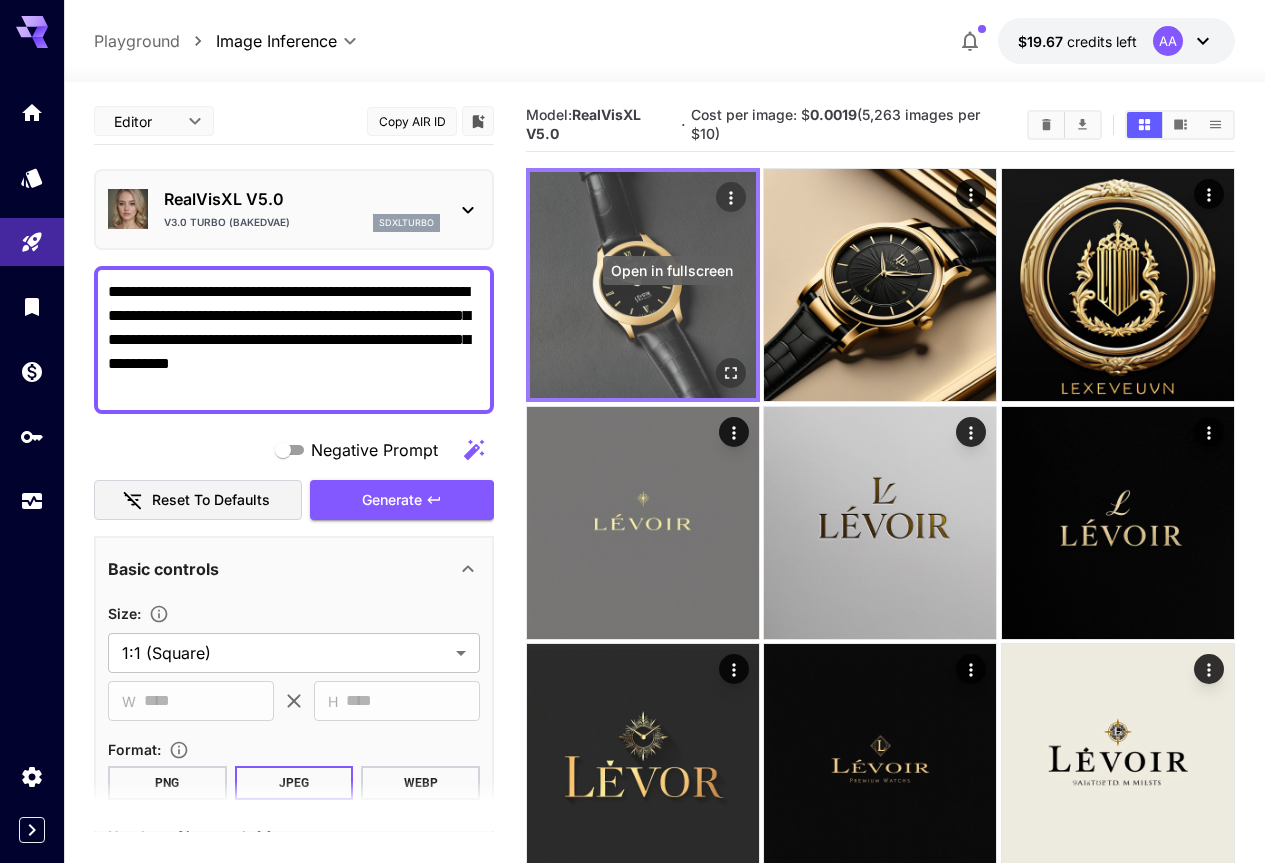 click 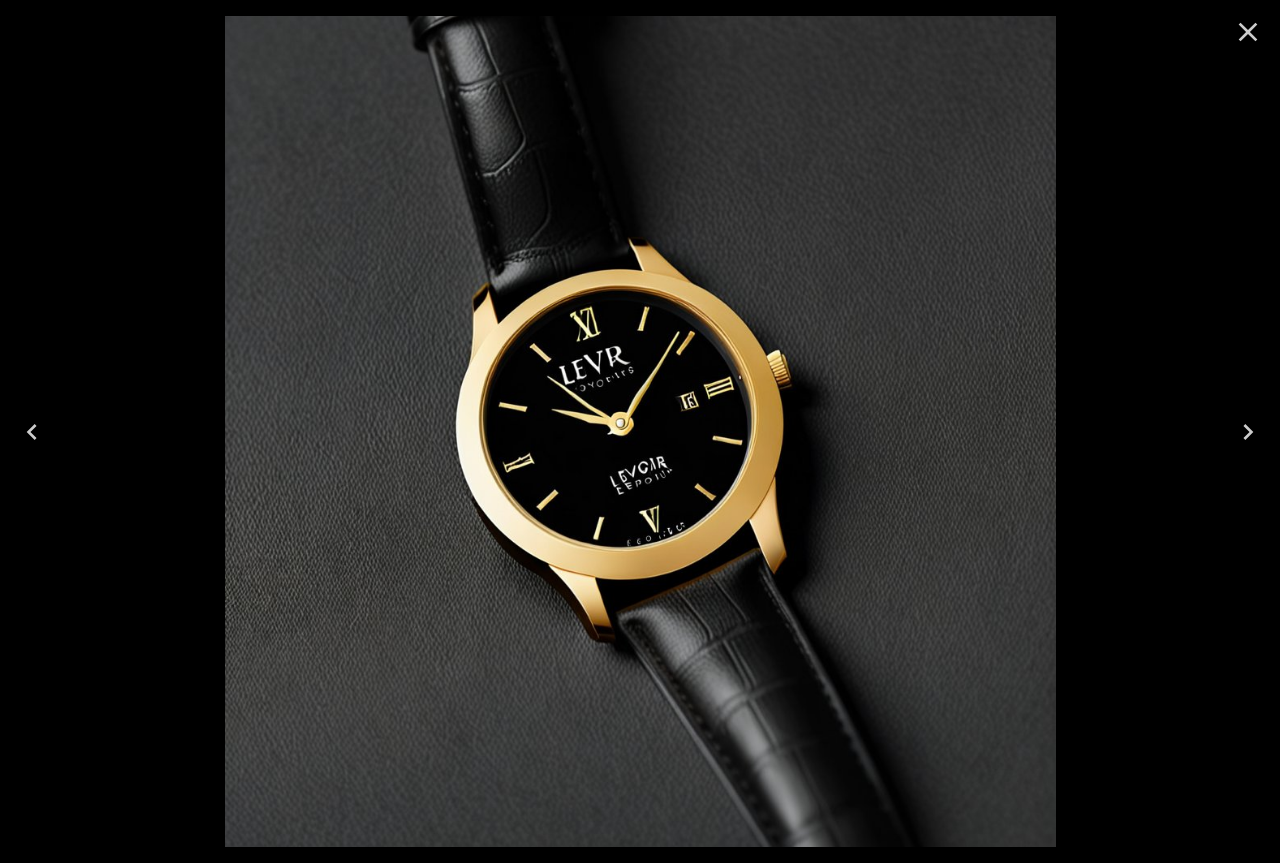 click 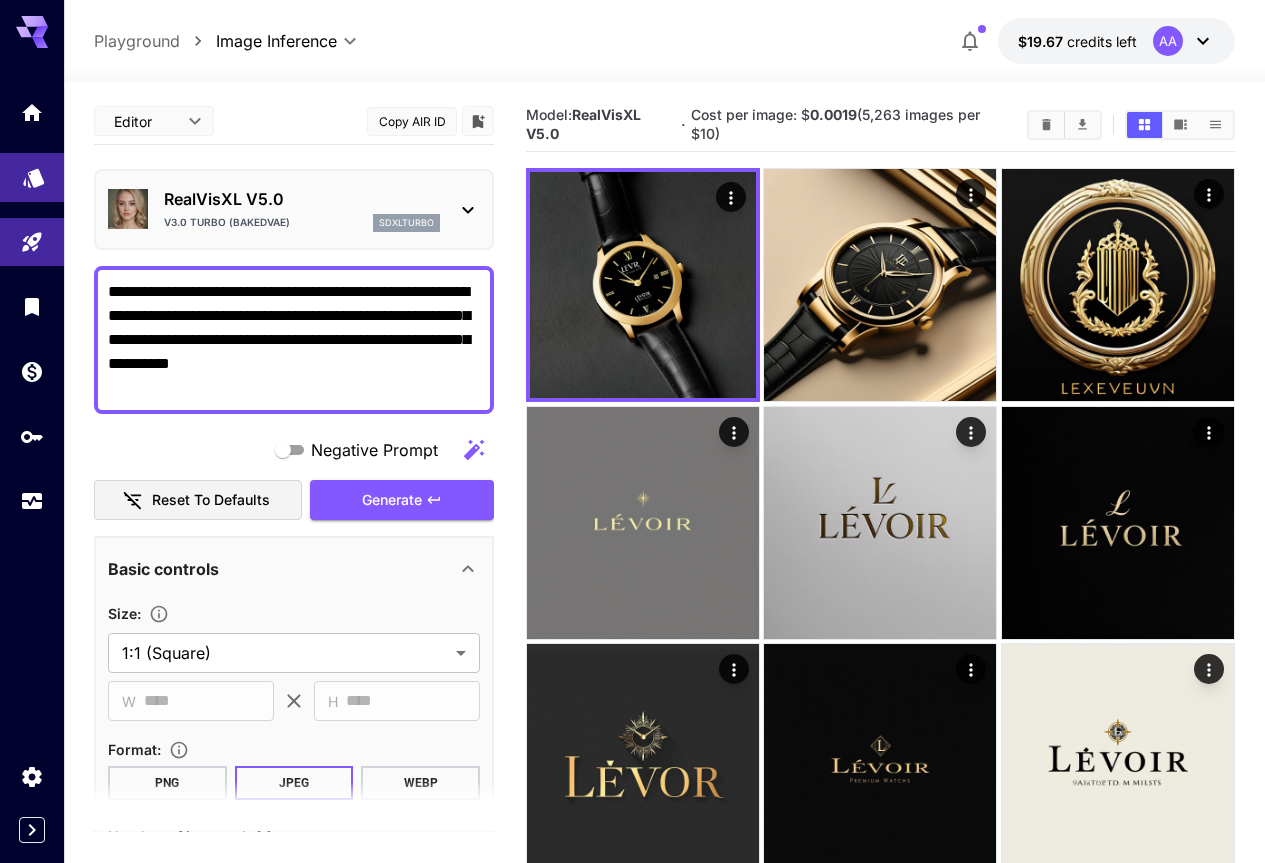 click at bounding box center (32, 177) 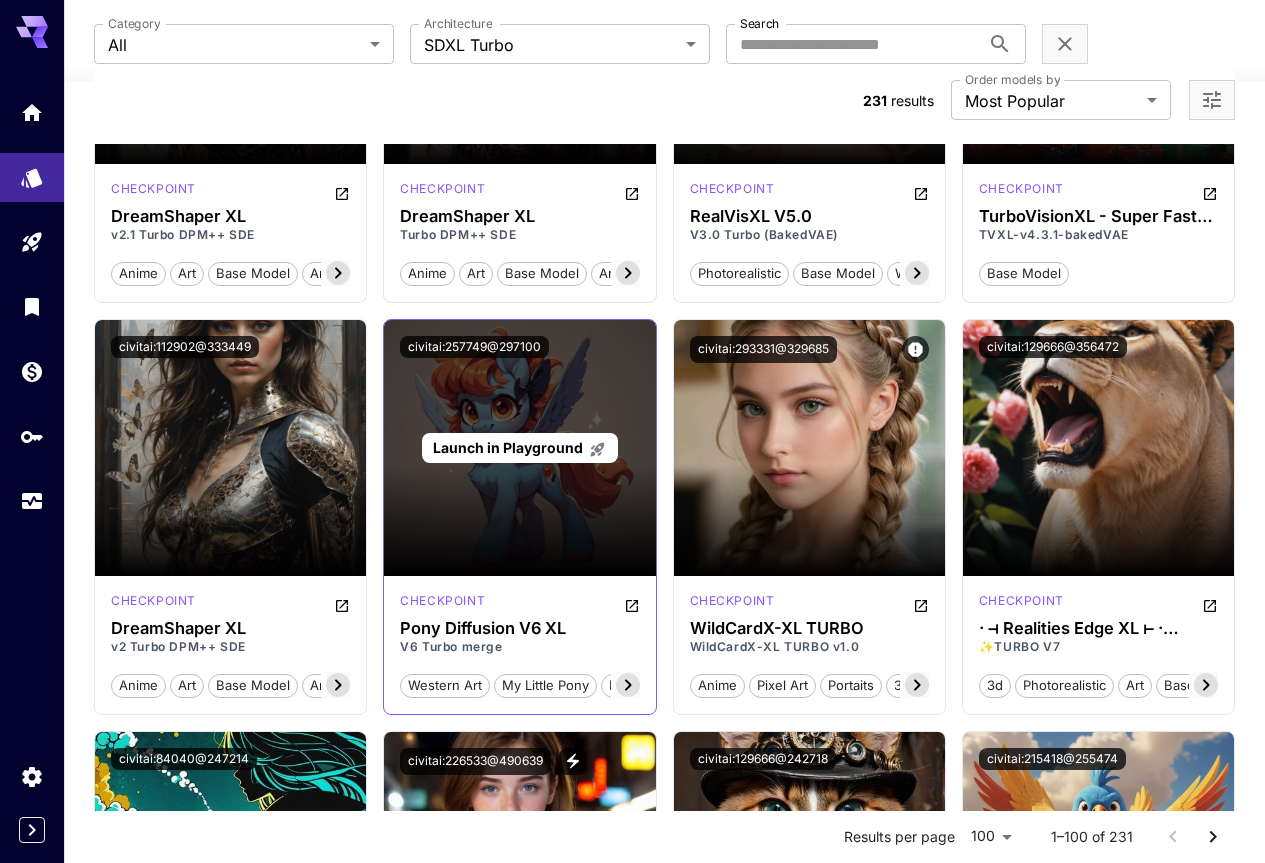 scroll, scrollTop: 0, scrollLeft: 0, axis: both 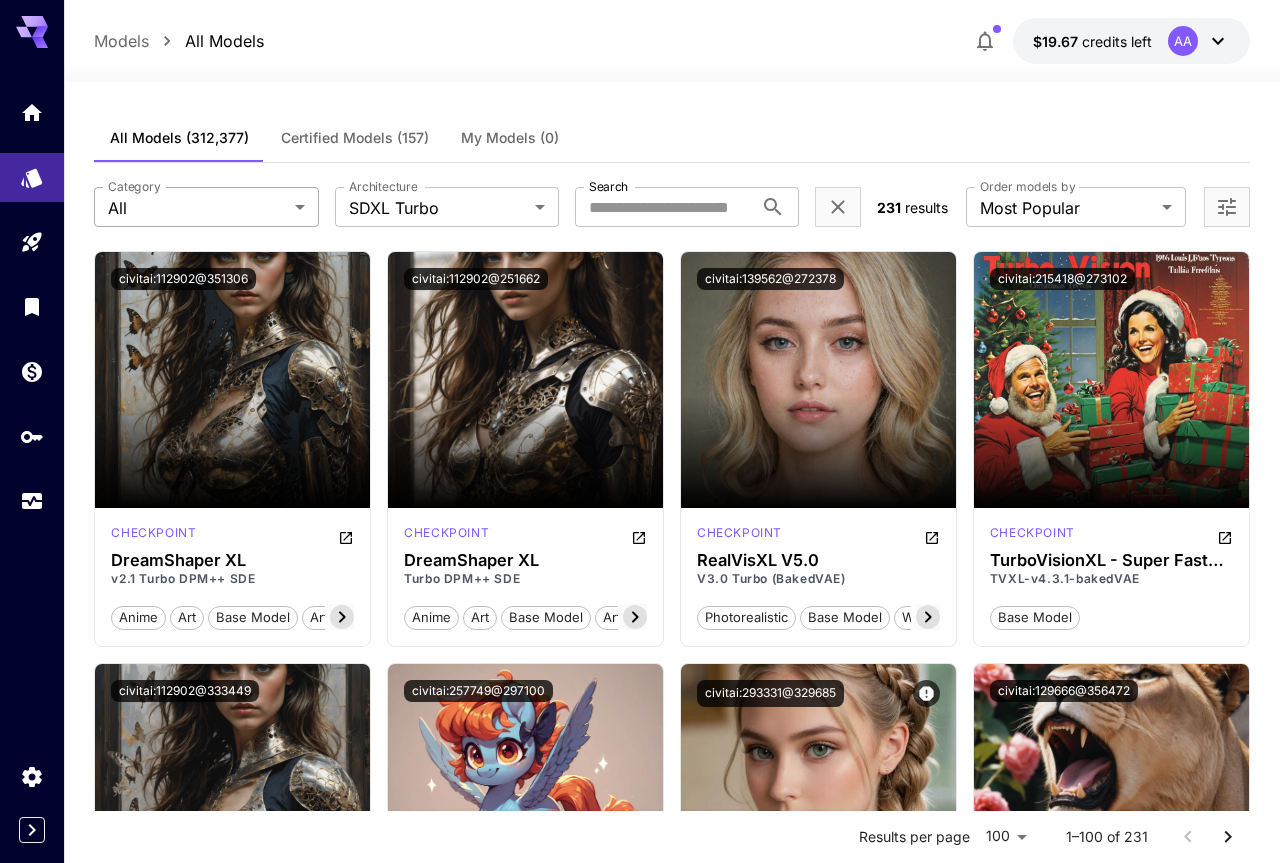 click on "checkpoint DreamShaper XL v2.1 Turbo DPM++ SDE anime art base model artstyle photography realistic dreamshaper turbo xl sdxl Launch in Playground civitai:112902@251662 checkpoint DreamShaper XL Turbo DPM++ SDE anime art base model artstyle photography realistic dreamshaper turbo xl sdxl Launch in Playground civitai:139562@272378 checkpoint RealVisXL V5.0 V3.0 Turbo (BakedVAE) photorealistic base model woman man realistic semi-realistic nsfw sfw Launch in Playground civitai:215418@273102 checkpoint TurboVisionXL - Super Fast XL based on new SDXL Turbo - 3 - 5 step quality output at high resolutions! TVXL-v4.3.1-bakedVAE base model Launch in Playground civitai:112902@333449 checkpoint DreamShaper XL anime" at bounding box center [640, 8757] 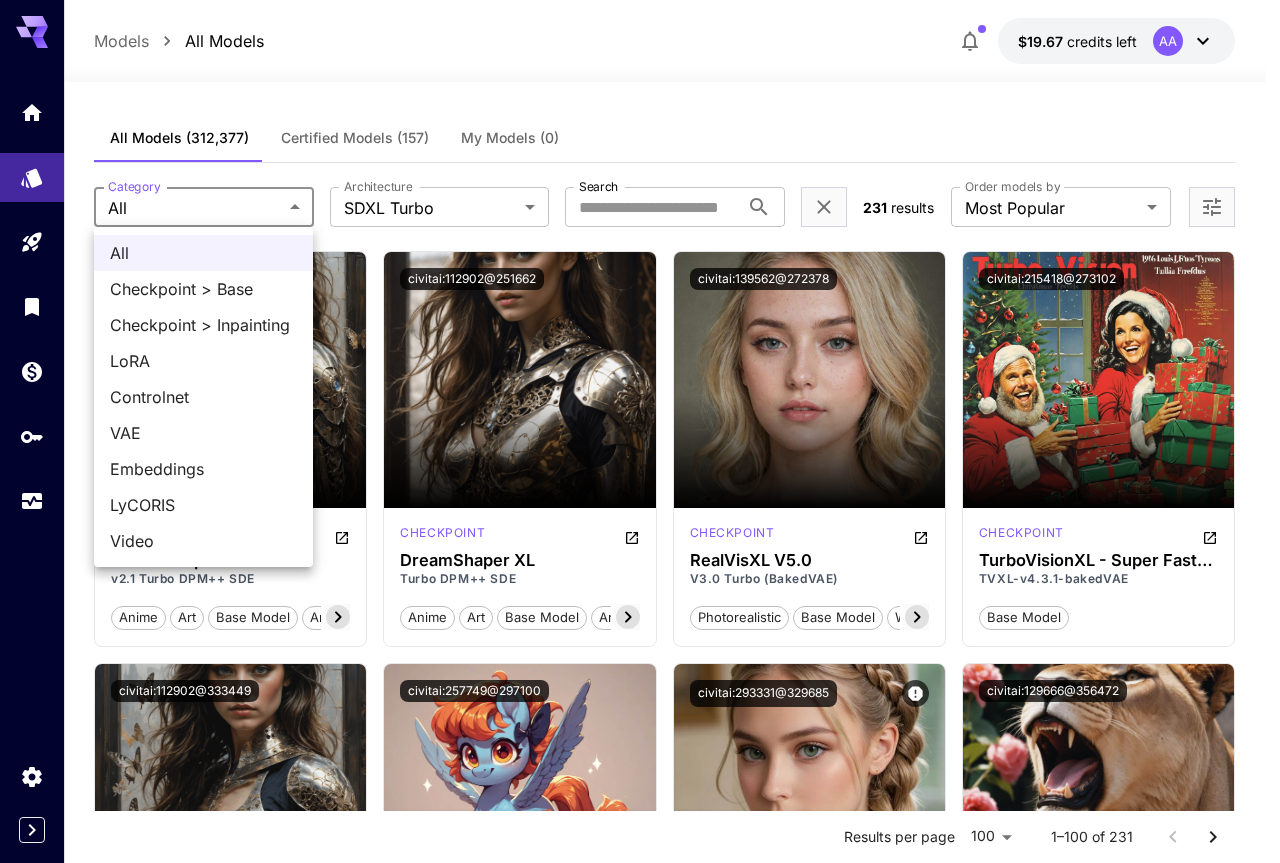 click on "Video" at bounding box center (203, 541) 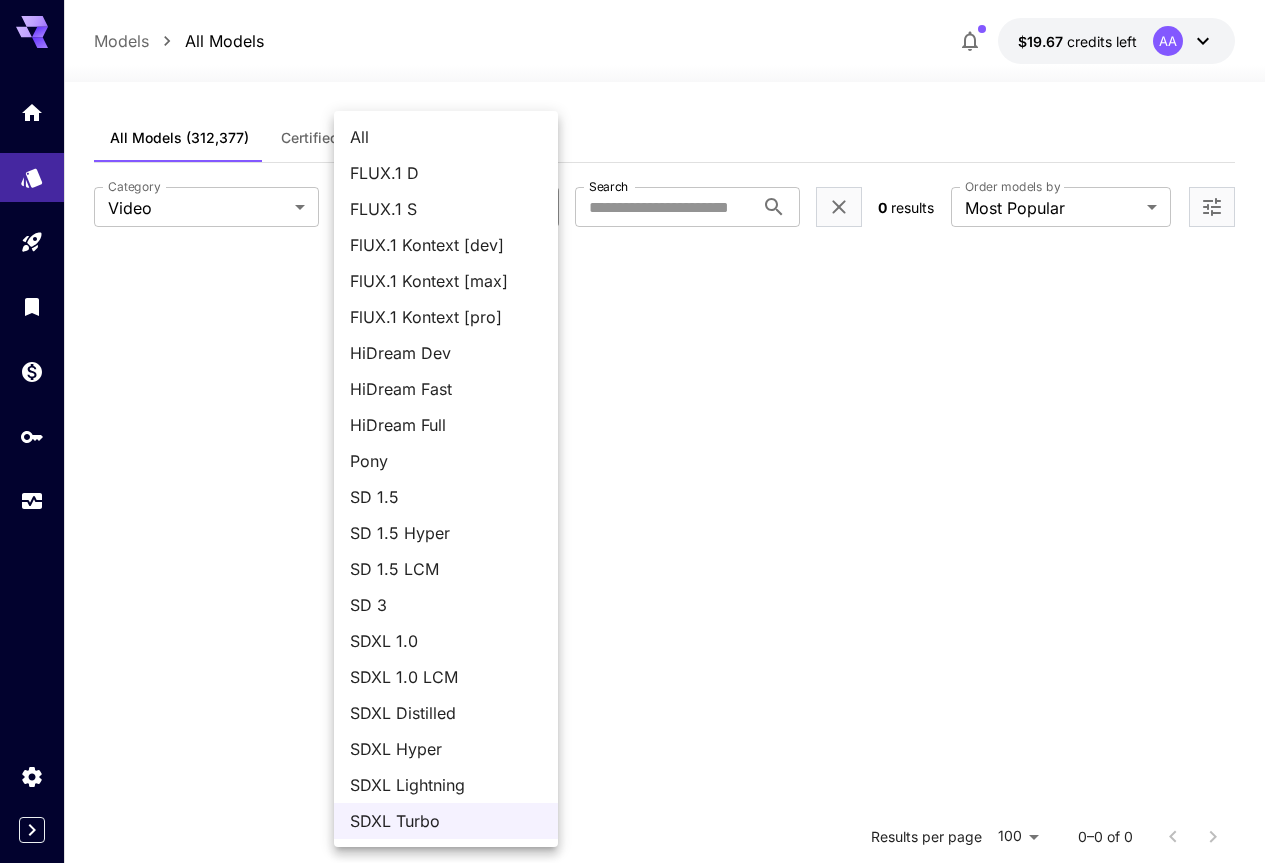 click on "**********" at bounding box center (640, 613) 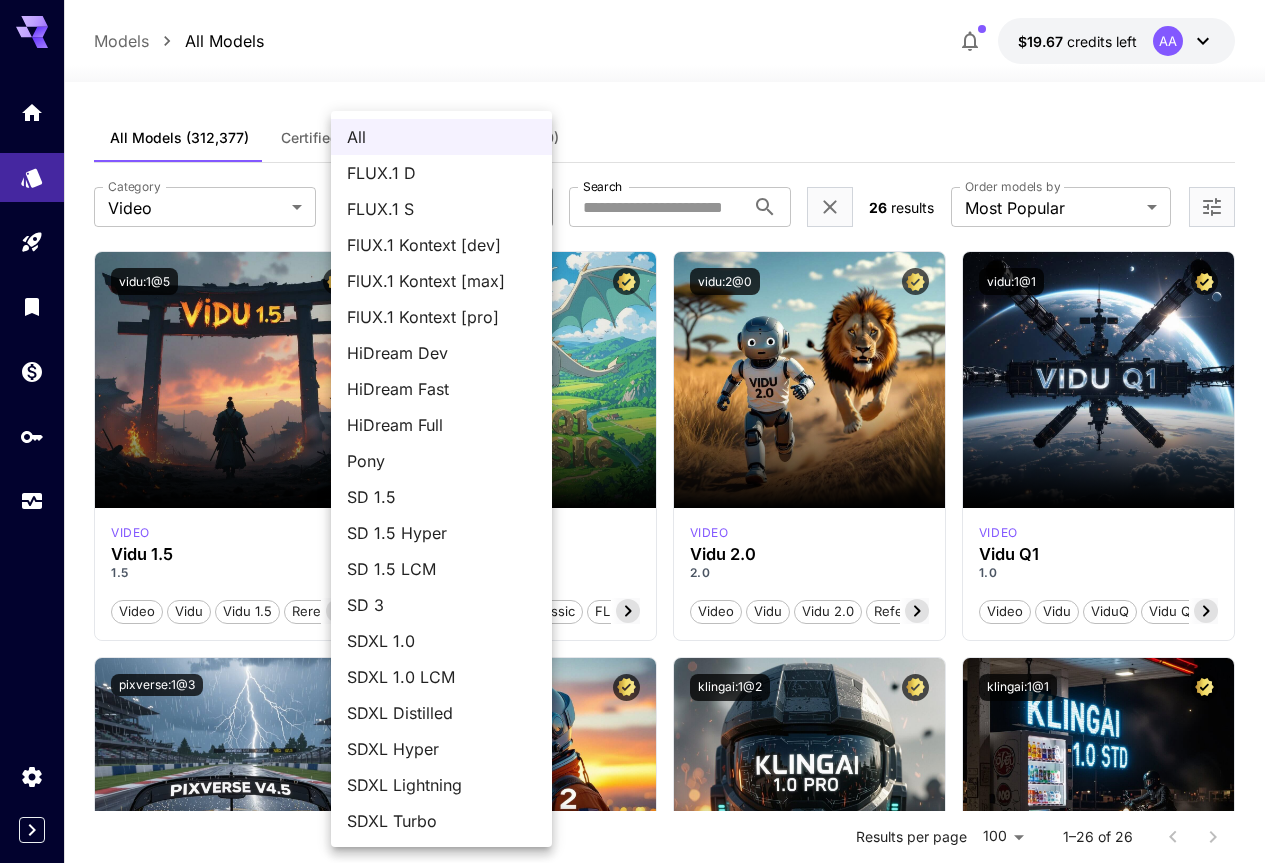 click on "video Vidu 1.5 1.5 Video Vidu Vidu 1.5 Rerefence T2V S2V I2V Partner Launch in Playground vidu:[PHONE]@[PHONE]                             video Vidu Q1 Classic 1.0 Video Vidu Q1 Classic FLF2V I2V Partner Launch in Playground vidu:[PHONE]@[PHONE]                             video Vidu 2.0 2.0 Video Vidu Vidu 2.0 Reference T2V Partner Launch in Playground vidu:[PHONE]@[PHONE]                             video Vidu Q1 1.0 Video Vidu ViduQ Vidu Q1 Q1 T2V R2V I2V Partner Launch in Playground pixverse:[PHONE]@[PHONE] video PixVerse v4.5 0.1 Video PixVerse Text To Video Image To Video T2V I2V Partner Launch in Playground google:[PHONE]@[PHONE]                             video Veo 2.0 2.0 Video Google Veo 2.0 Veo T2V I2V Partner Launch in Playground klingai:[PHONE]@[PHONE]" at bounding box center (640, 2209) 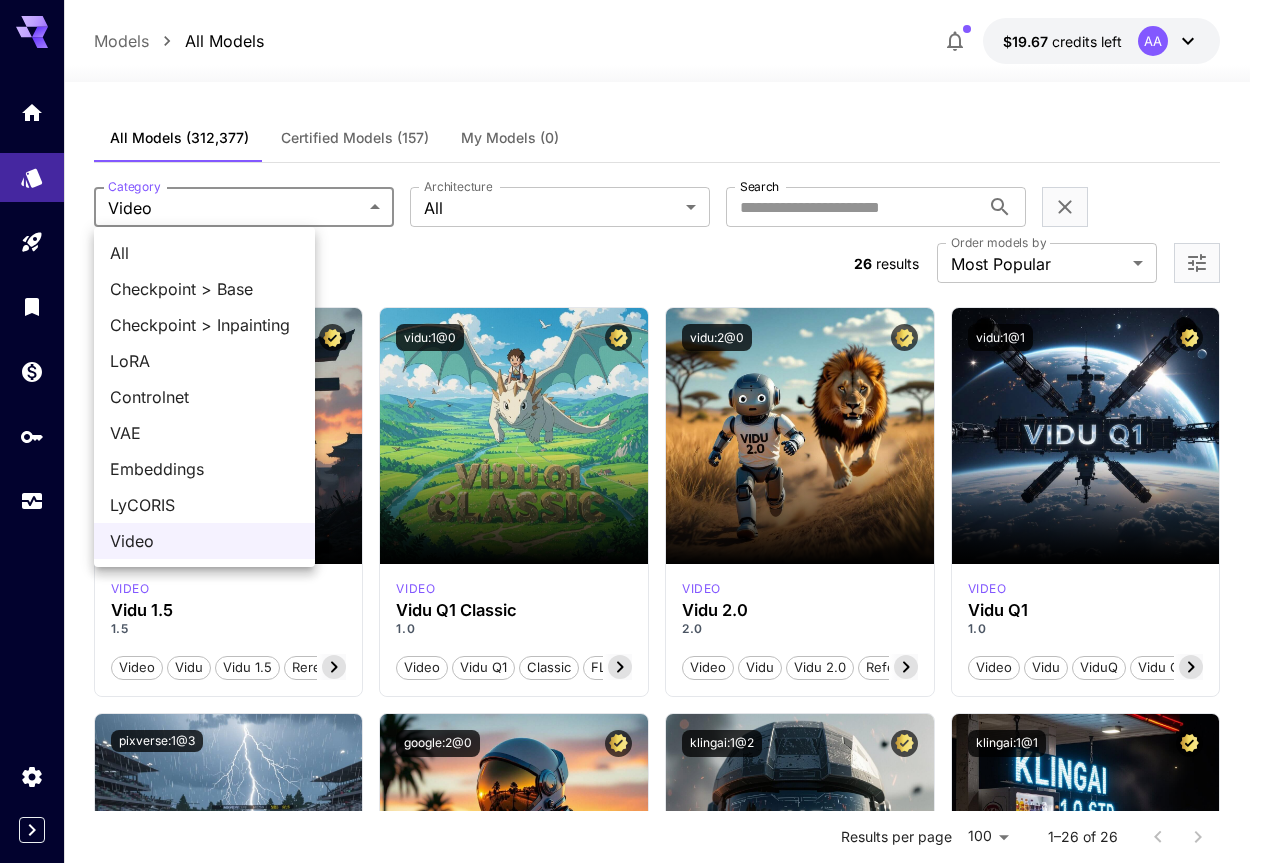click on "video Vidu 1.5 1.5 Video Vidu Vidu 1.5 Rerefence T2V S2V I2V Partner Launch in Playground vidu:[PHONE]@[PHONE]                             video Vidu Q1 Classic 1.0 Video Vidu Q1 Classic FLF2V I2V Partner Launch in Playground vidu:[PHONE]@[PHONE]                             video Vidu 2.0 2.0 Video Vidu Vidu 2.0 Reference T2V Partner Launch in Playground vidu:[PHONE]@[PHONE]                             video Vidu Q1 1.0 Video Vidu ViduQ Vidu Q1 Q1 T2V R2V I2V Partner Launch in Playground pixverse:[PHONE]@[PHONE] video PixVerse v4.5 0.1 Video PixVerse Text To Video Image To Video T2V I2V Partner Launch in Playground google:[PHONE]@[PHONE]                             video Veo 2.0 2.0 Video Google Veo 2.0 Veo T2V I2V Partner Launch in Playground klingai:[PHONE]@[PHONE]" at bounding box center (632, 2237) 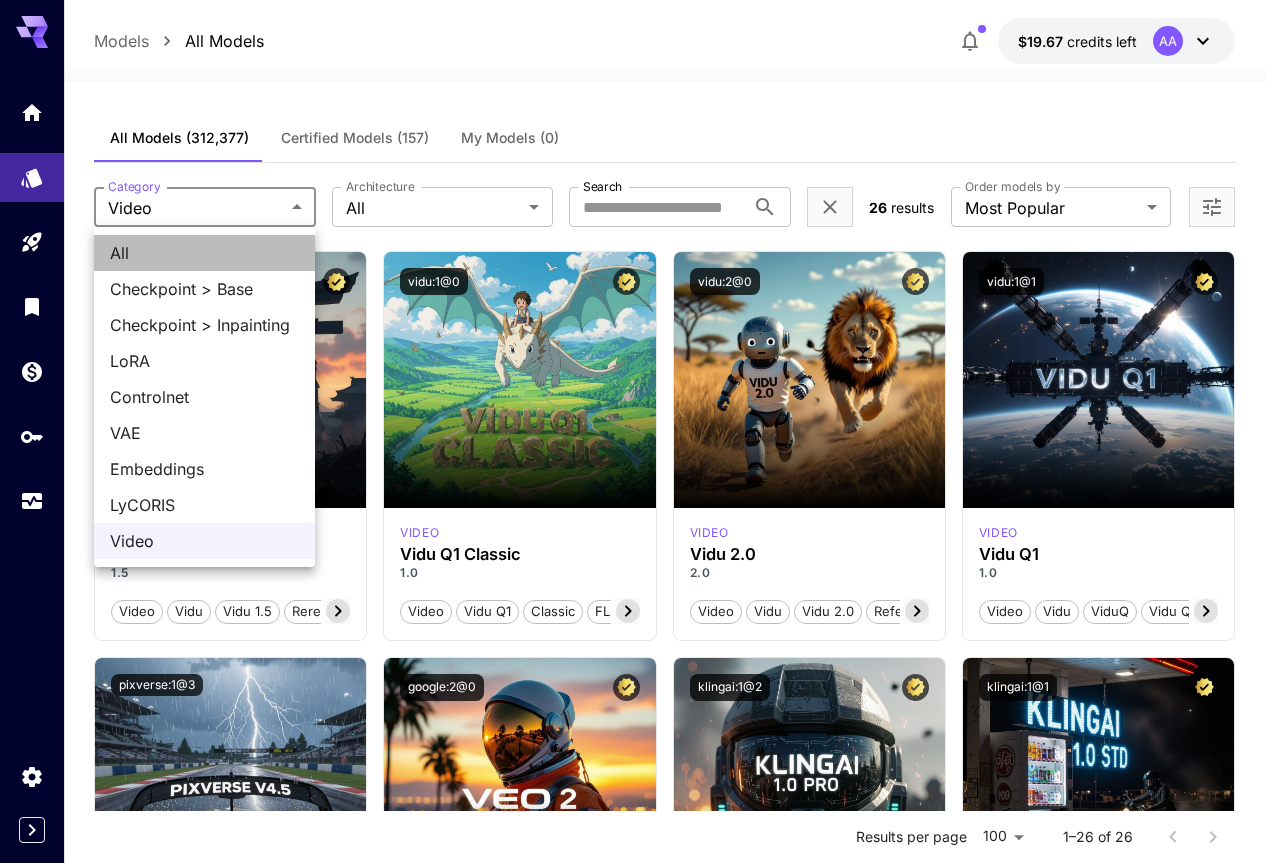 click on "All" at bounding box center [204, 253] 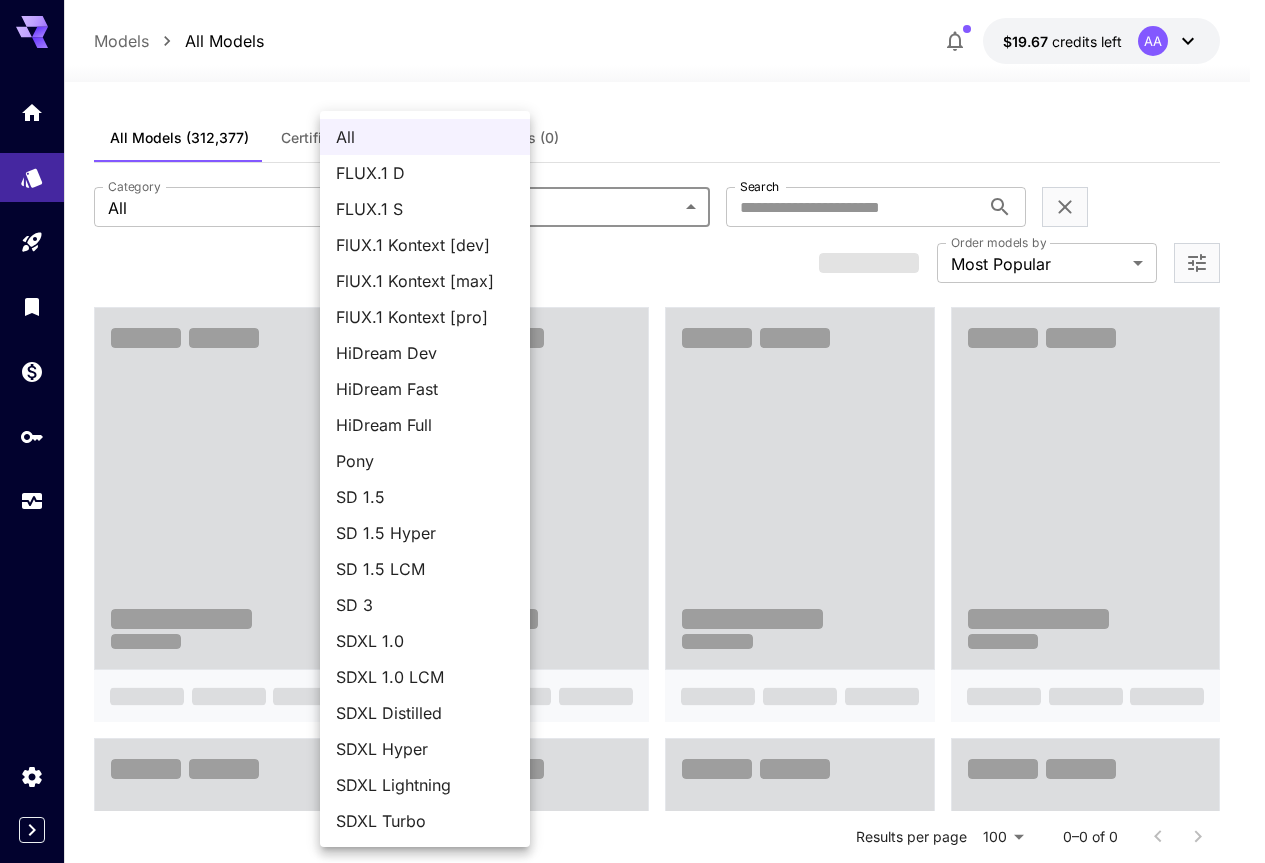 click on "**********" at bounding box center [632, 1278] 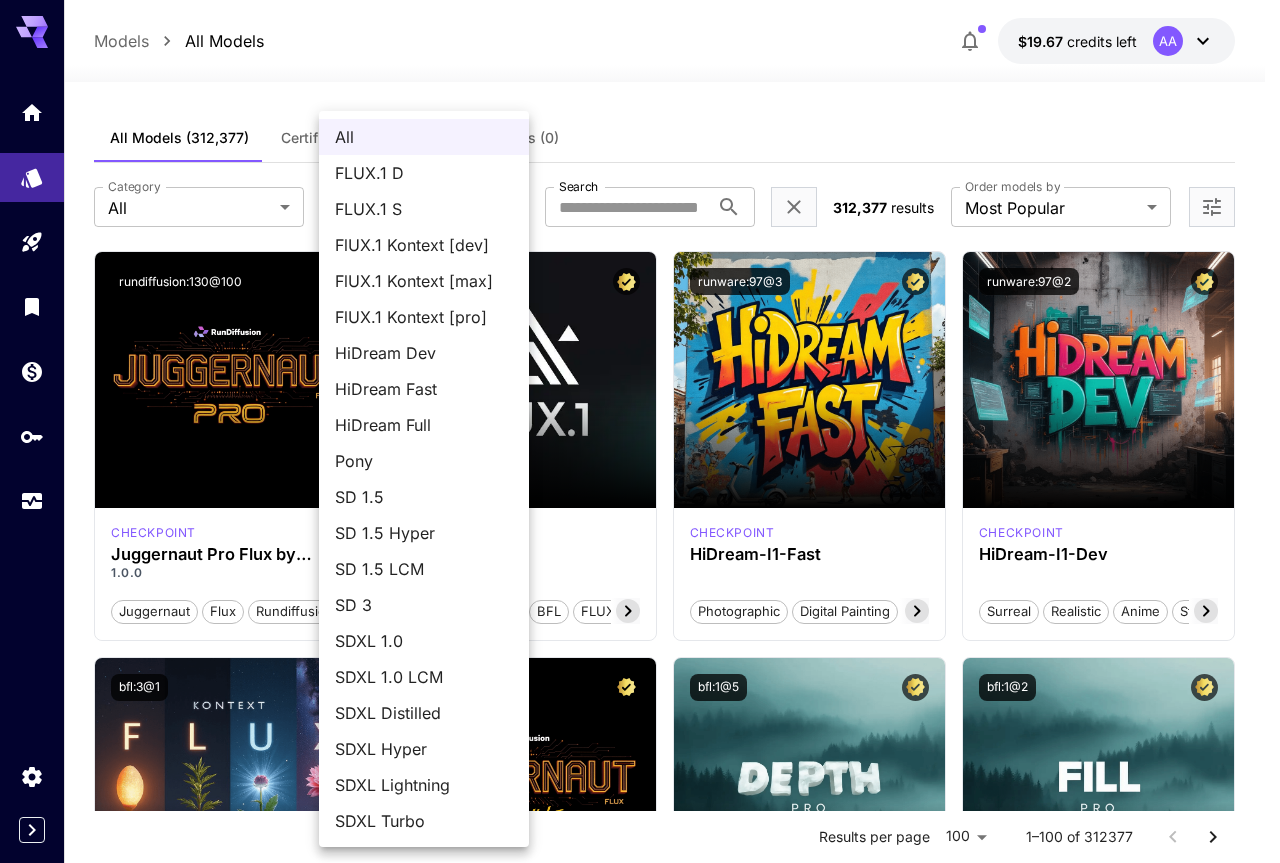 click on "SD 1.5" at bounding box center [424, 497] 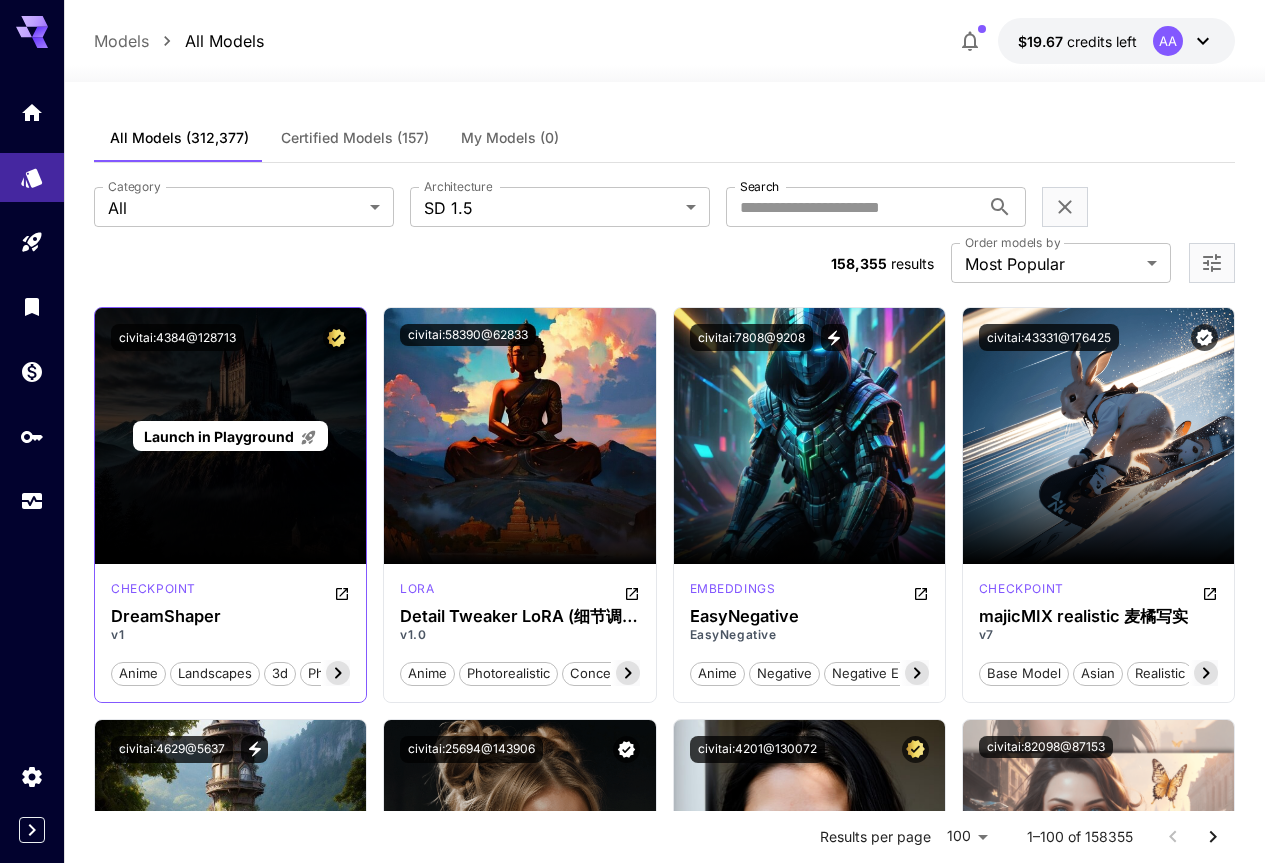 click on "Launch in Playground" at bounding box center [230, 436] 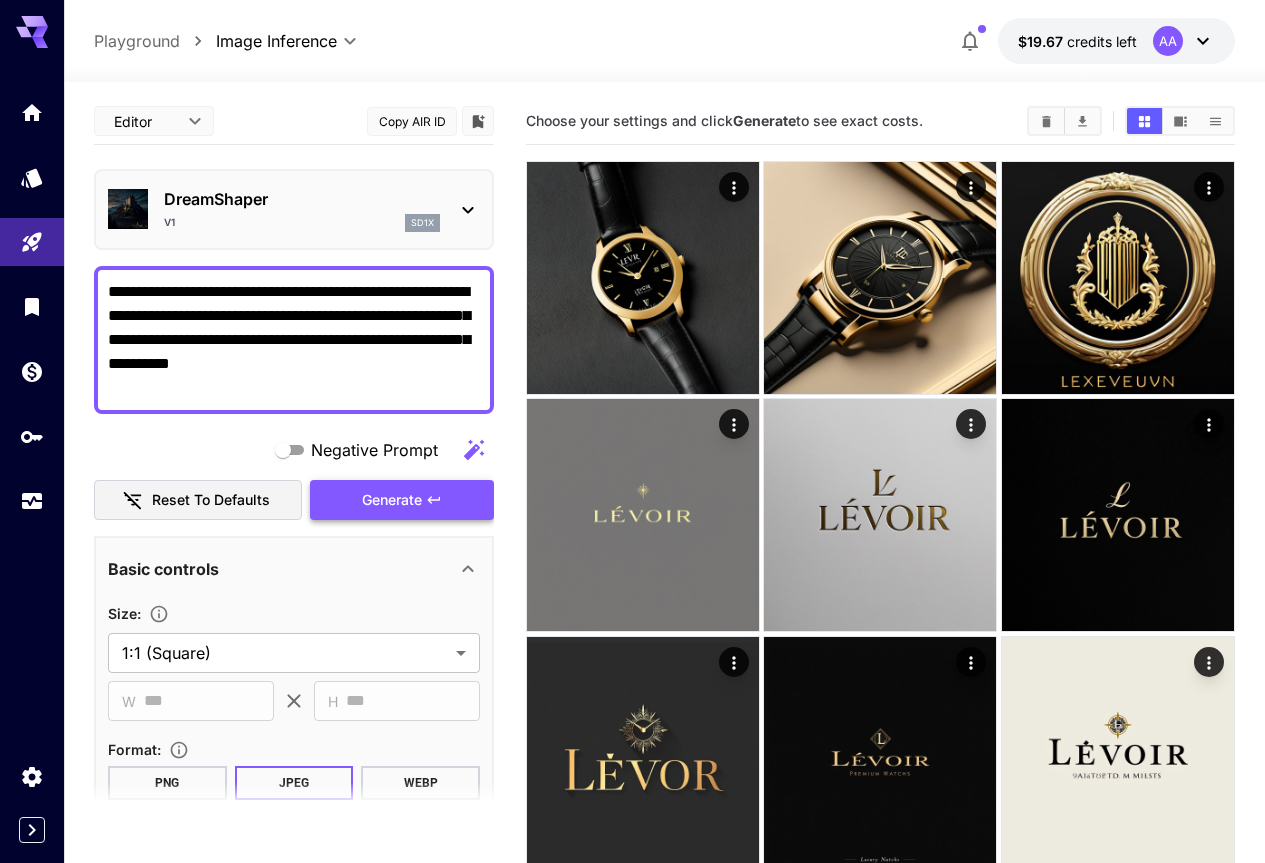 click on "Generate" at bounding box center [392, 500] 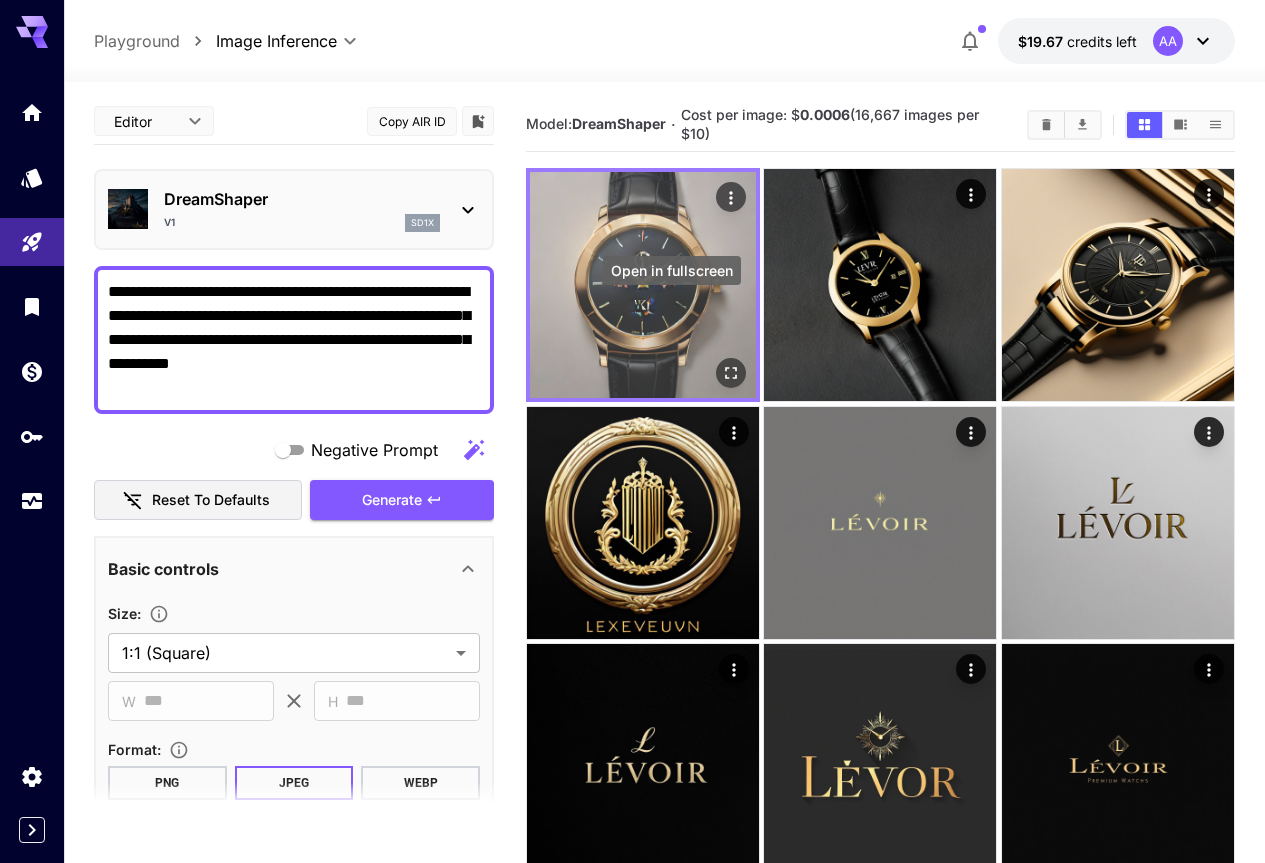 click at bounding box center [731, 374] 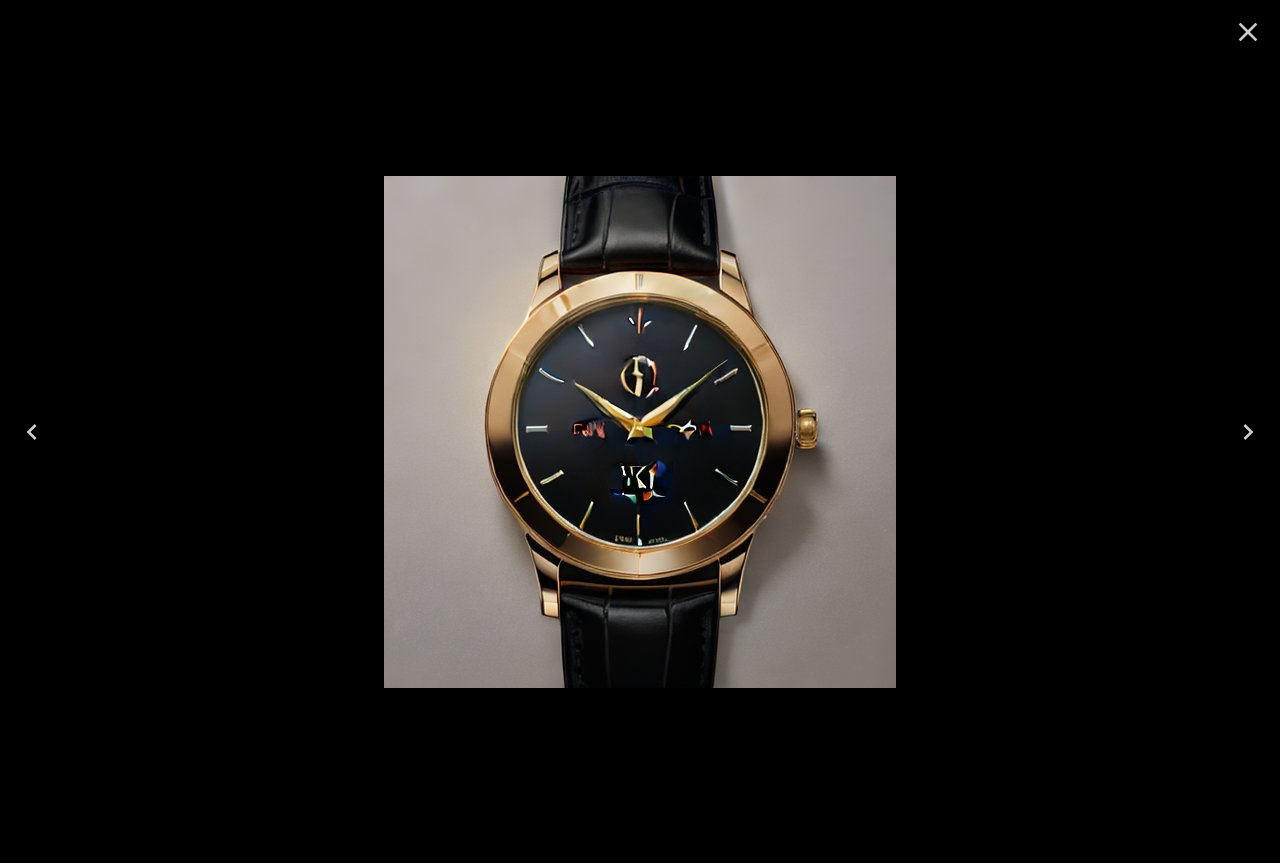 click 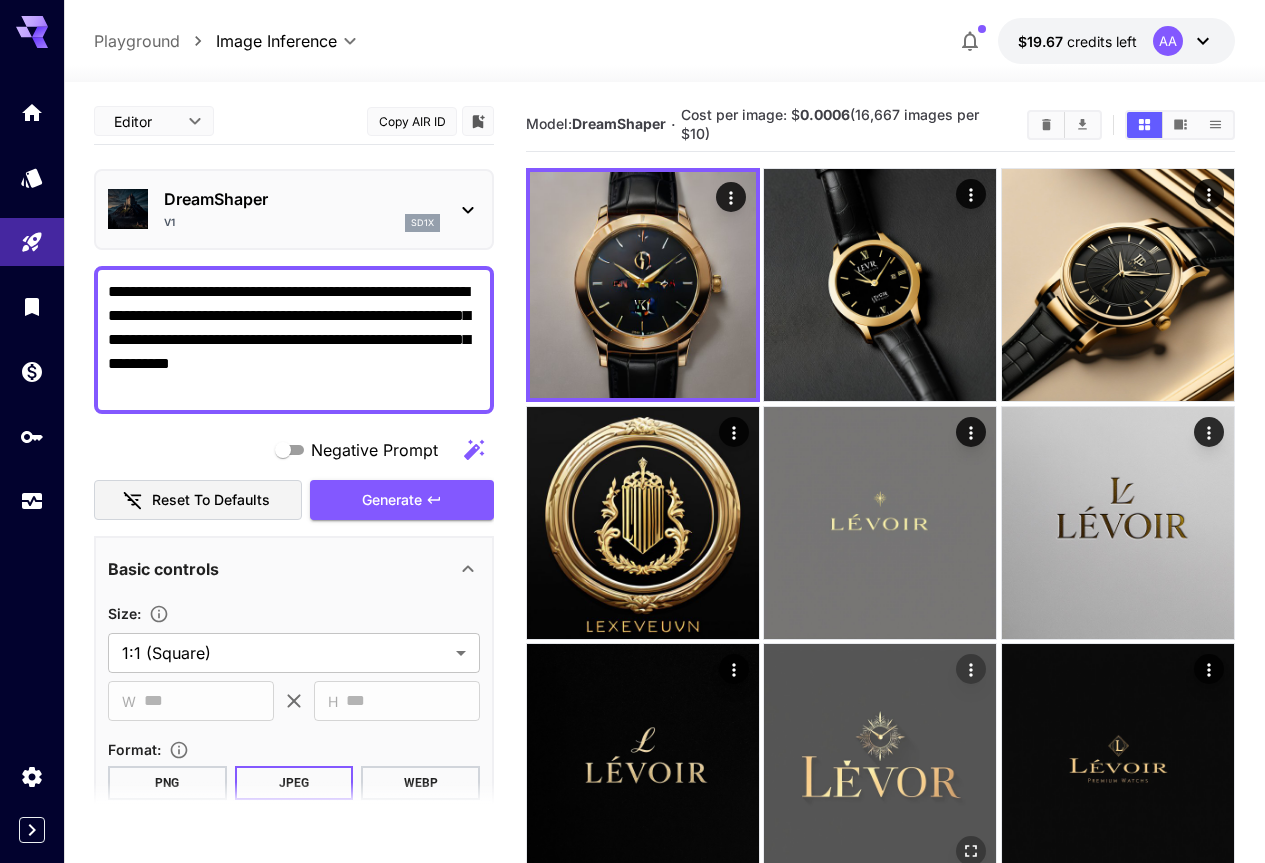 click at bounding box center (880, 760) 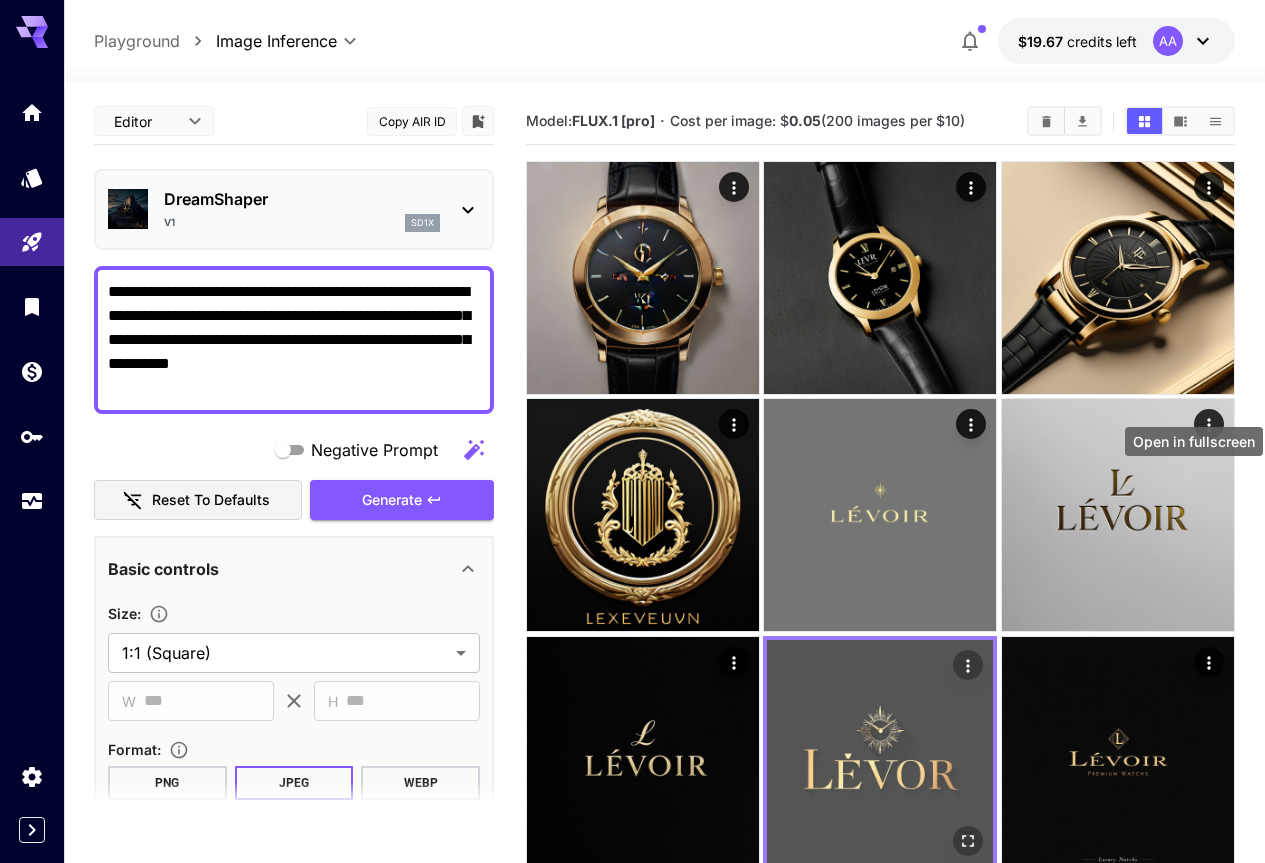 click 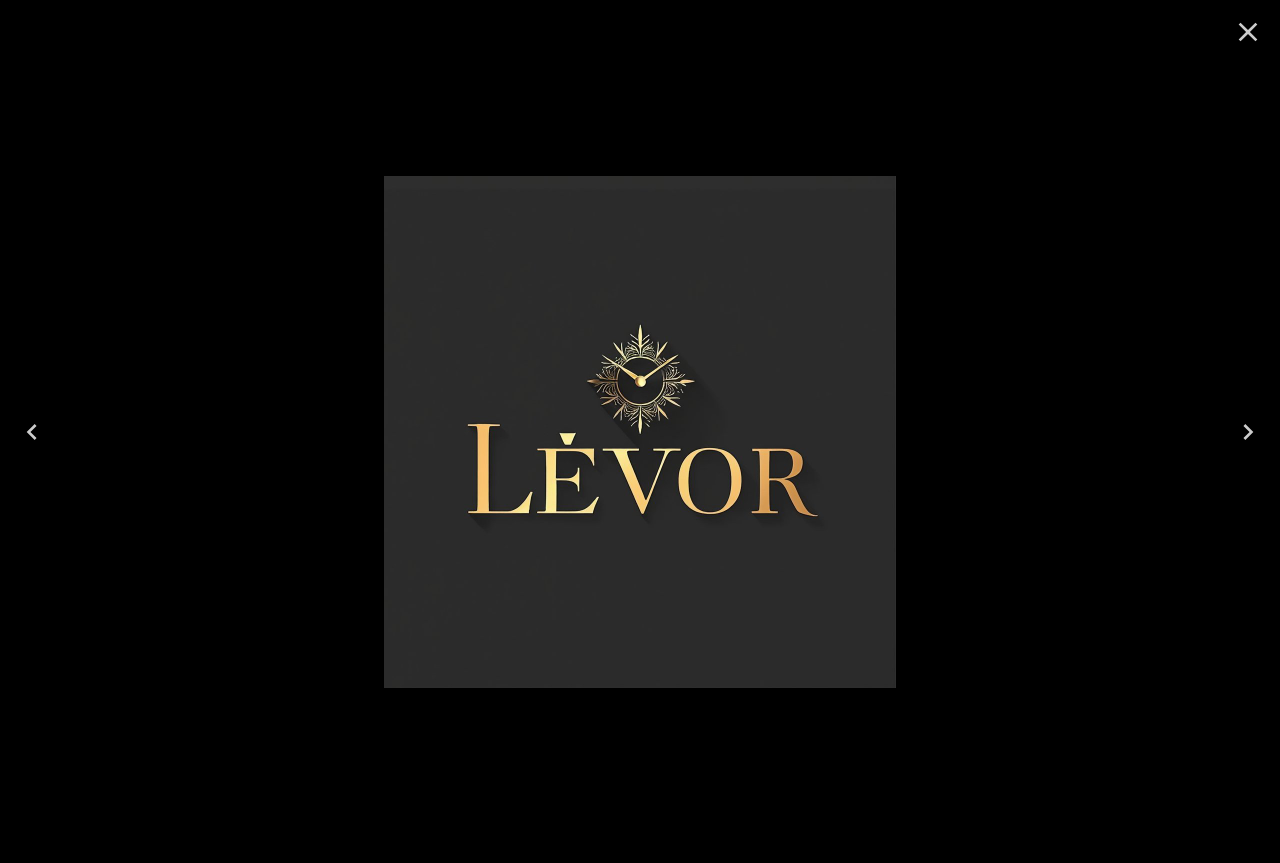 click at bounding box center (640, 432) 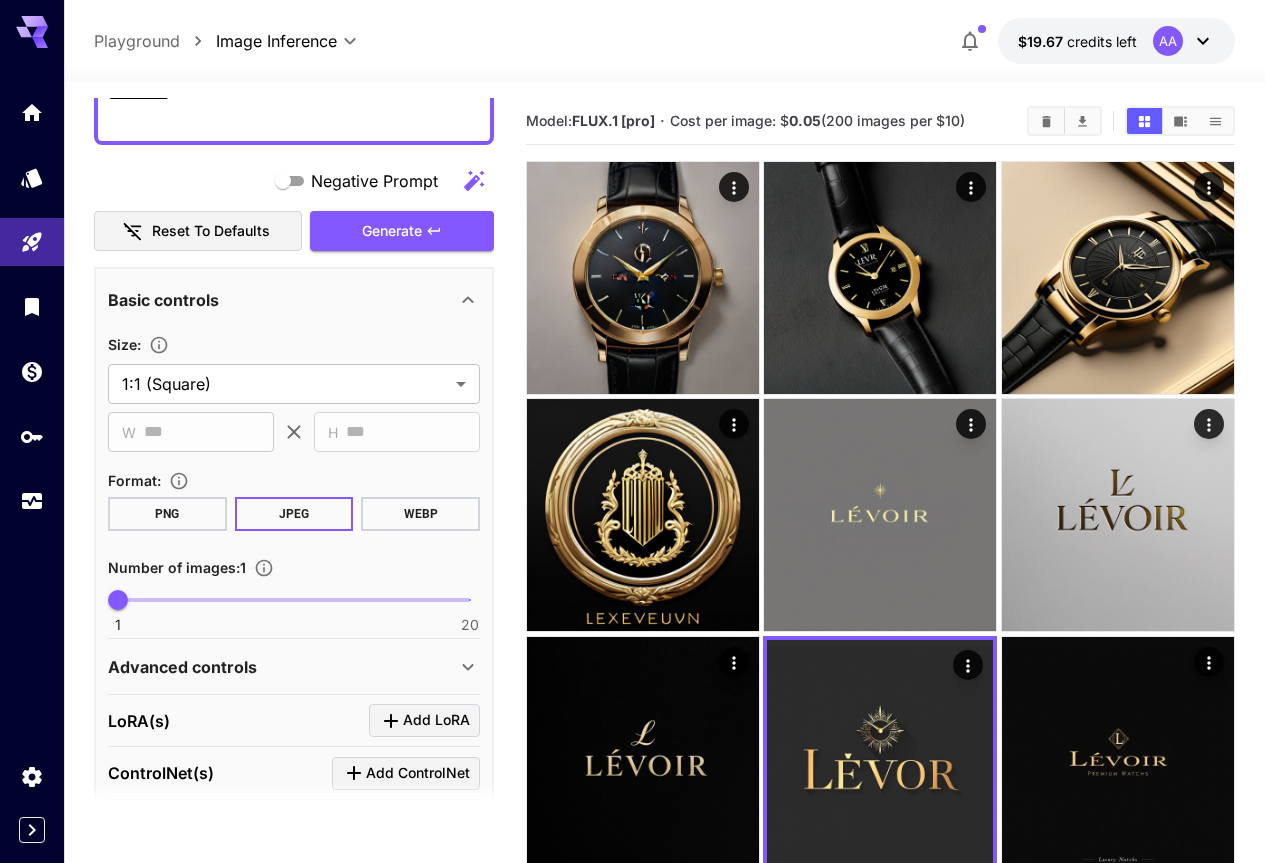 scroll, scrollTop: 300, scrollLeft: 0, axis: vertical 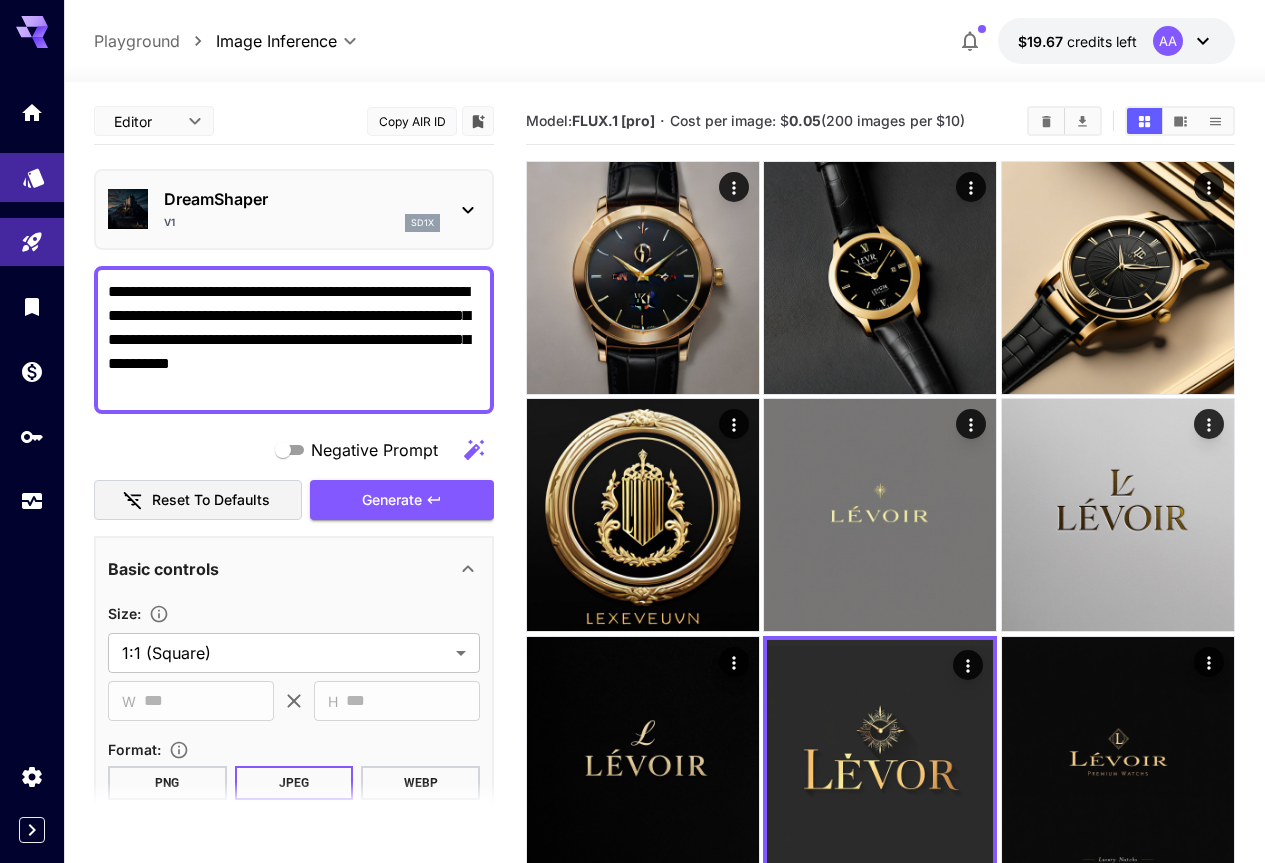 click at bounding box center (32, 177) 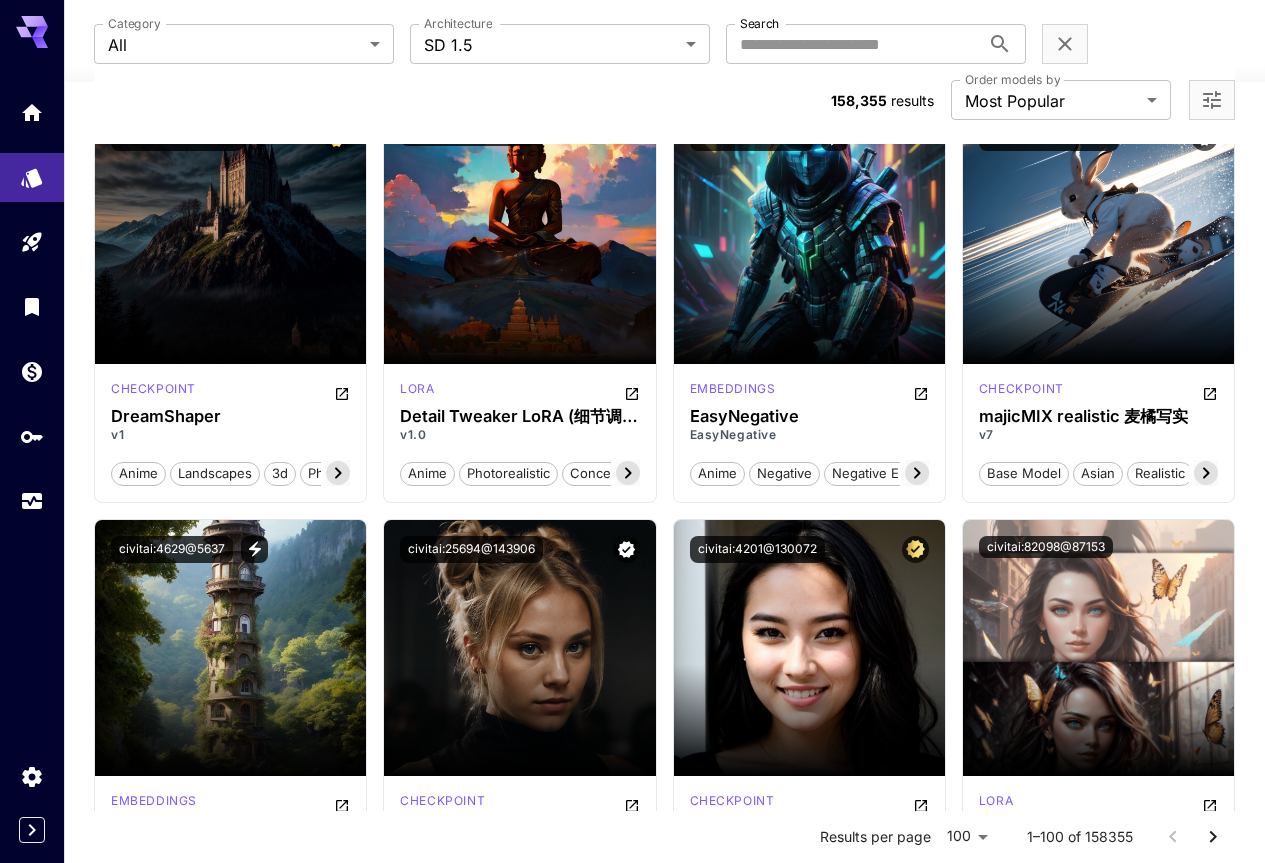 scroll, scrollTop: 0, scrollLeft: 0, axis: both 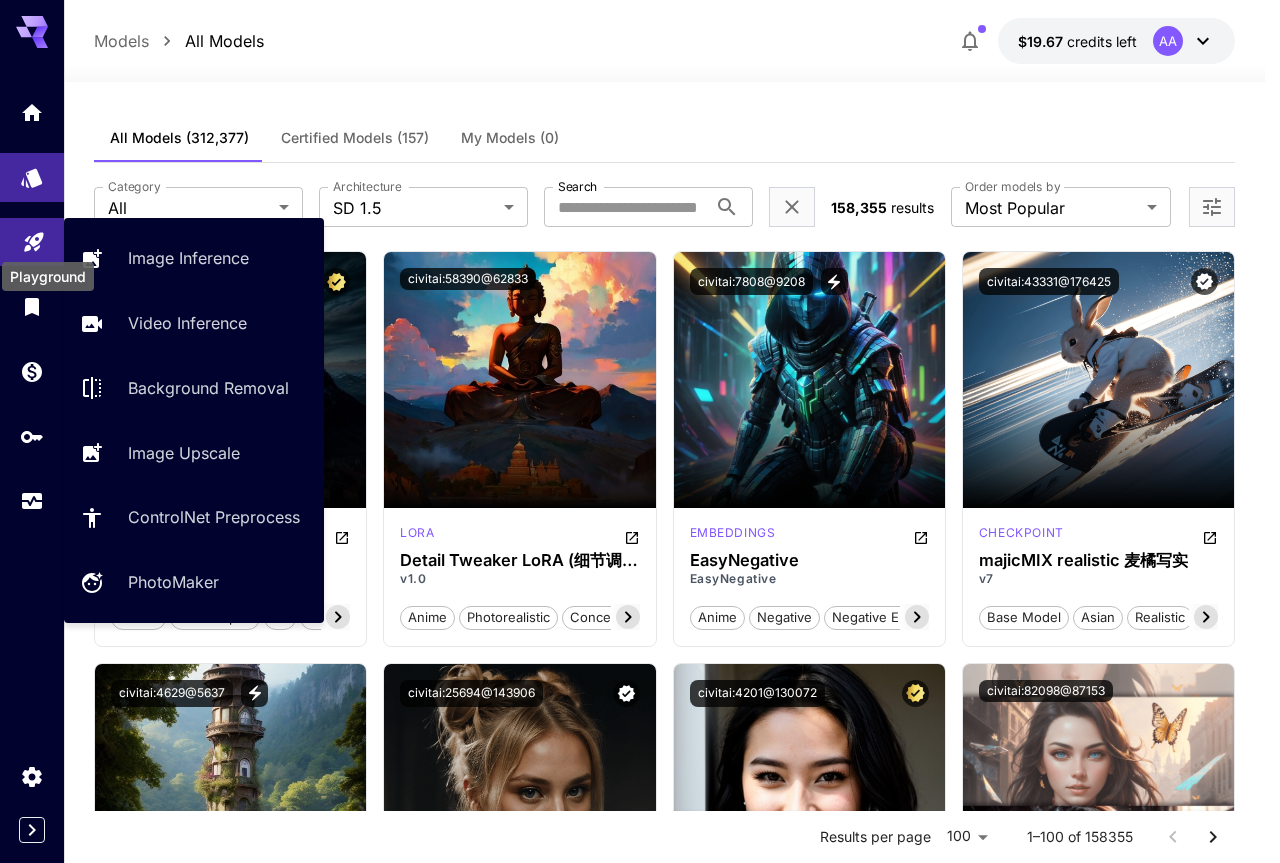 click 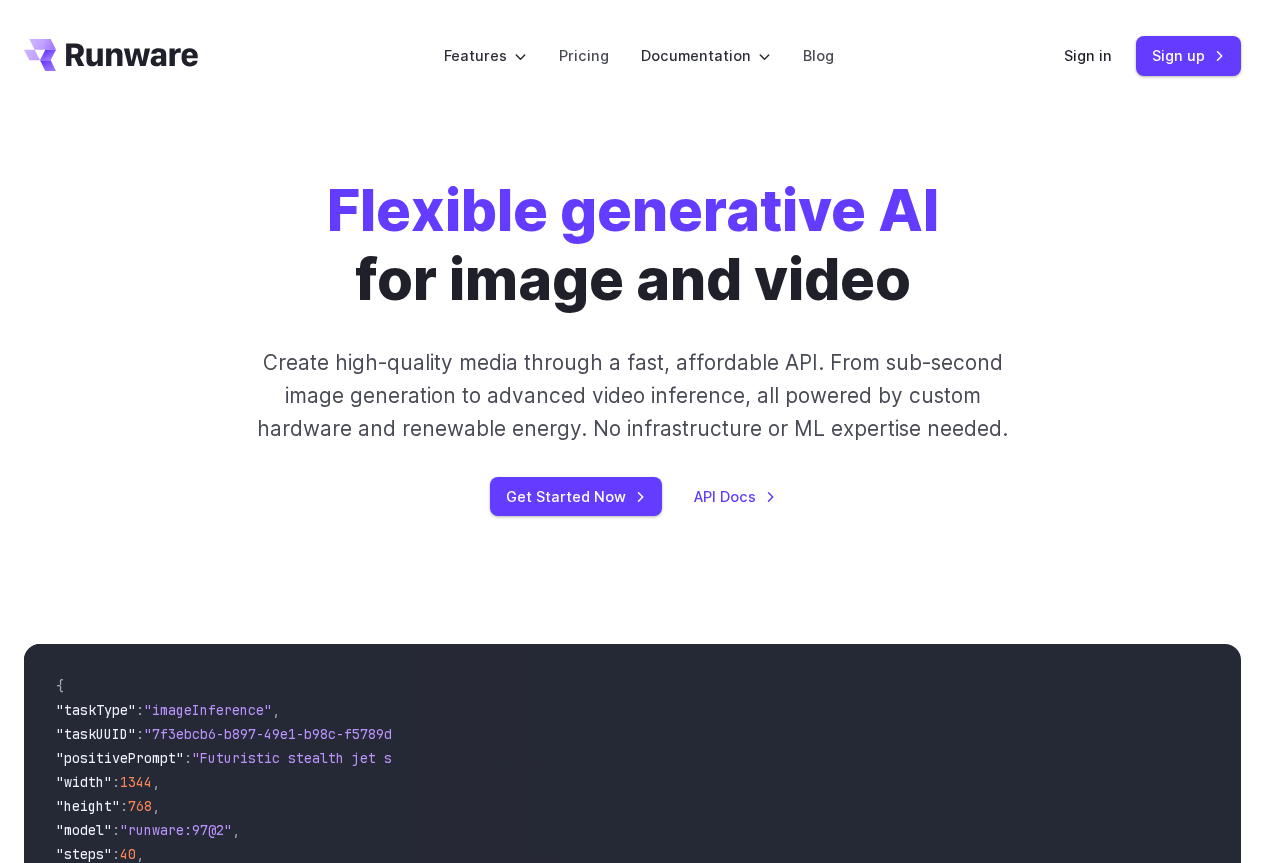 scroll, scrollTop: 0, scrollLeft: 0, axis: both 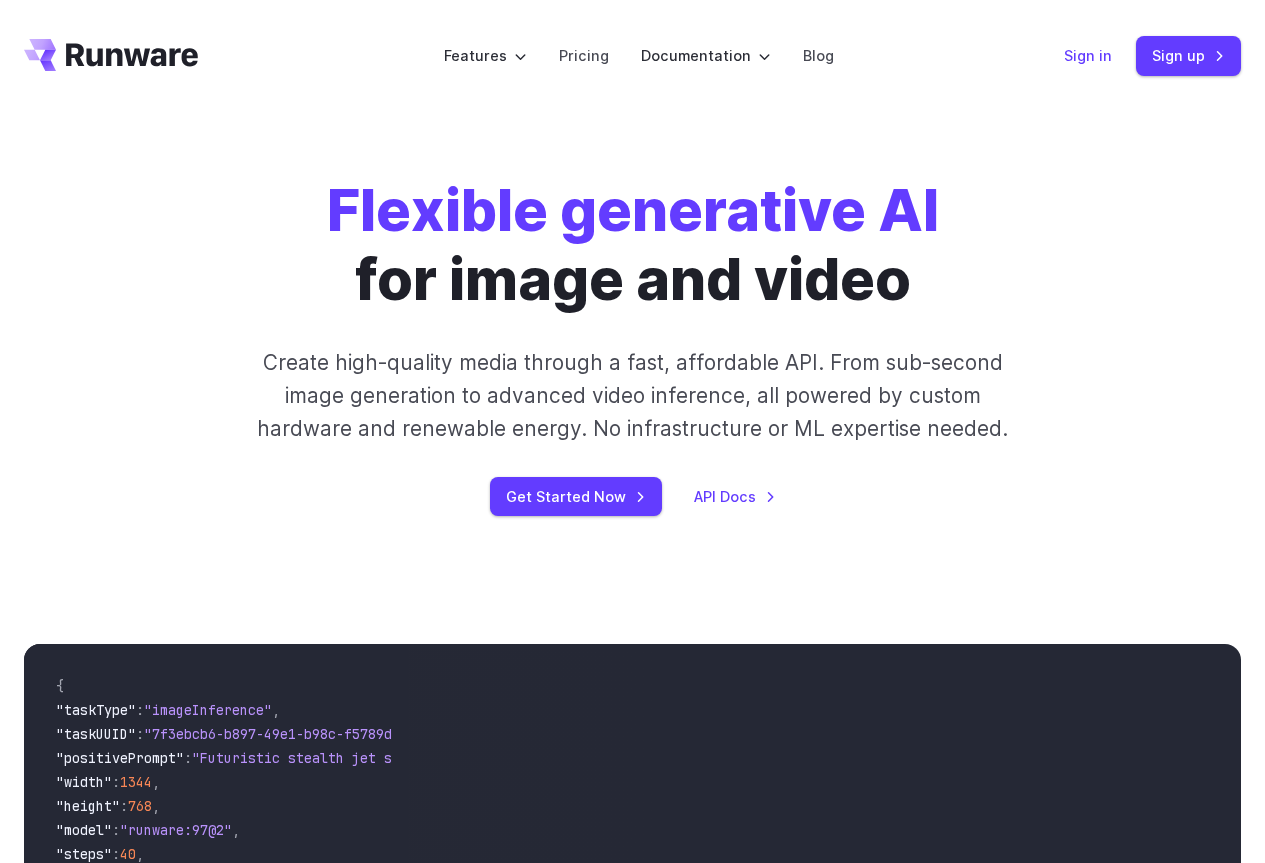 click on "Sign in" at bounding box center (1088, 55) 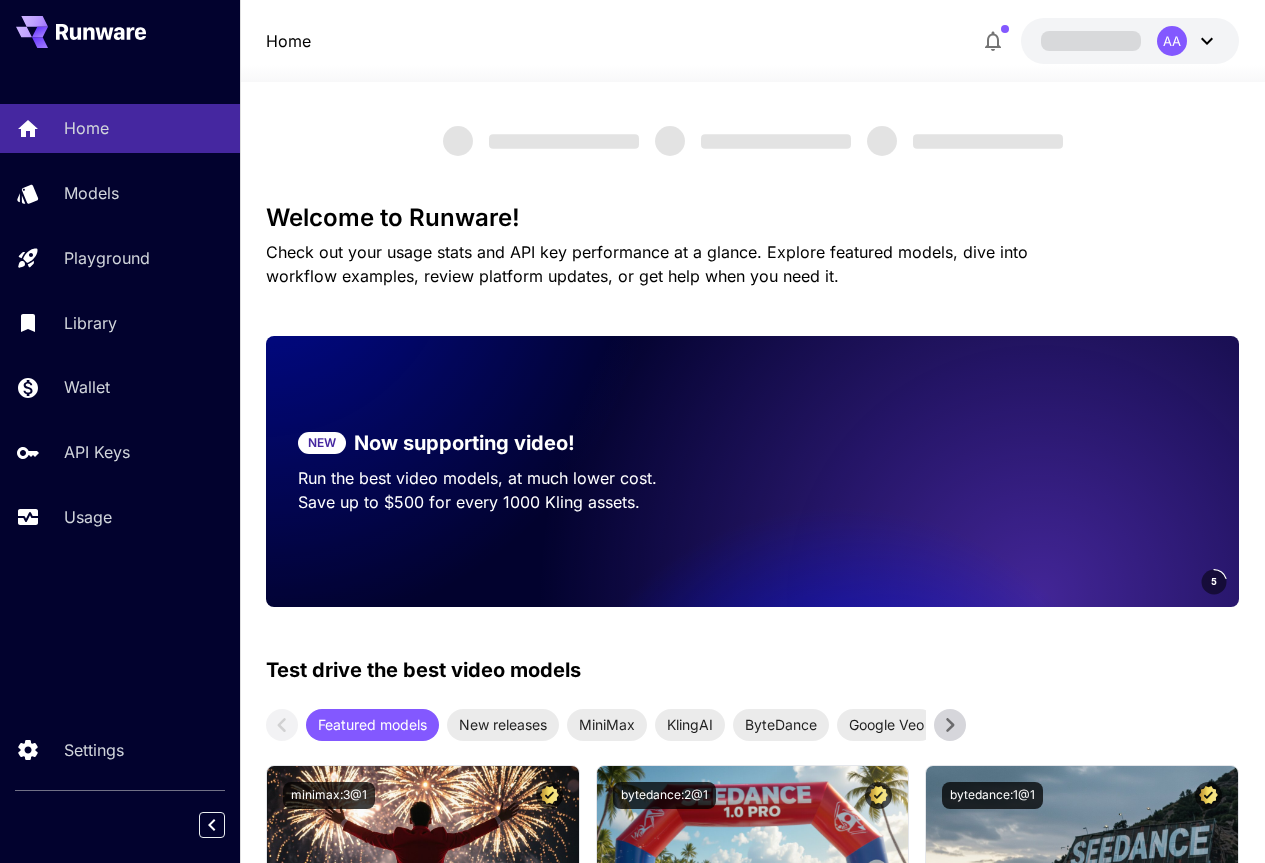 scroll, scrollTop: 0, scrollLeft: 0, axis: both 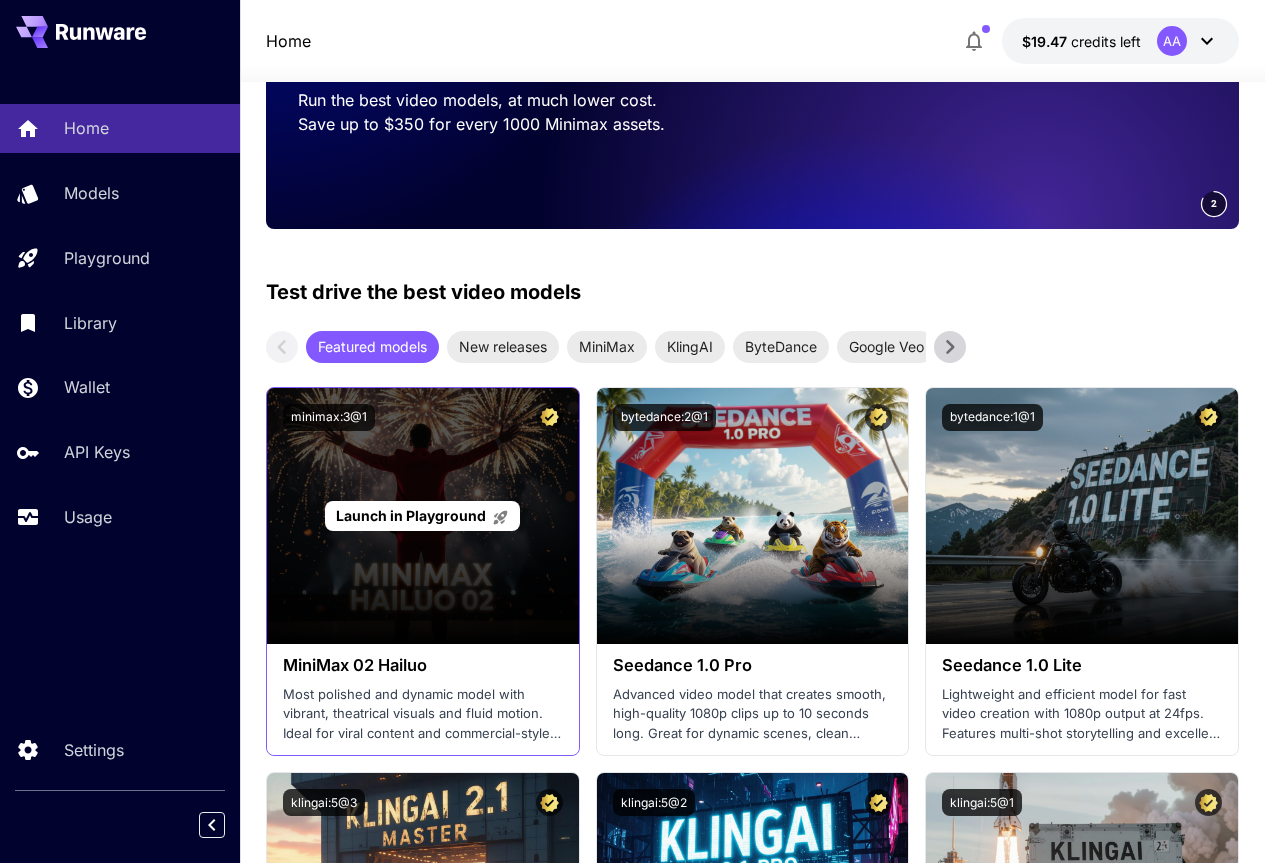 click on "Launch in Playground" at bounding box center [411, 515] 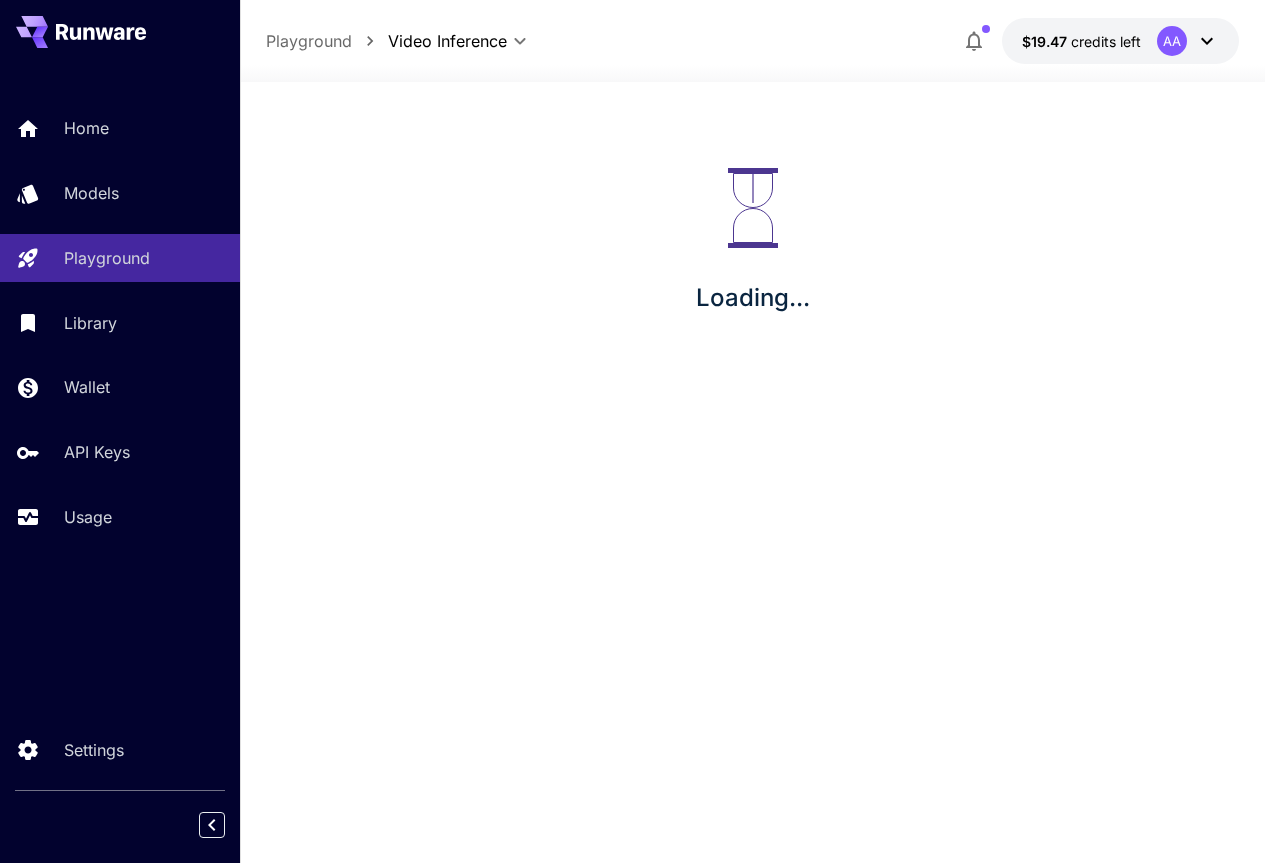 scroll, scrollTop: 0, scrollLeft: 0, axis: both 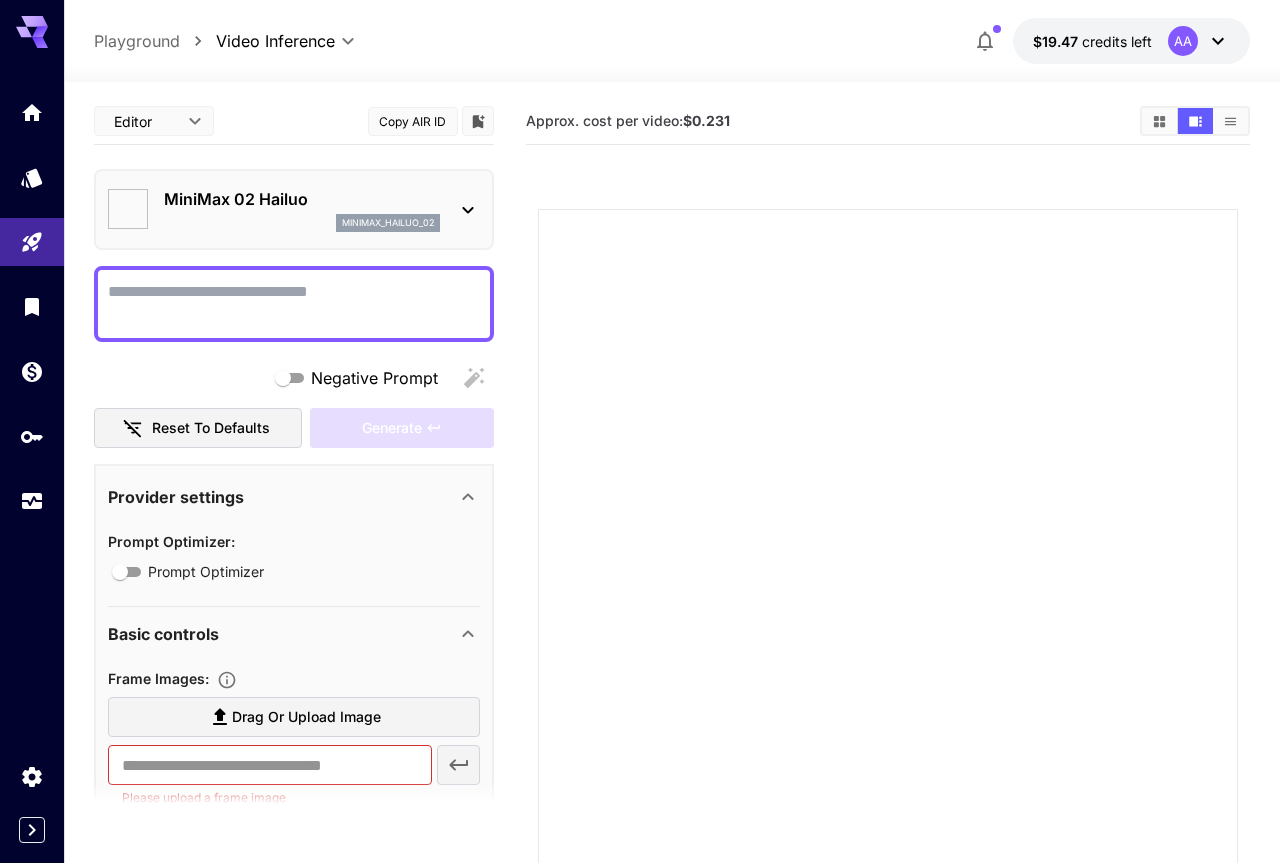 type on "*" 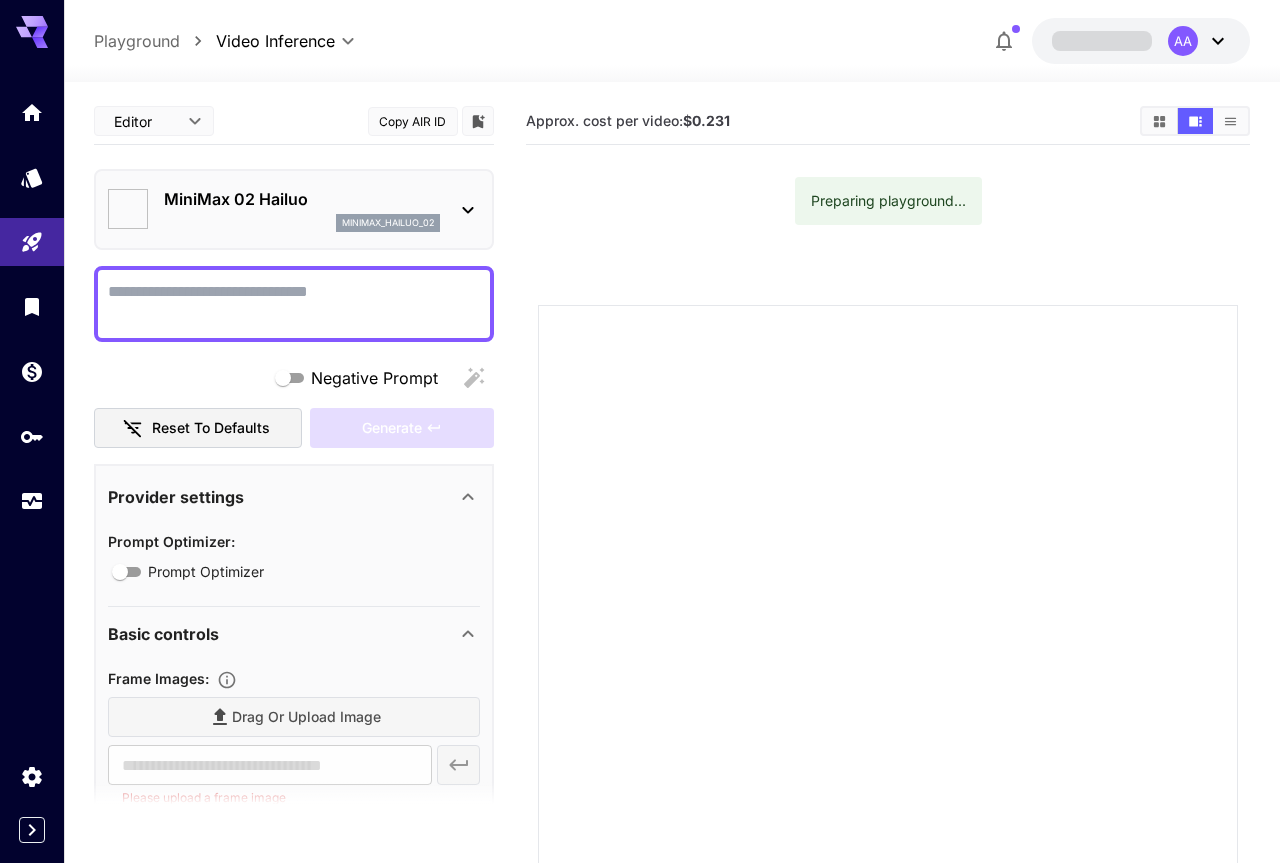 type on "*" 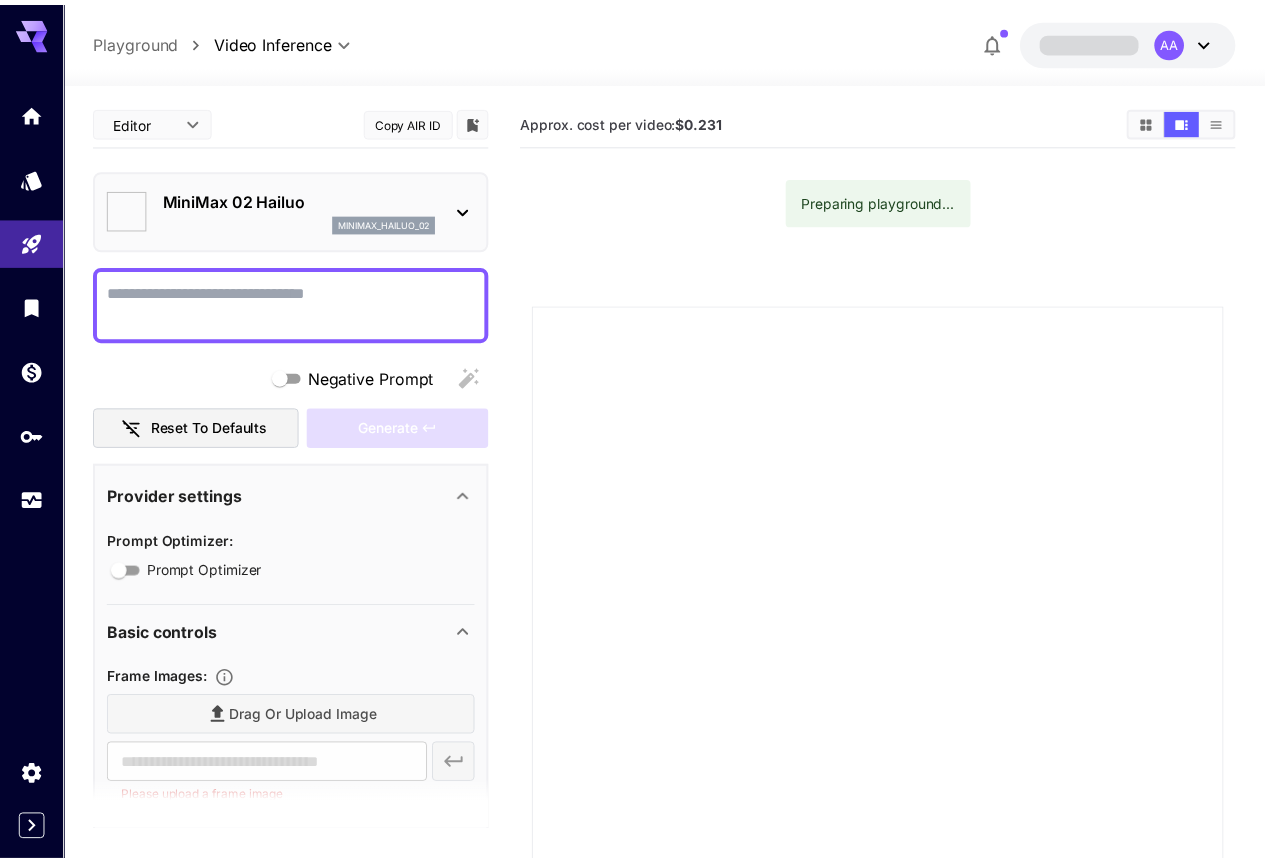 scroll, scrollTop: 0, scrollLeft: 0, axis: both 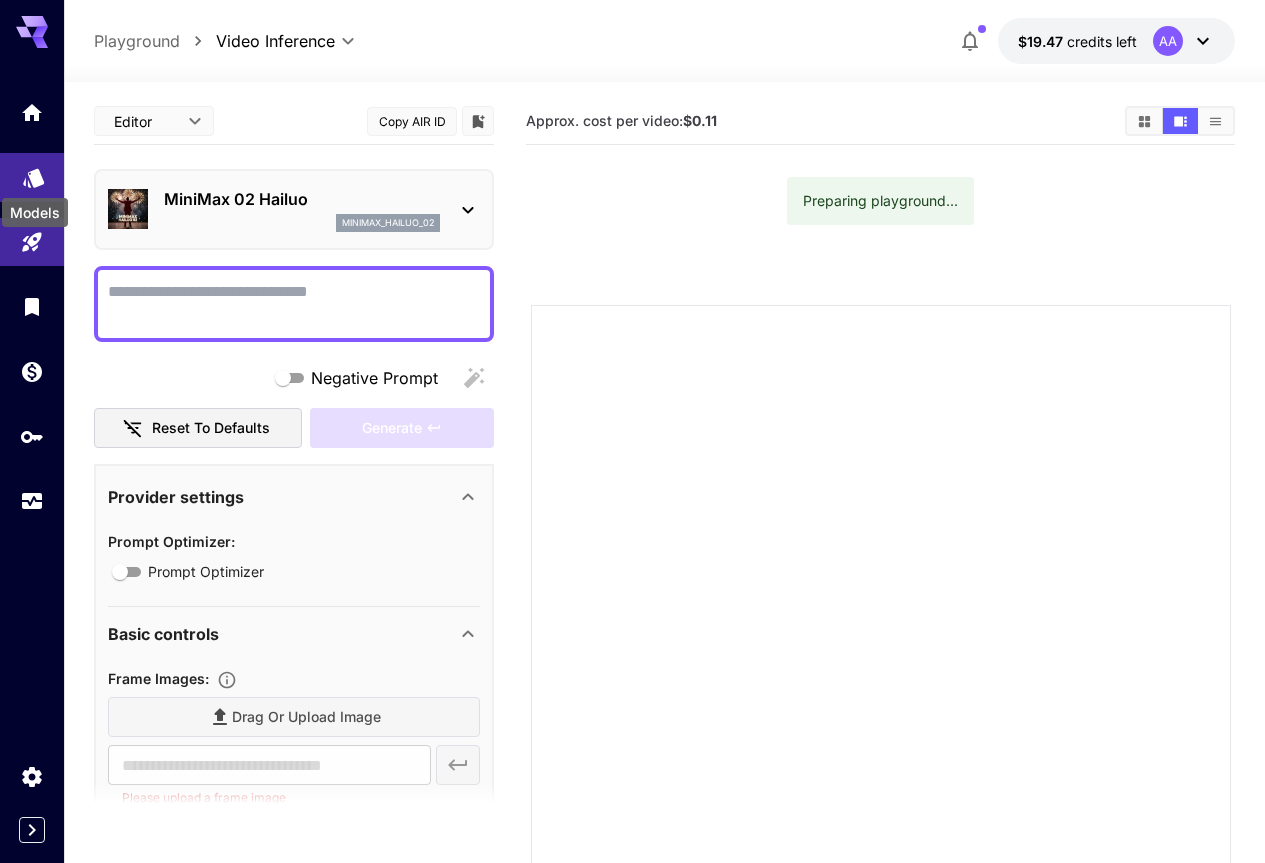 click at bounding box center [32, 177] 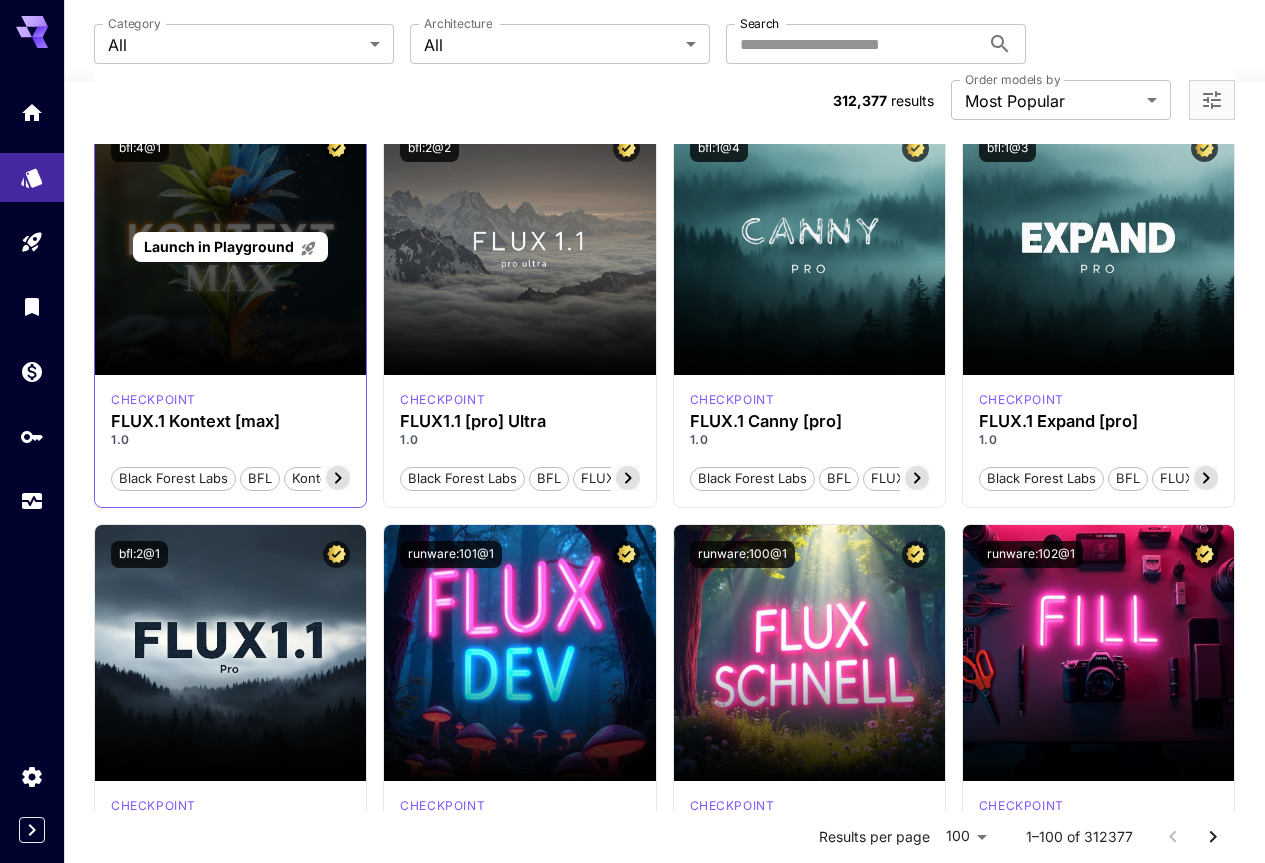 scroll, scrollTop: 1300, scrollLeft: 0, axis: vertical 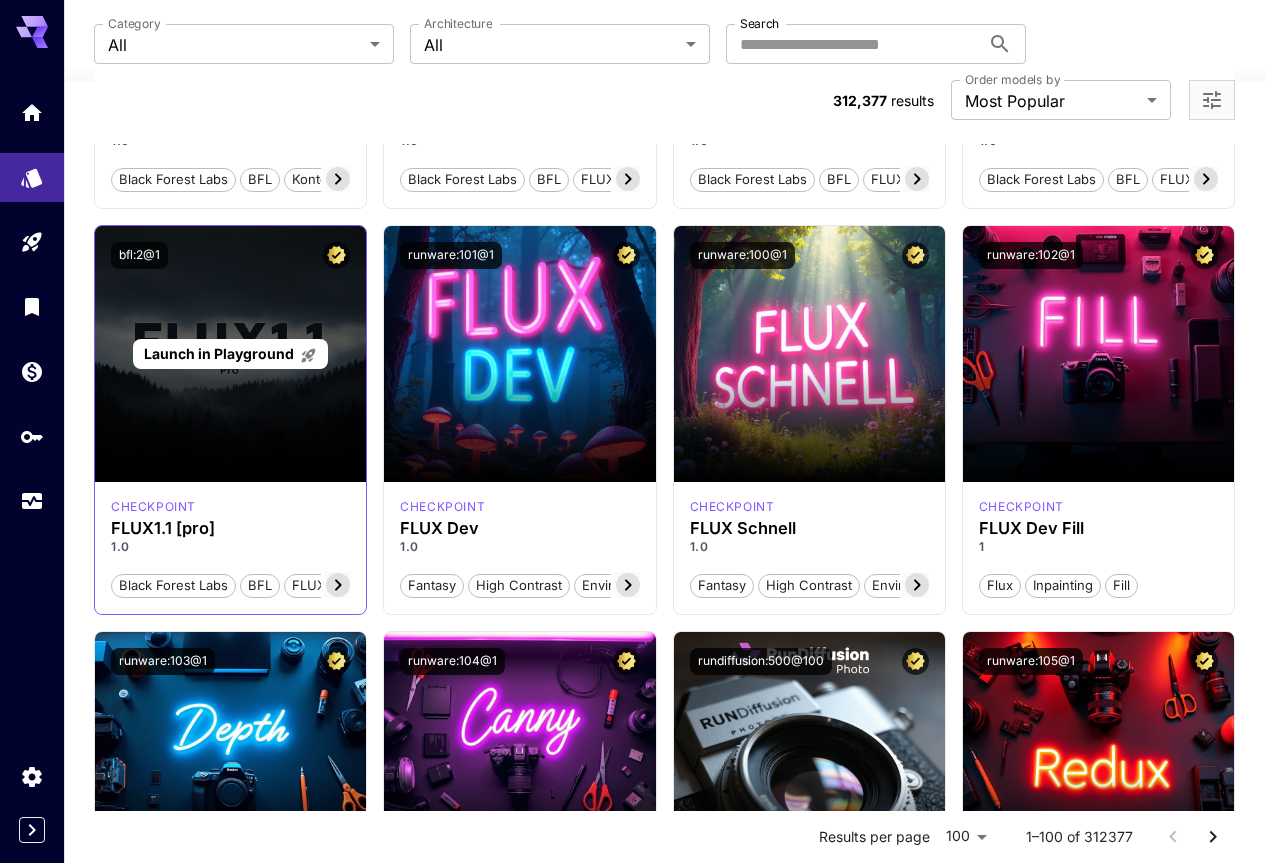 click on "Launch in Playground" at bounding box center [219, 353] 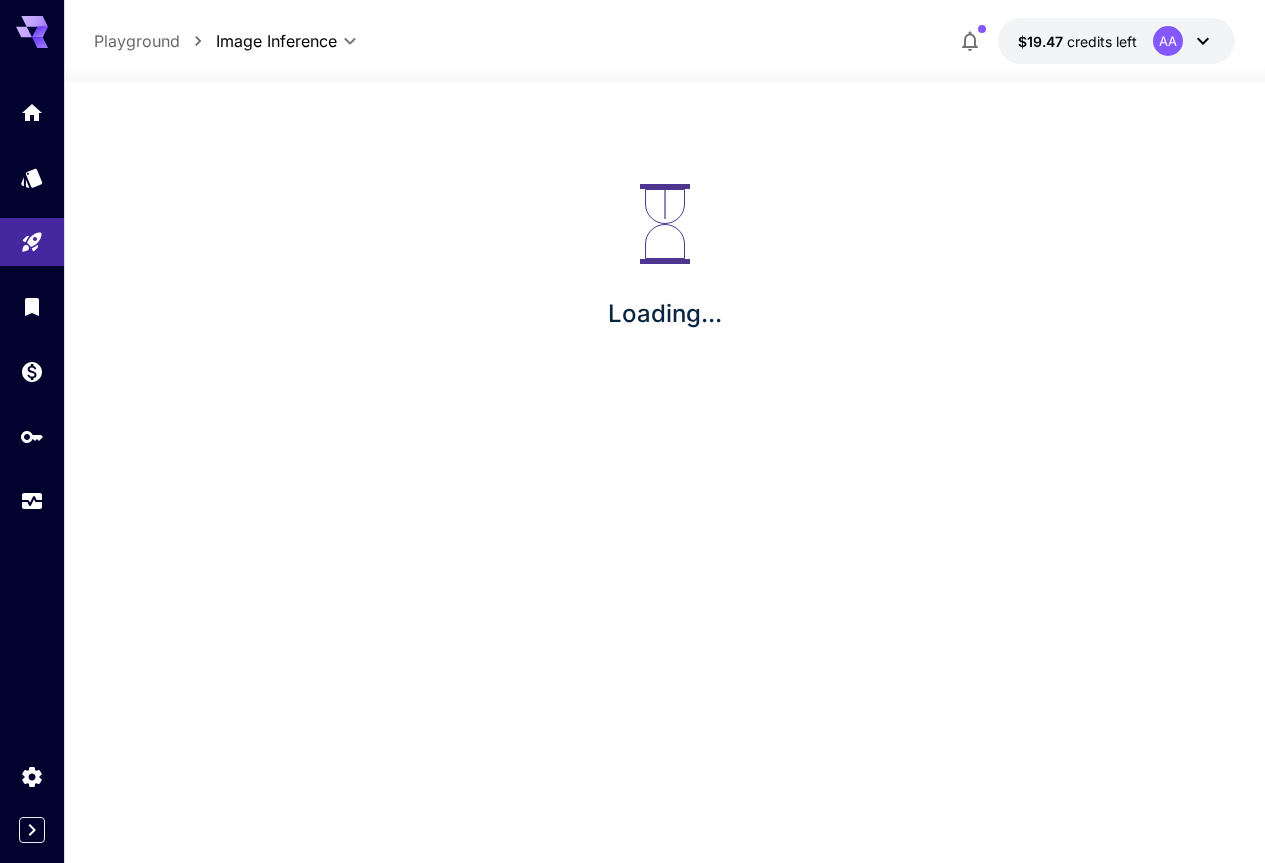 scroll, scrollTop: 0, scrollLeft: 0, axis: both 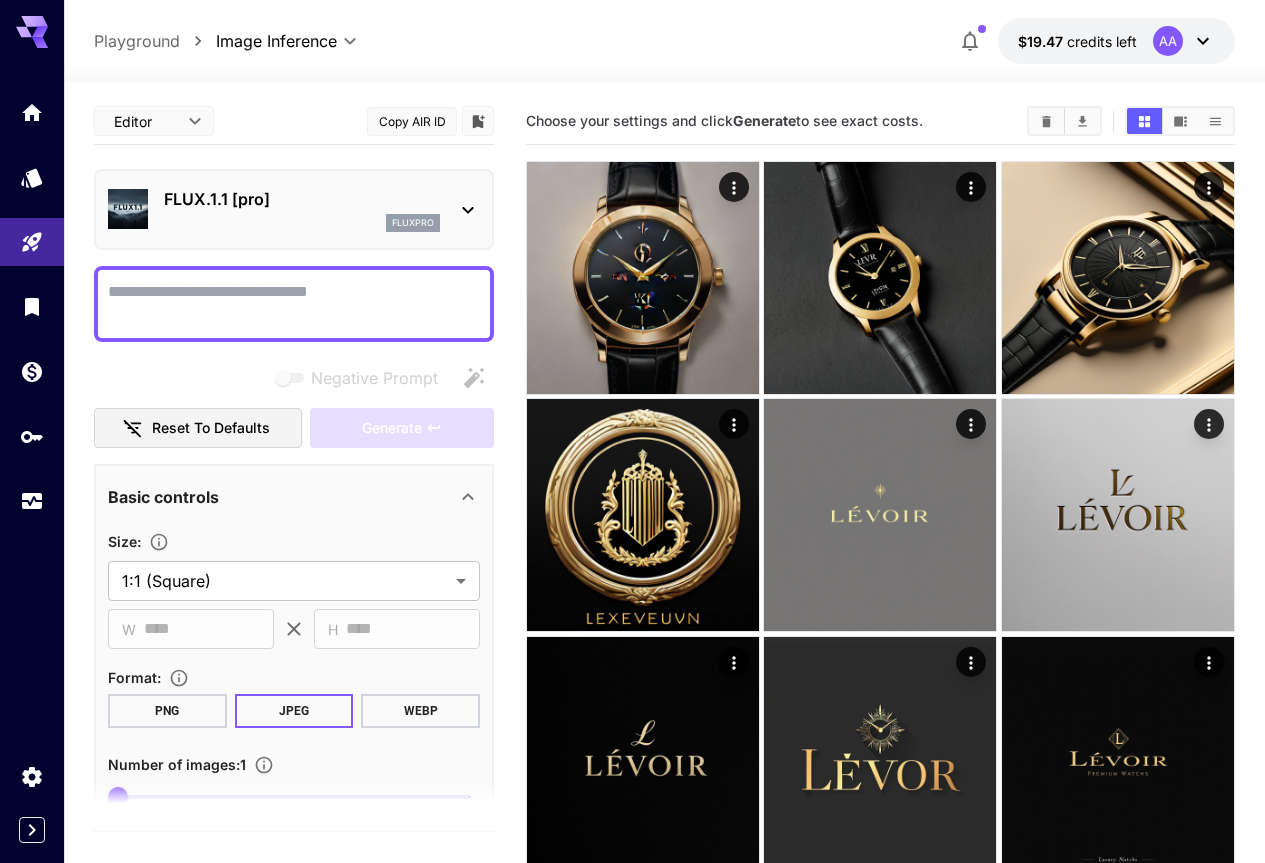 click on "Negative Prompt" at bounding box center (294, 304) 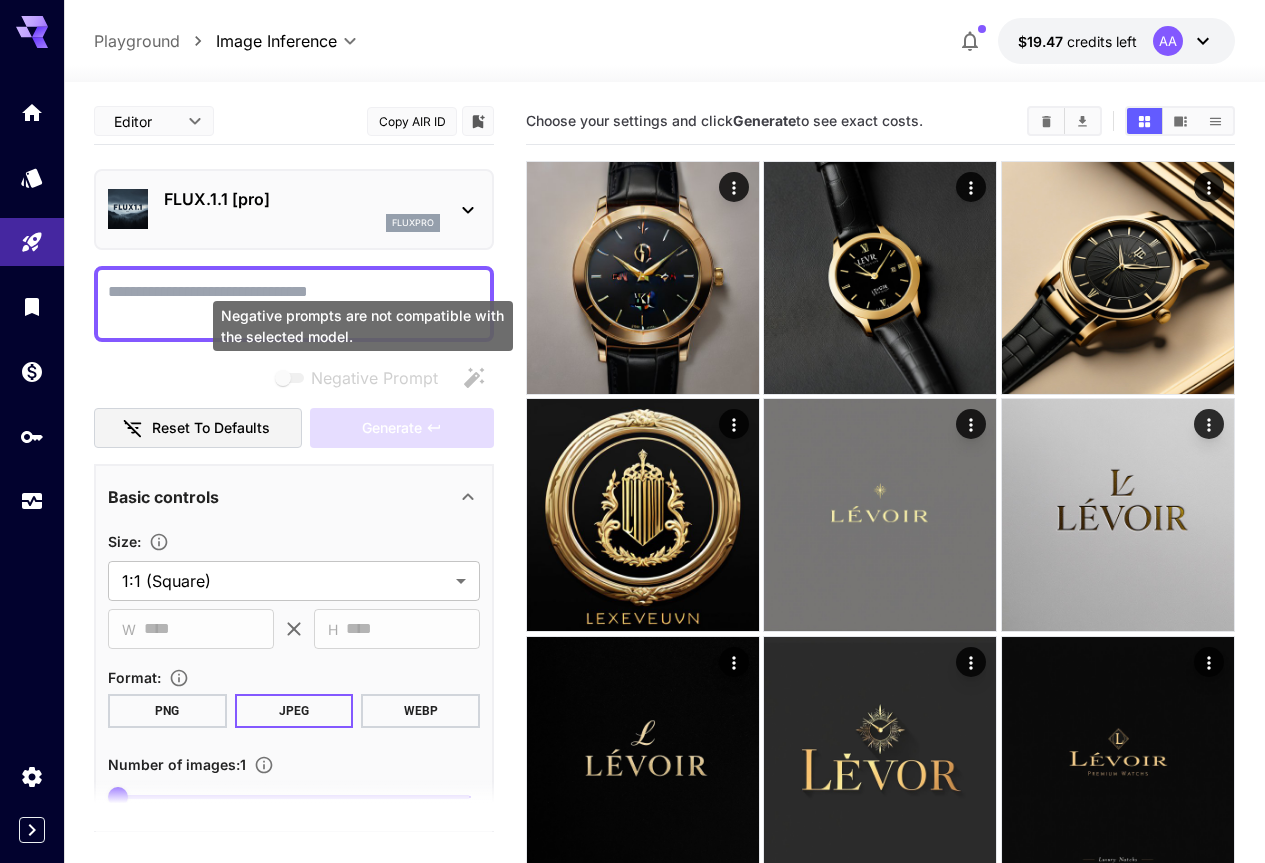 click at bounding box center (291, 378) 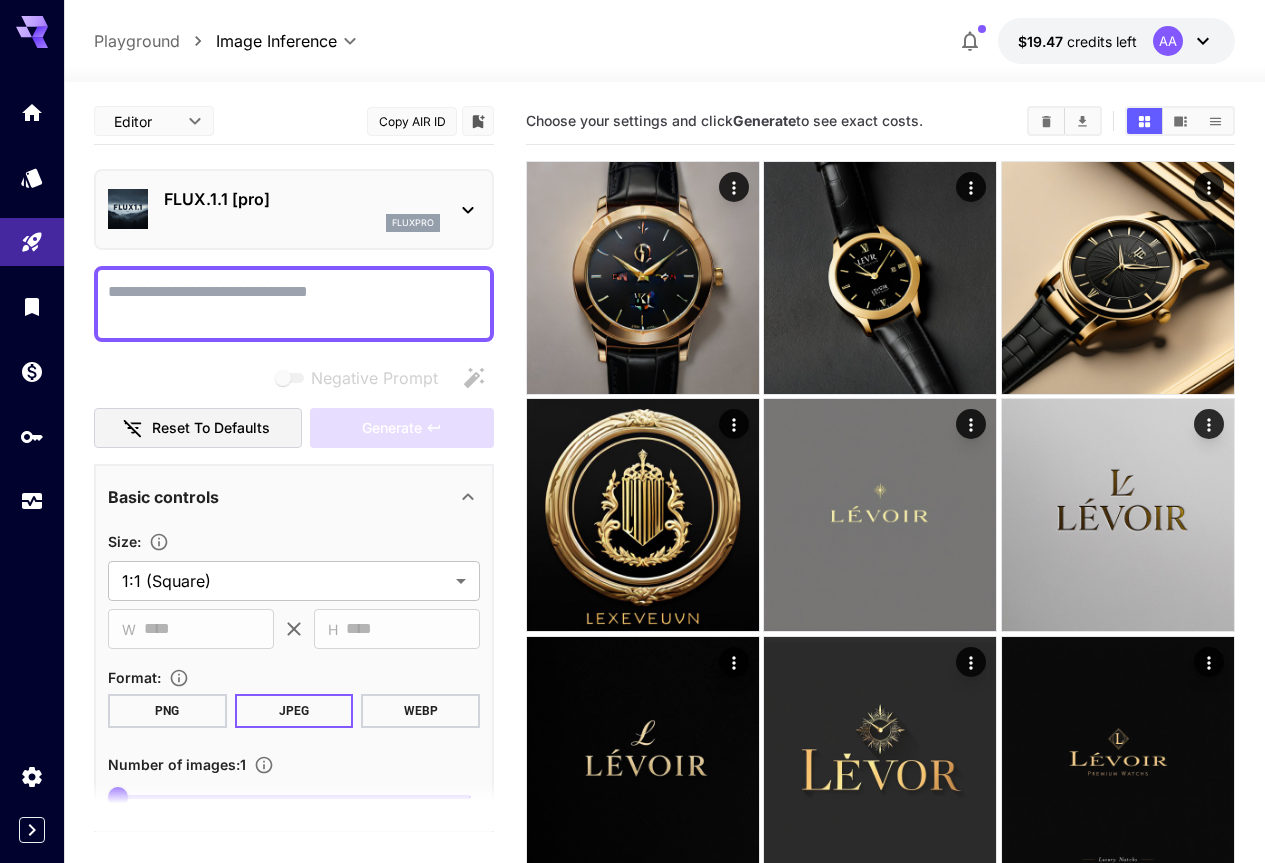 click on "Negative Prompt" at bounding box center [294, 304] 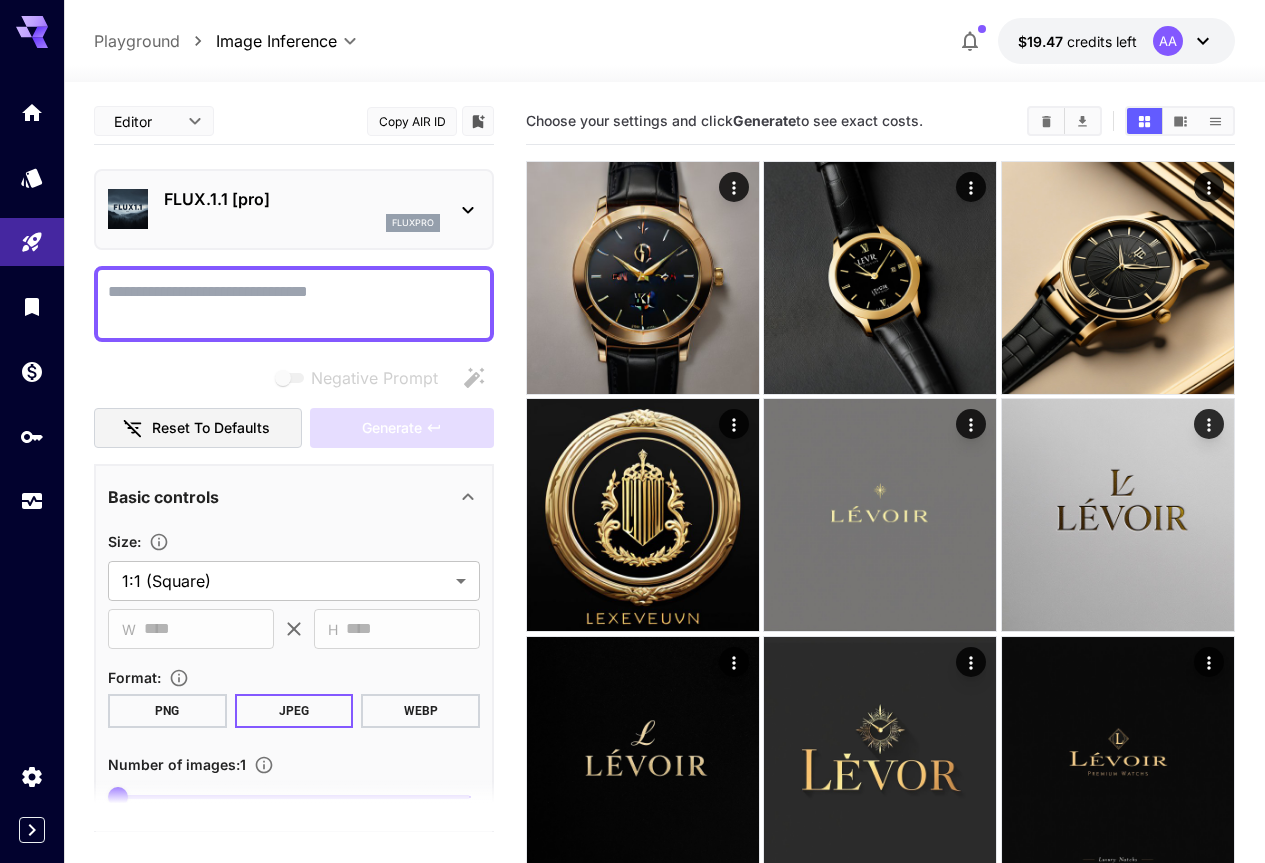 paste on "**********" 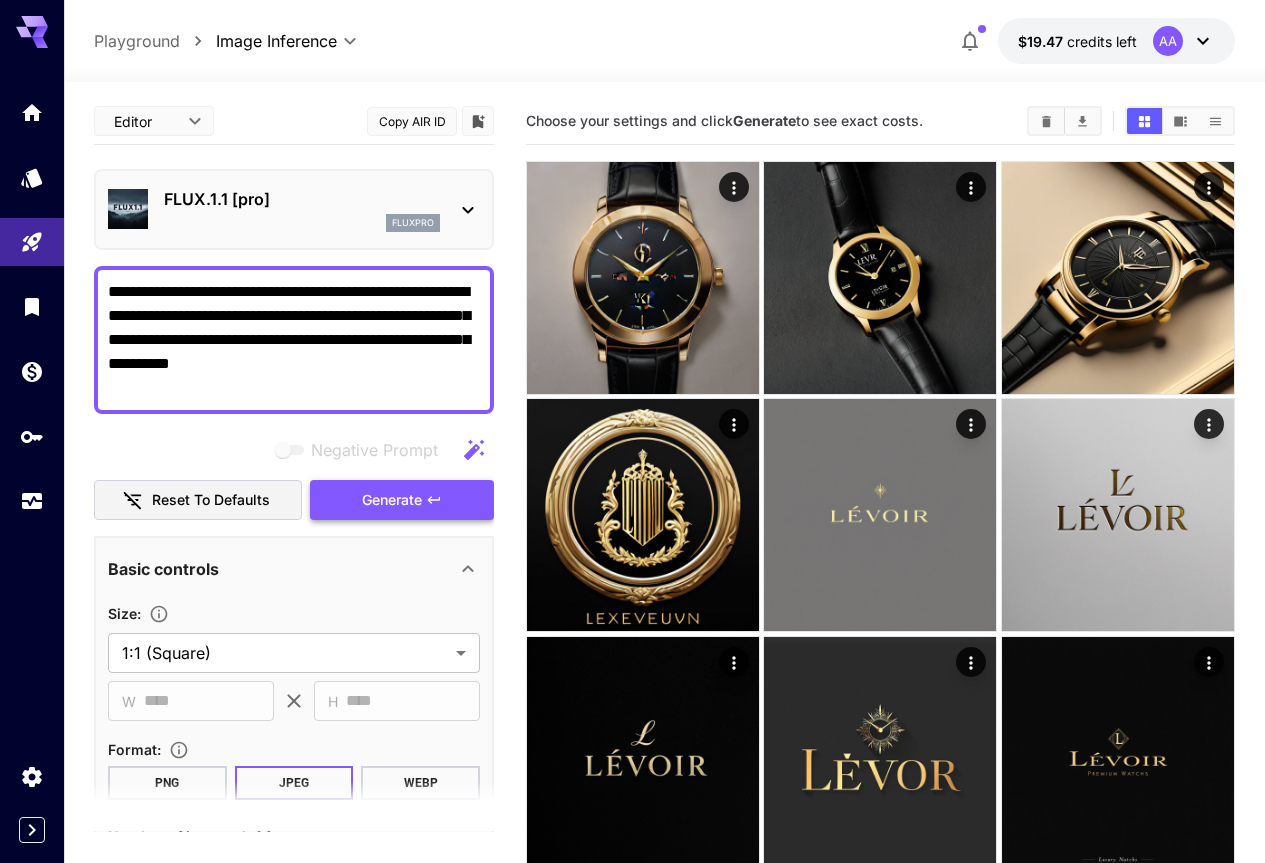 type on "**********" 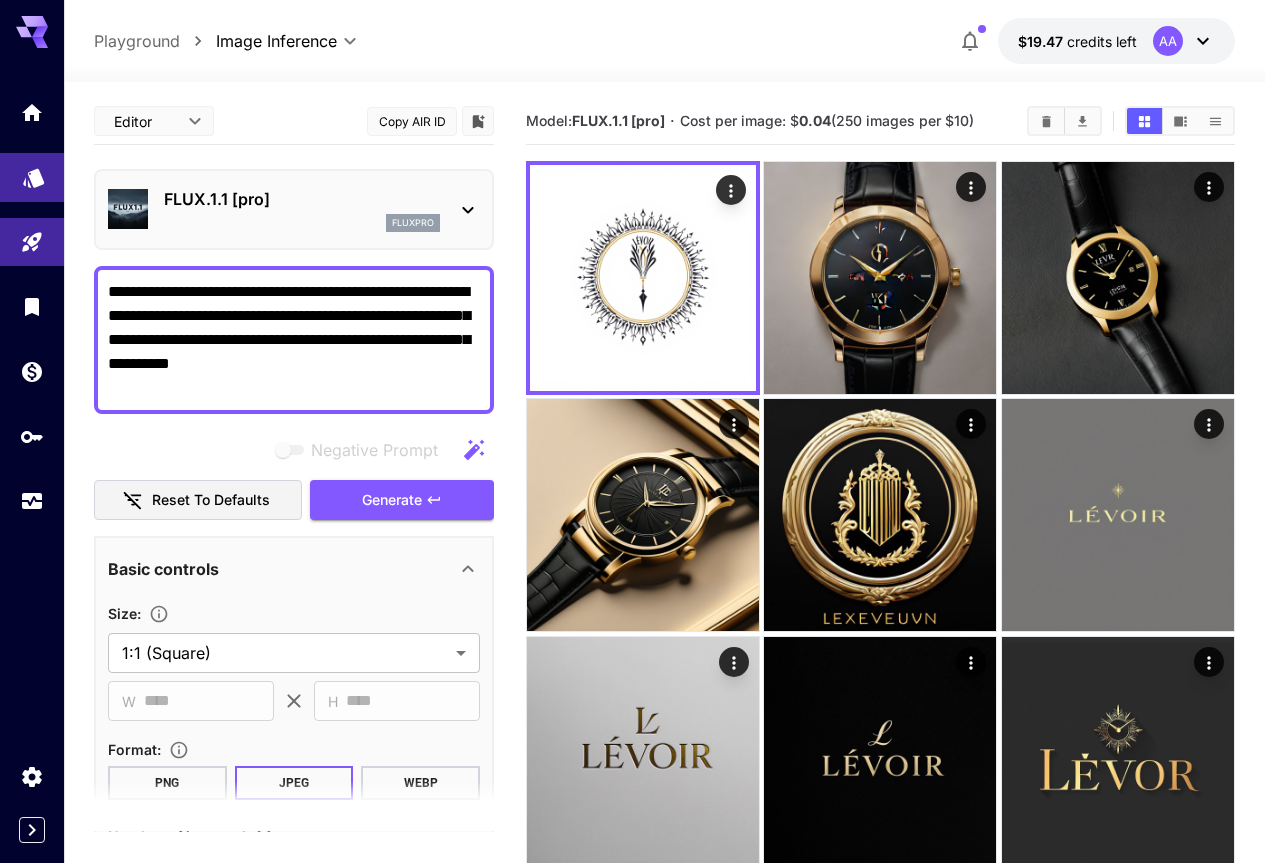click at bounding box center [32, 177] 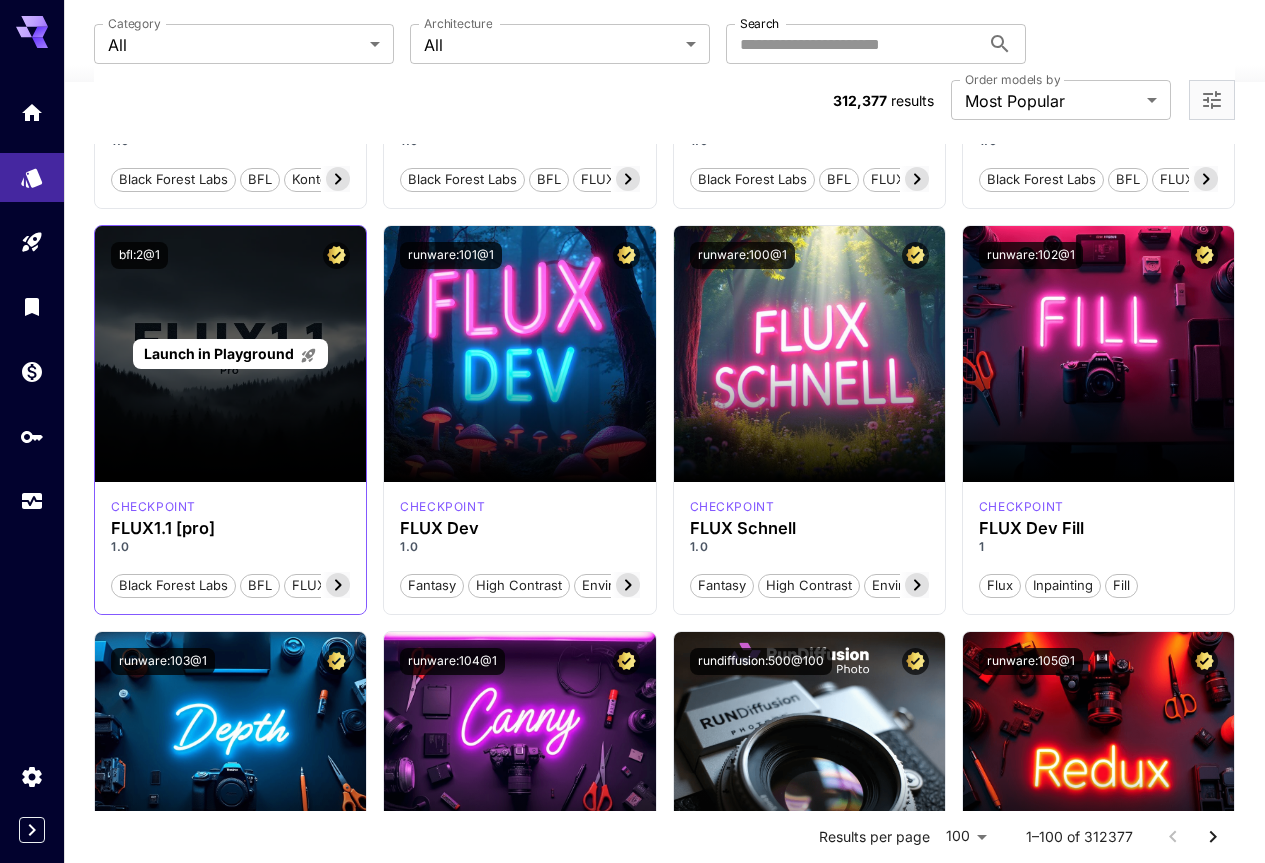 scroll, scrollTop: 900, scrollLeft: 0, axis: vertical 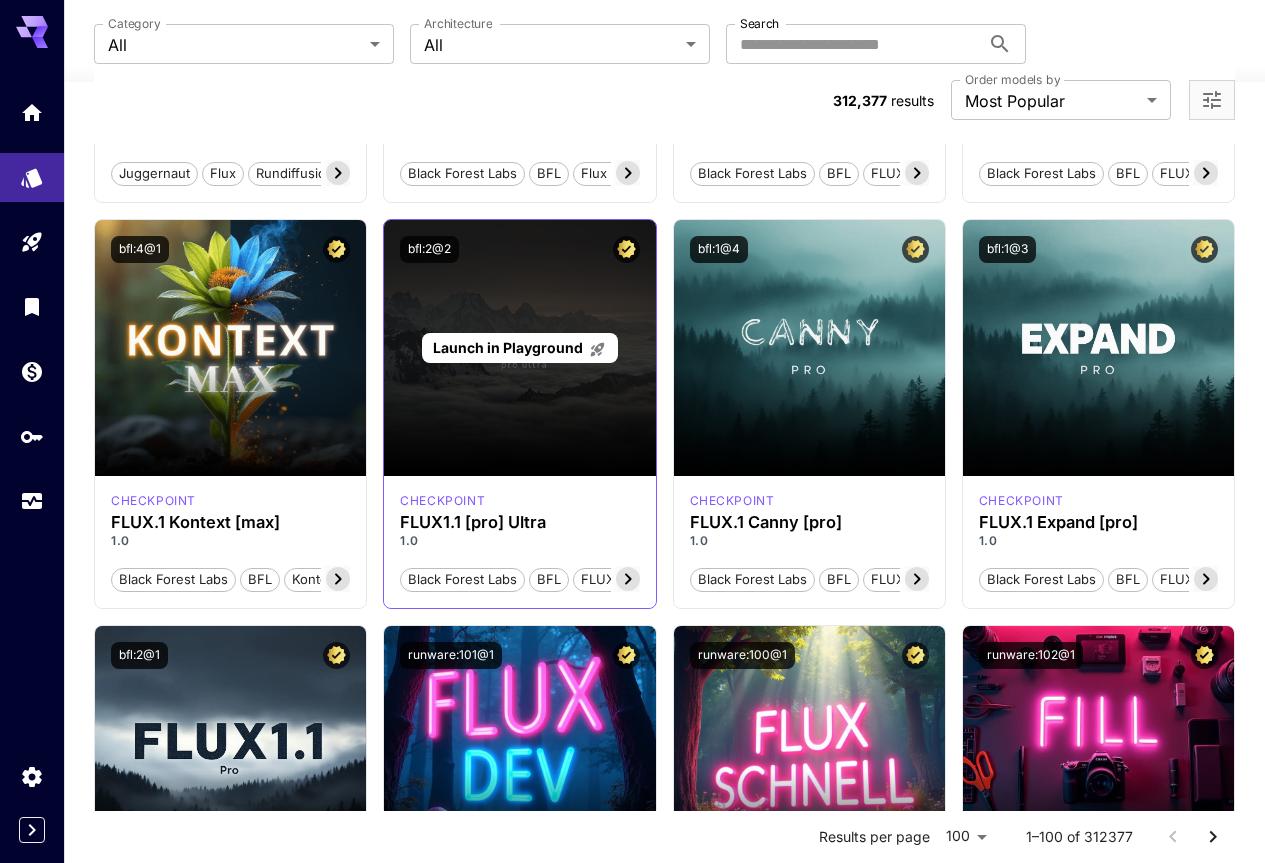 click on "Launch in Playground" at bounding box center [508, 347] 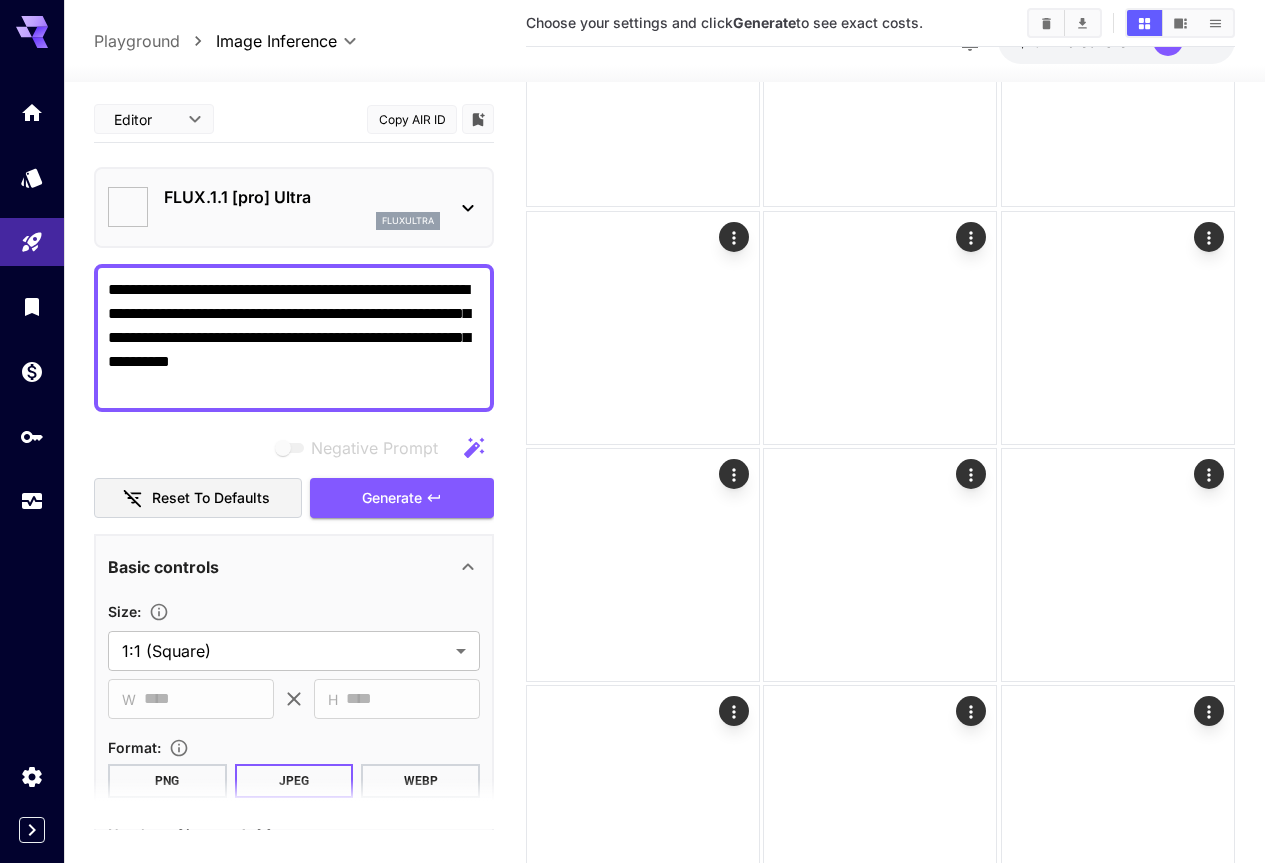 scroll, scrollTop: 779, scrollLeft: 0, axis: vertical 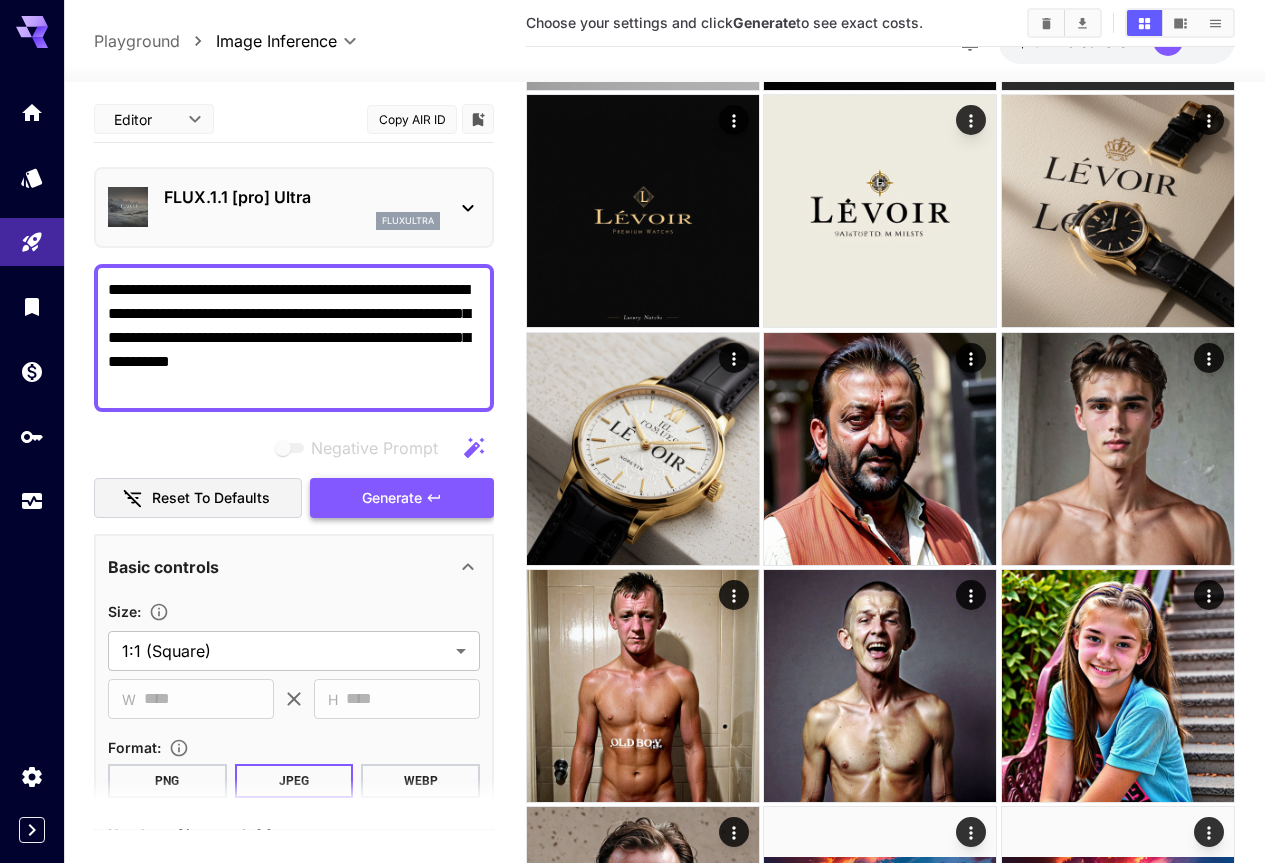 click on "Generate" at bounding box center [392, 498] 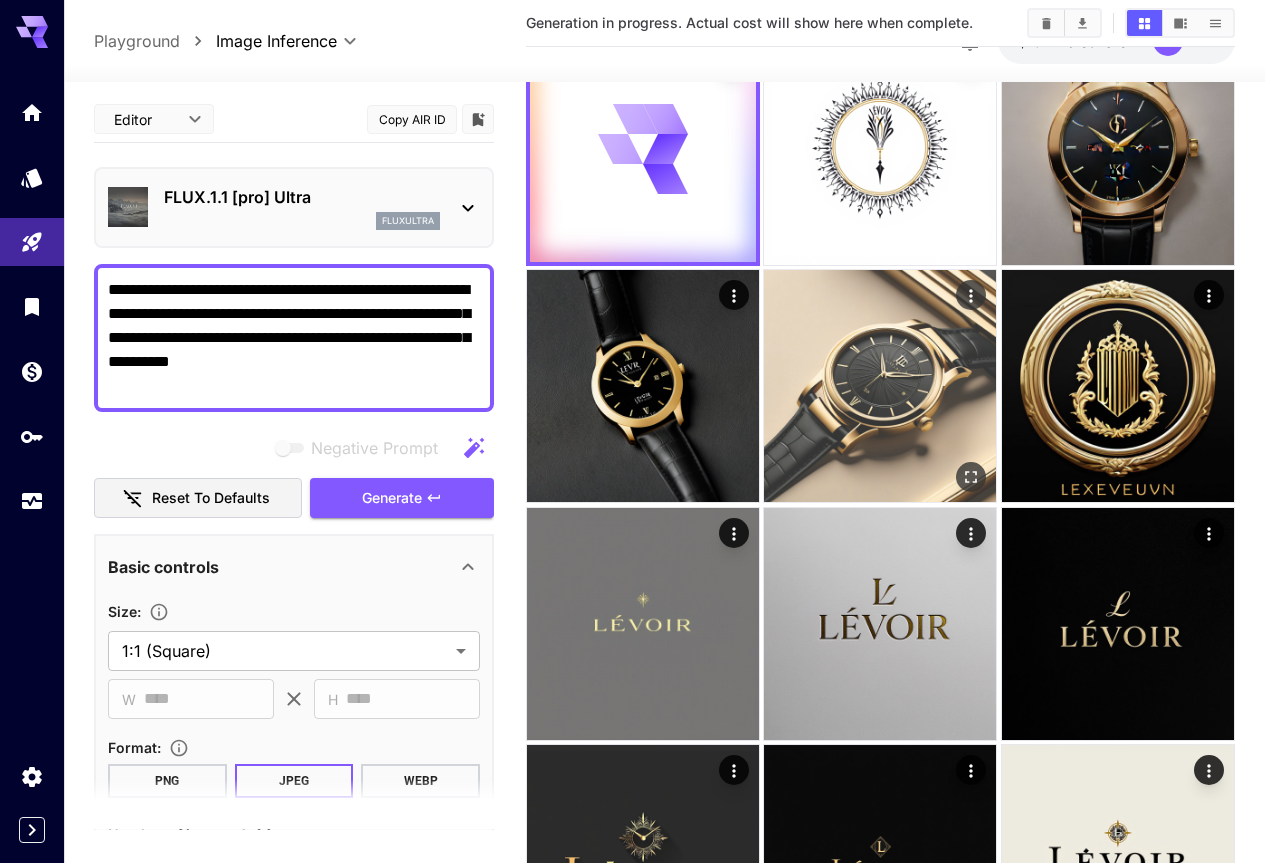scroll, scrollTop: 0, scrollLeft: 0, axis: both 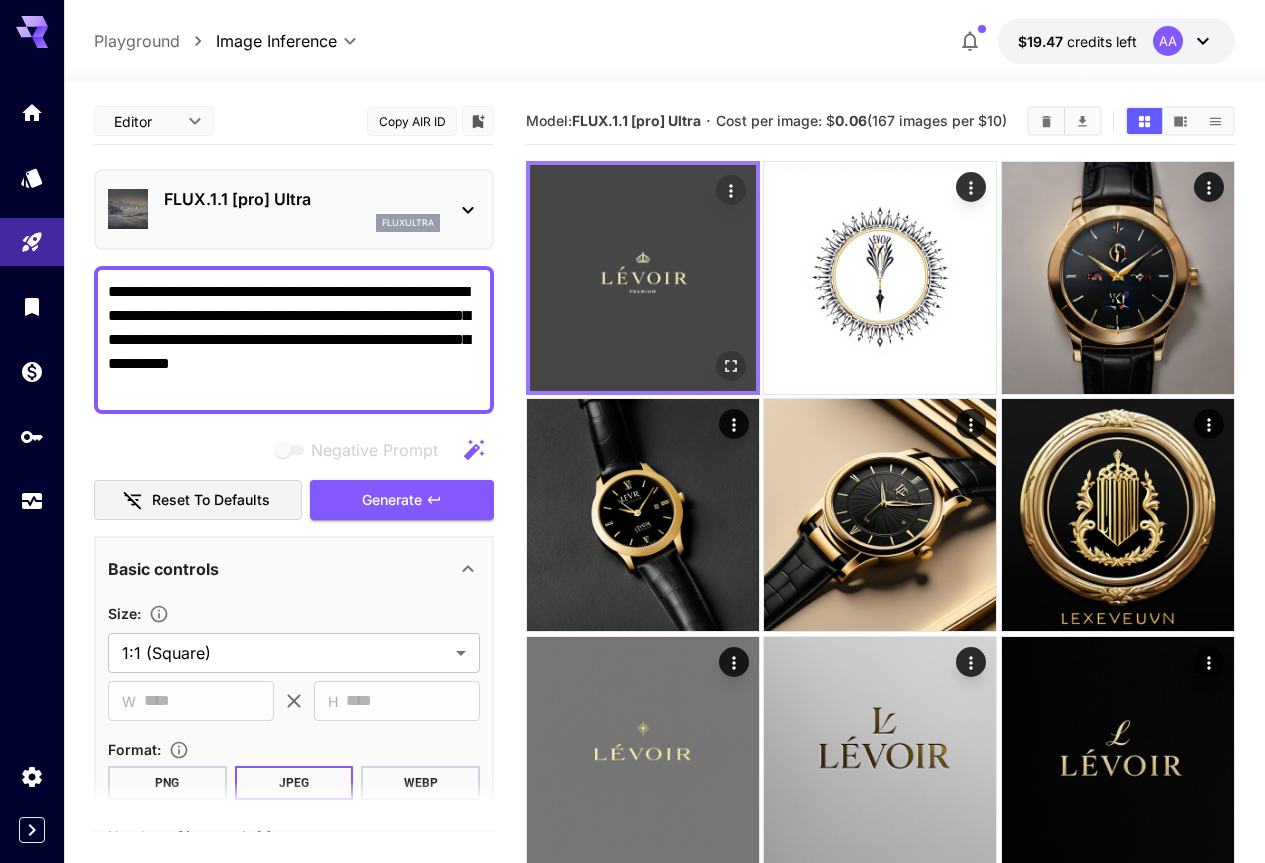 click at bounding box center (643, 278) 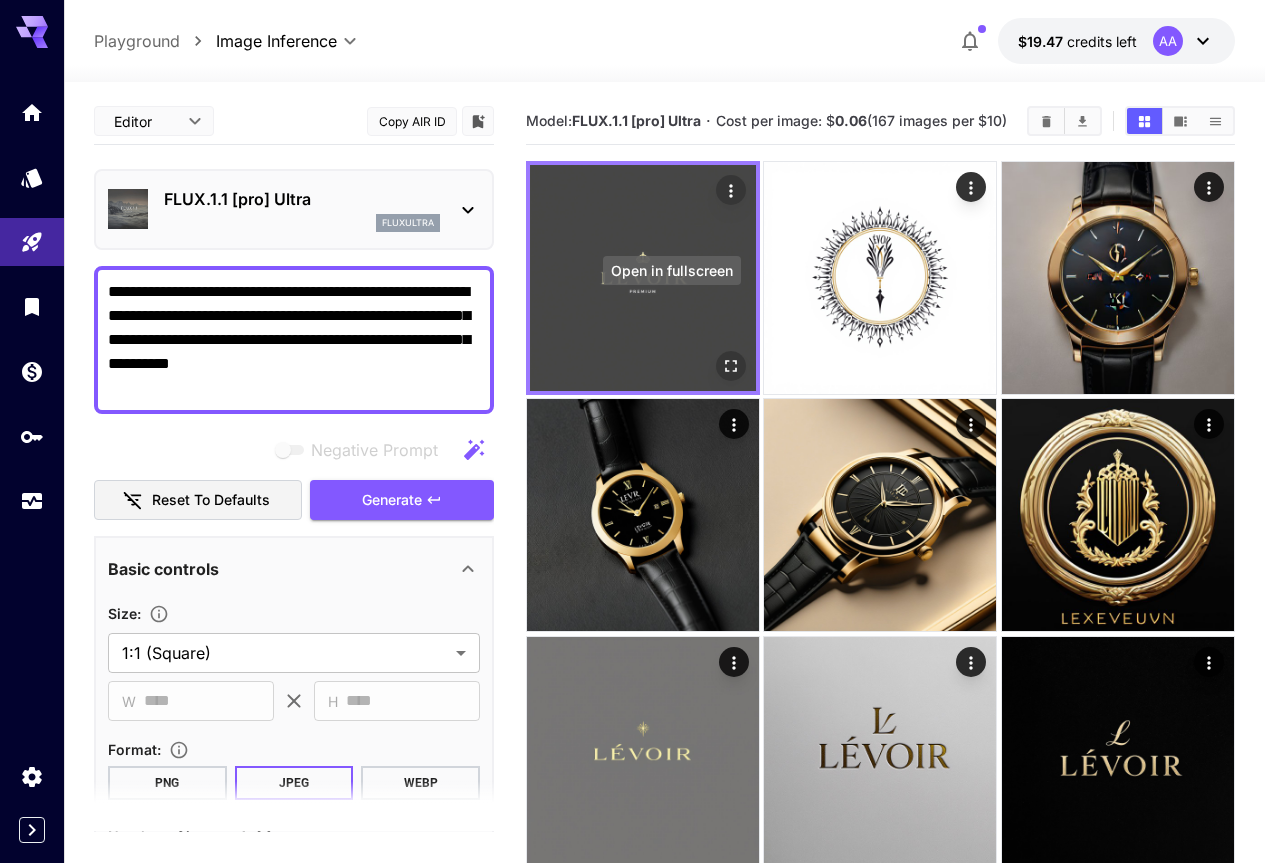 click 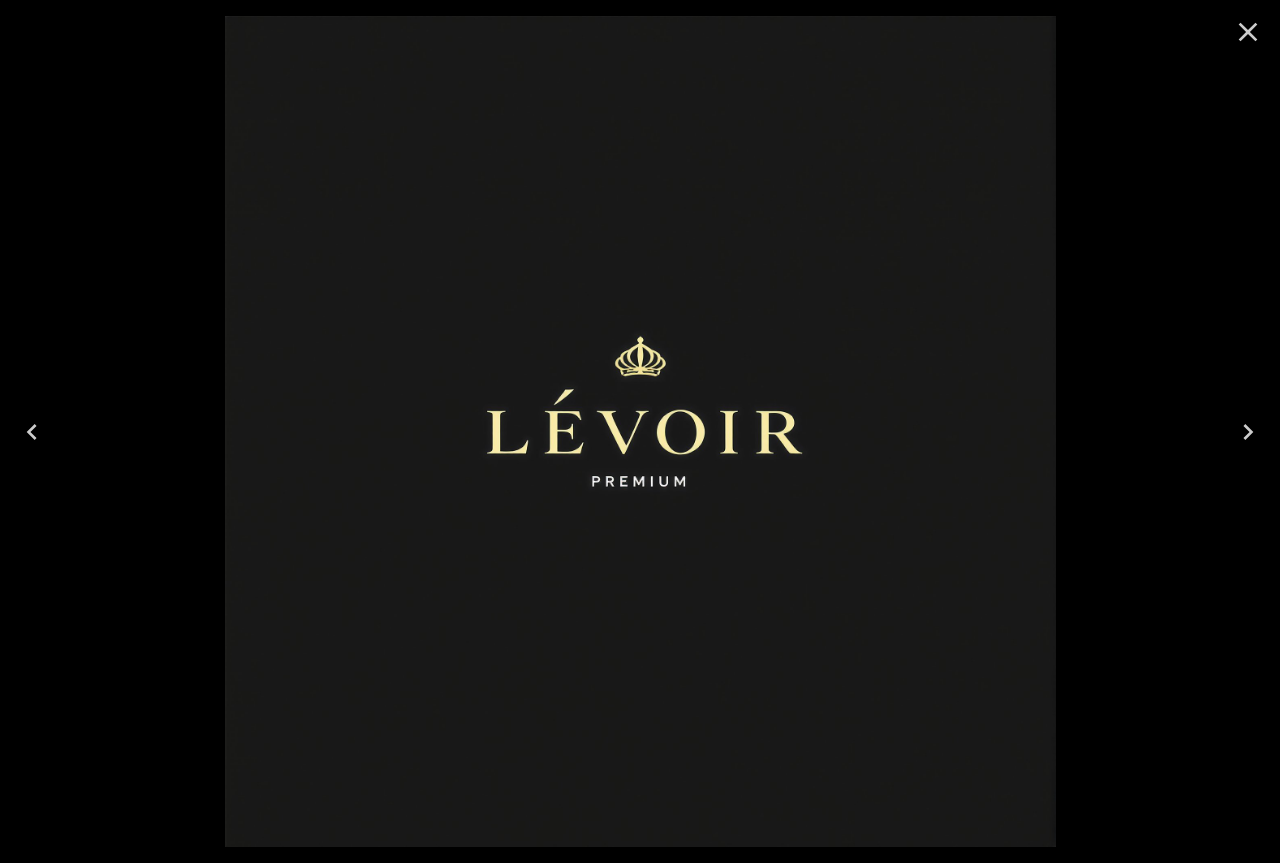 click 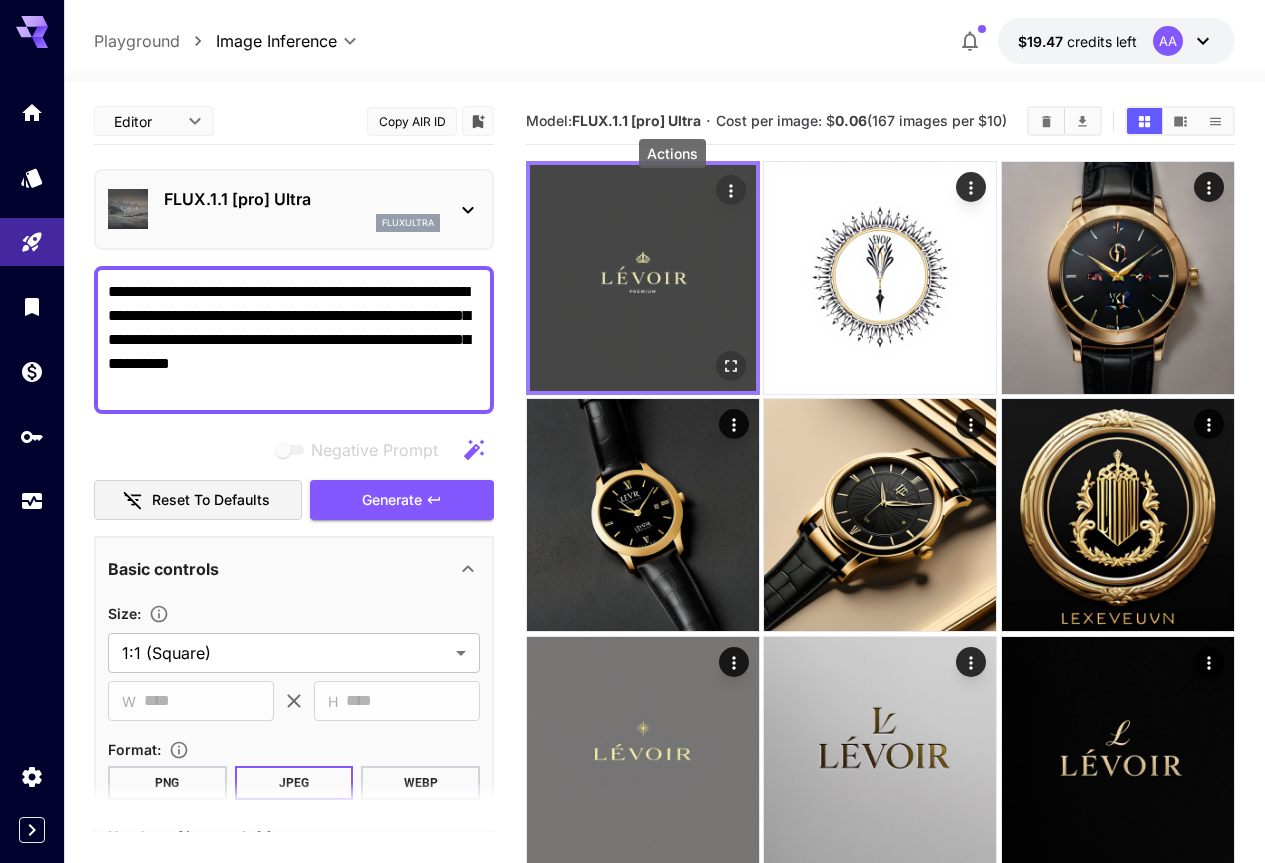 click at bounding box center [731, 190] 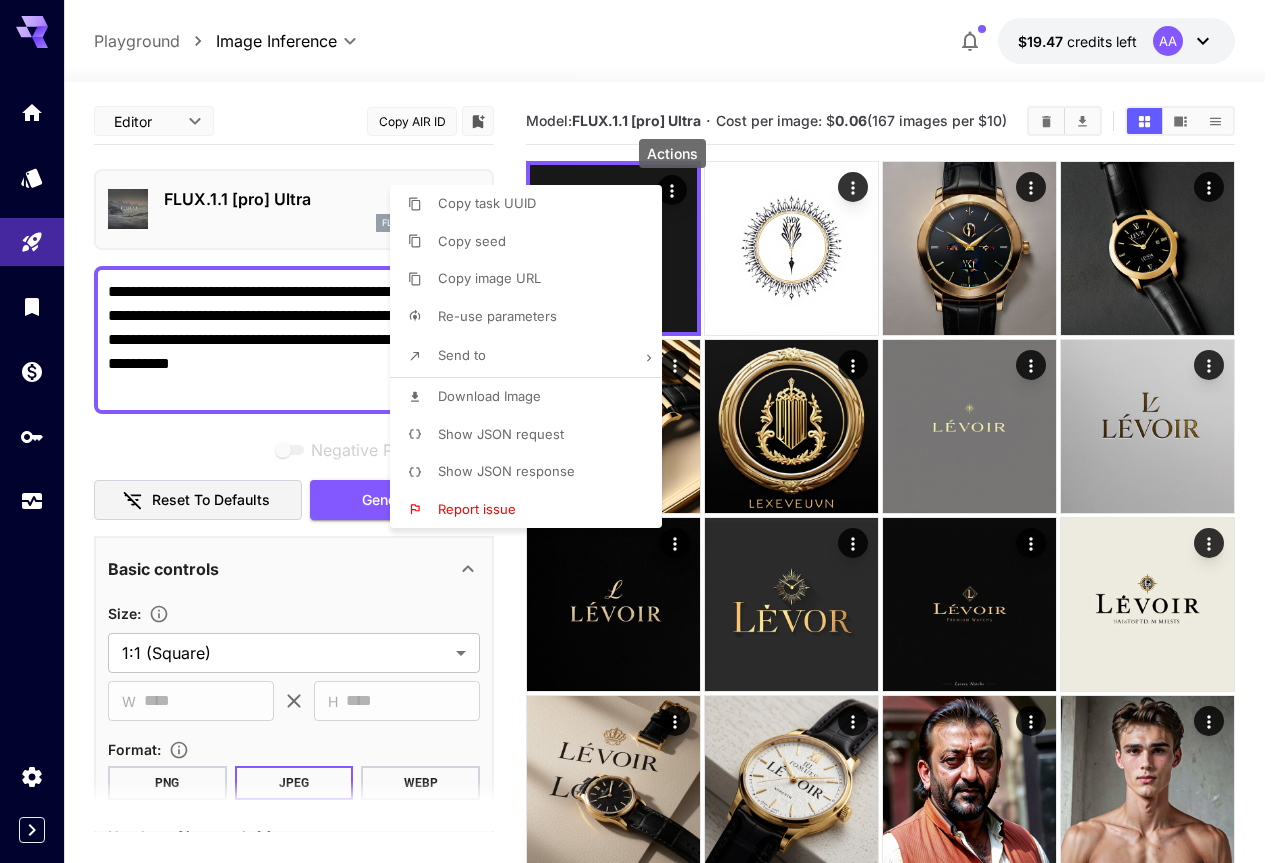 click on "Download Image" at bounding box center (532, 397) 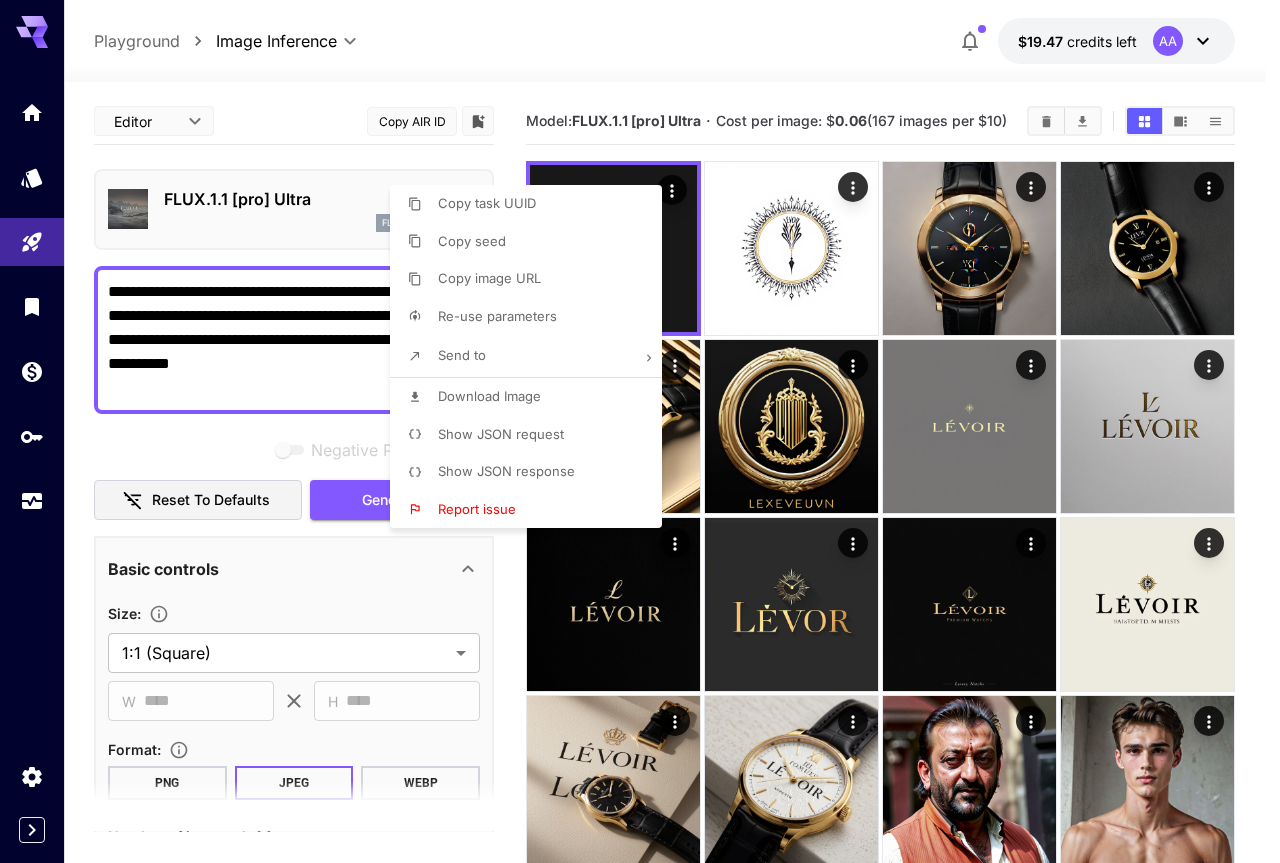 click at bounding box center [640, 431] 